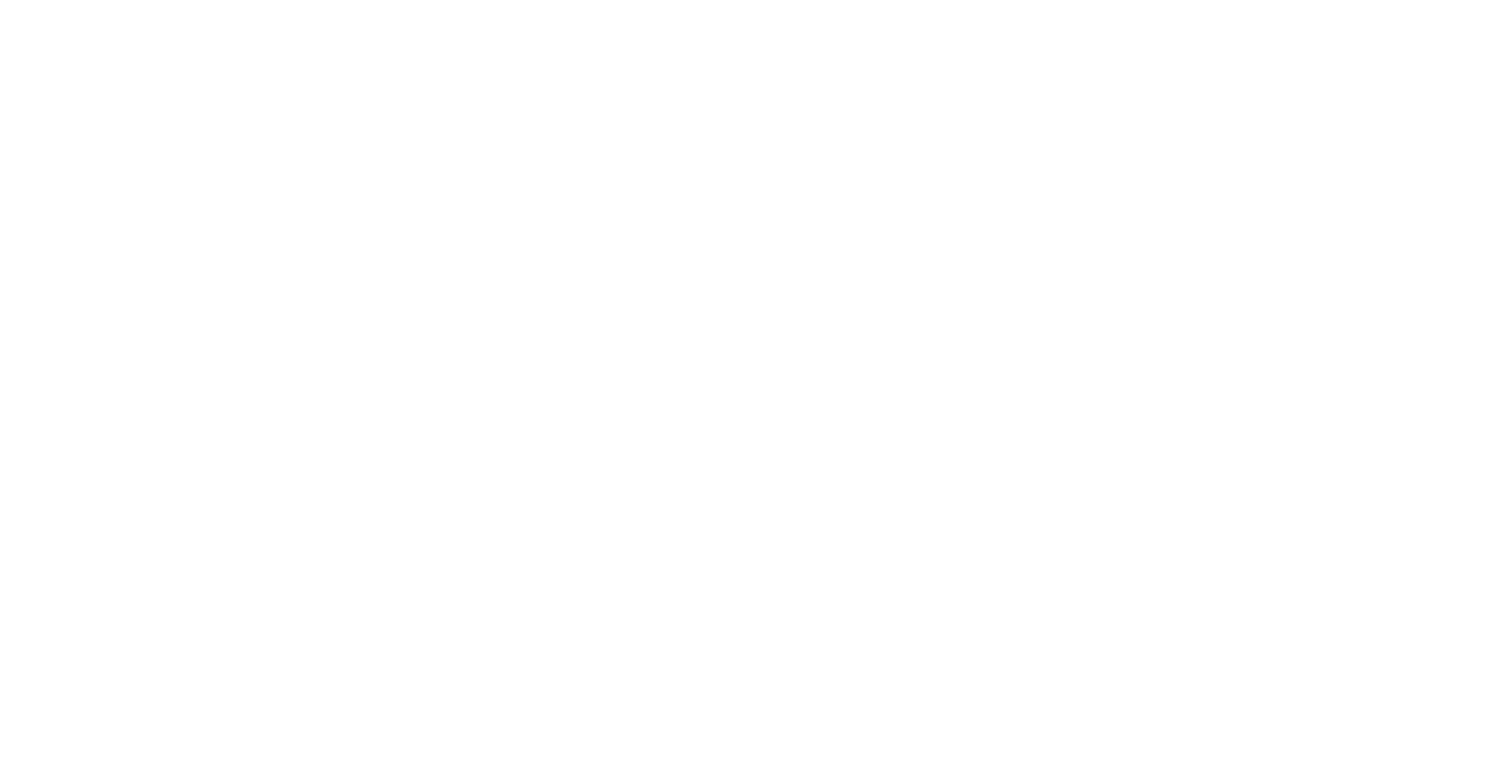 scroll, scrollTop: 0, scrollLeft: 0, axis: both 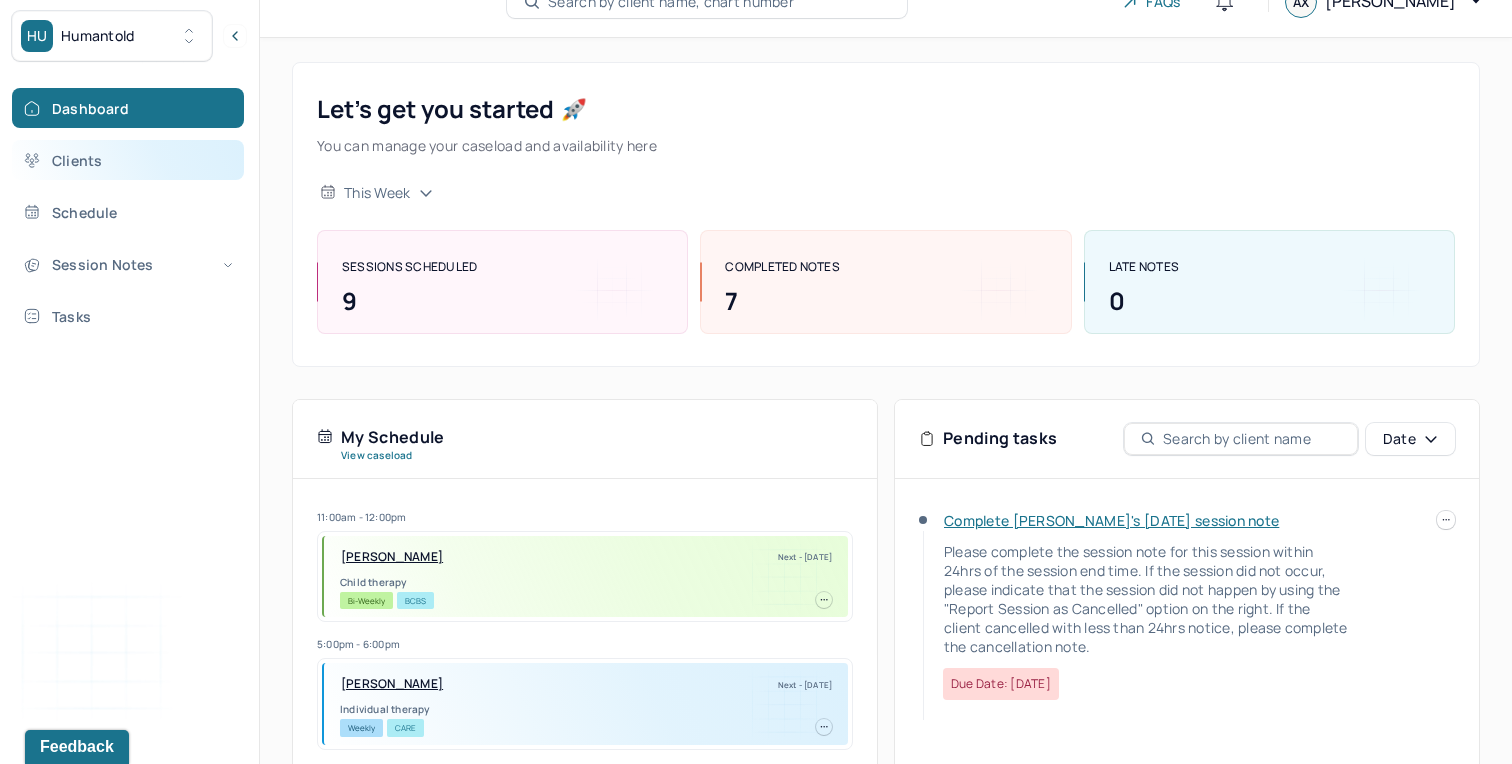 click on "Clients" at bounding box center [128, 160] 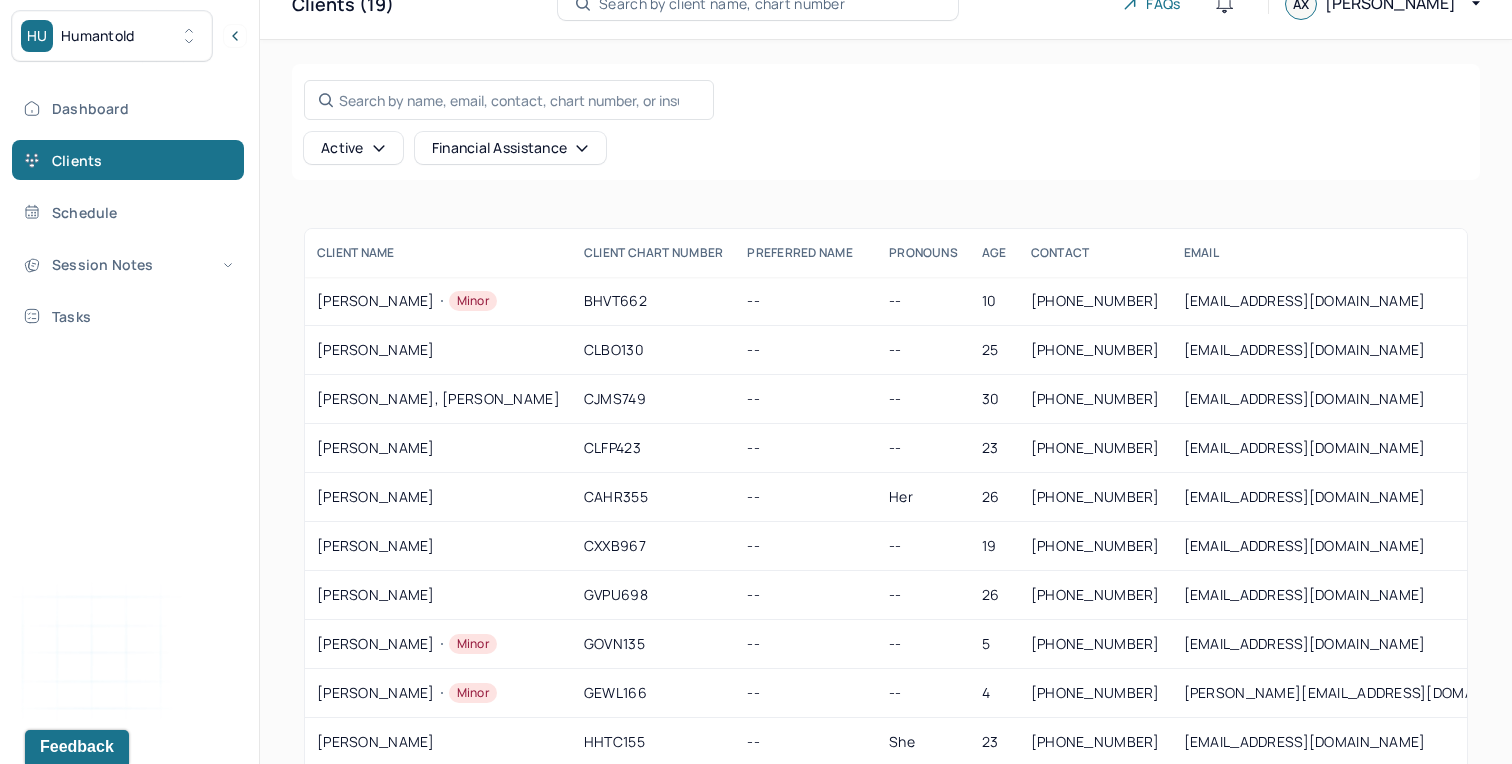 scroll, scrollTop: 96, scrollLeft: 0, axis: vertical 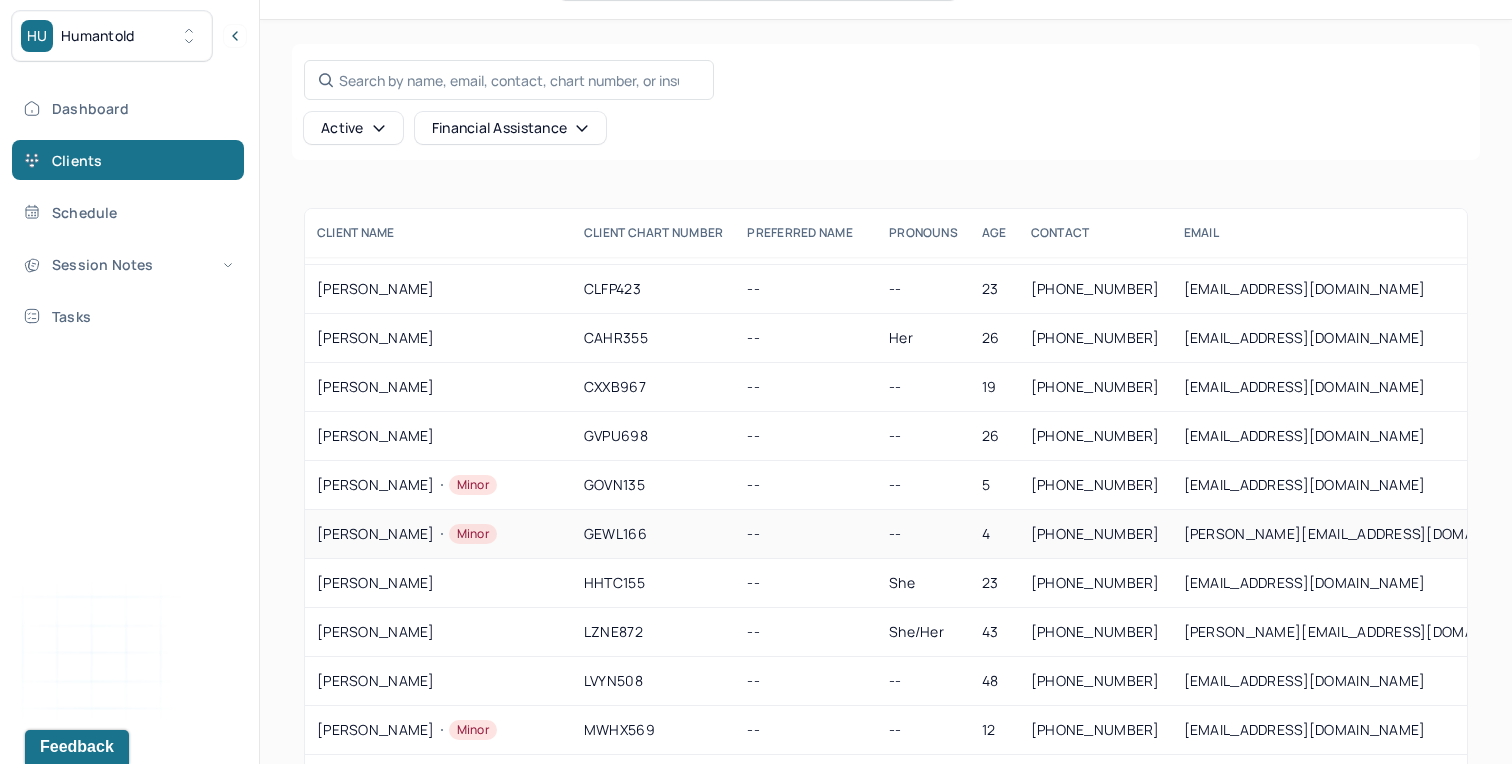 click on "[PERSON_NAME], [PERSON_NAME]" at bounding box center [438, 534] 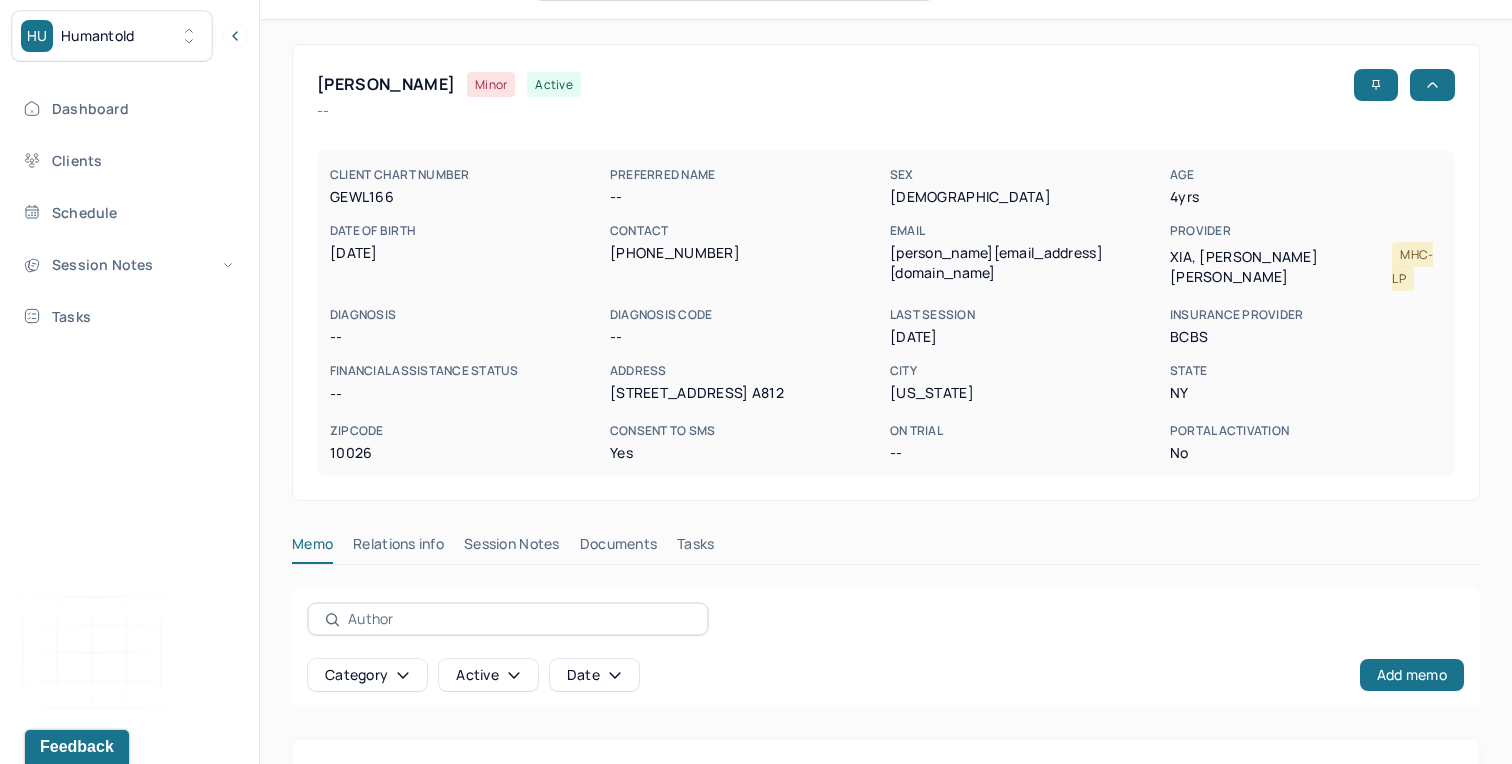 click on "Session Notes" at bounding box center (512, 548) 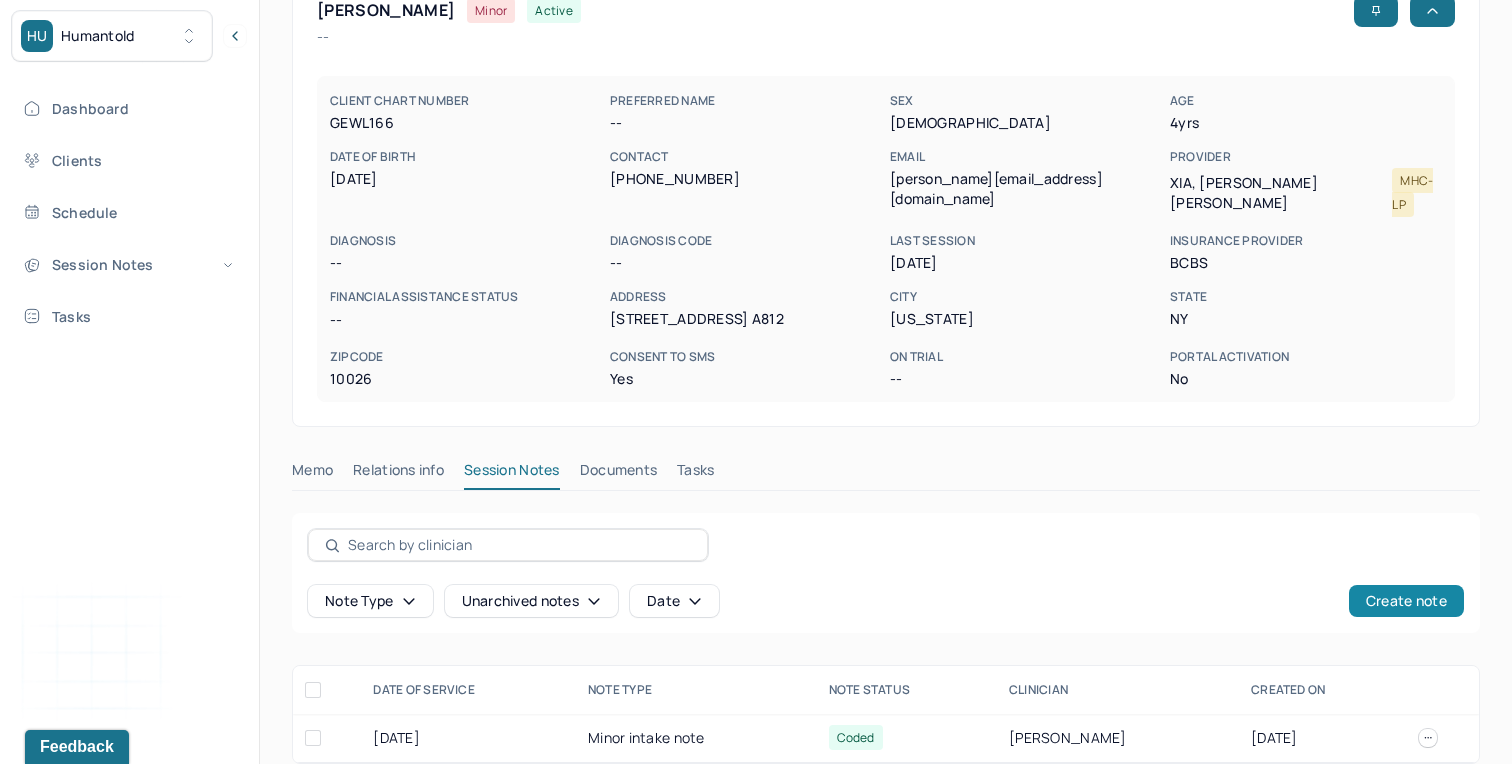 click on "Create note" at bounding box center (1406, 601) 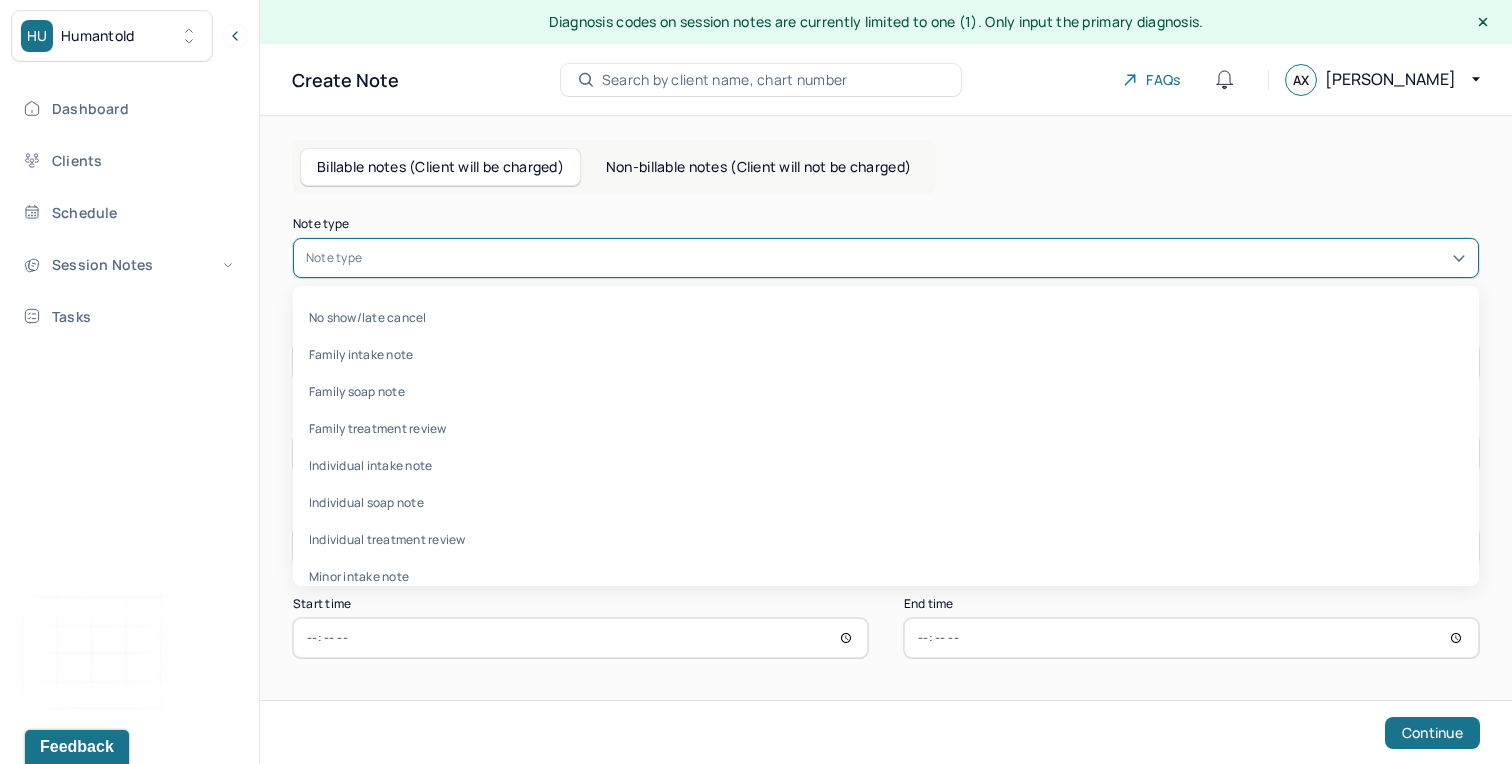 click on "Note type" at bounding box center (886, 258) 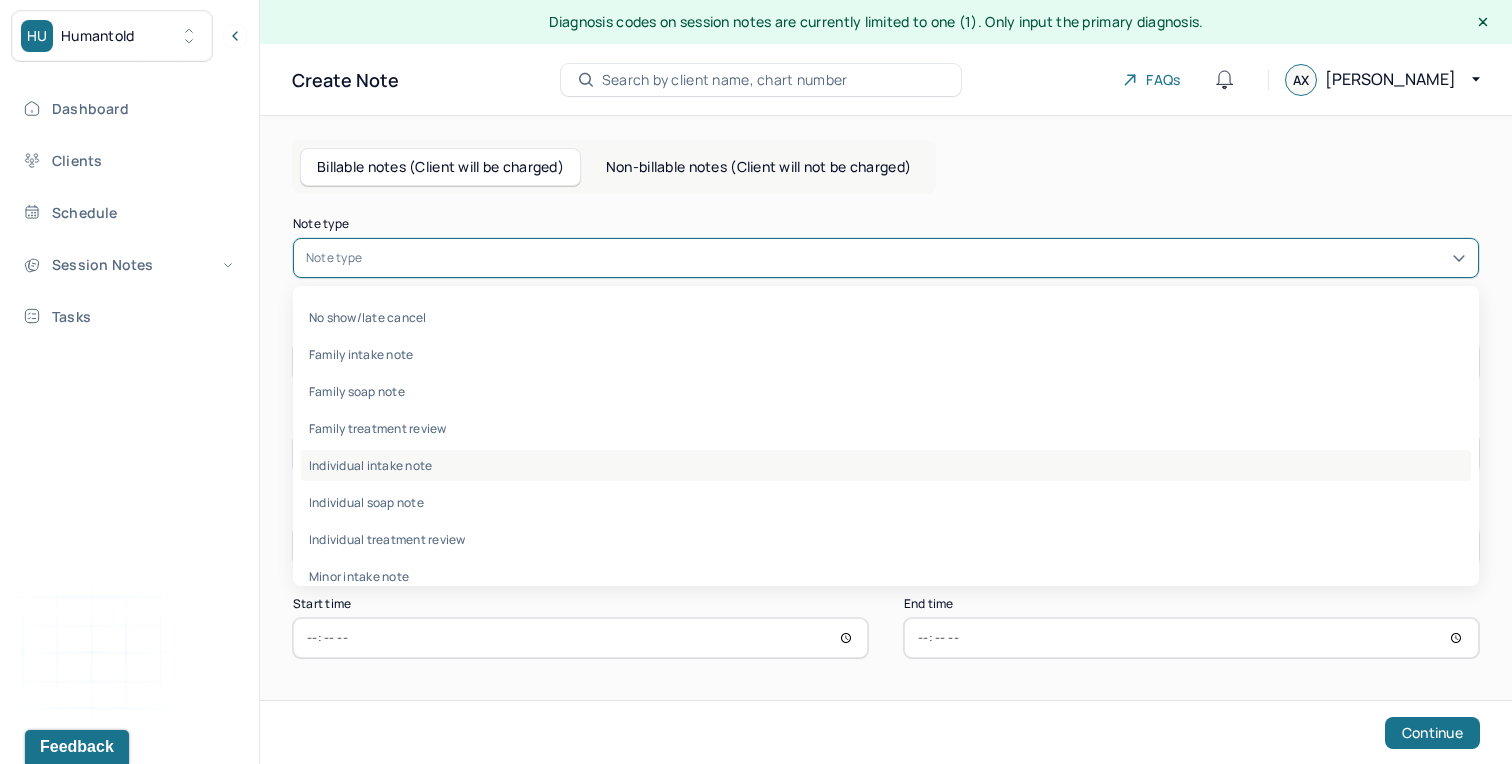 click on "Individual intake note" at bounding box center (886, 465) 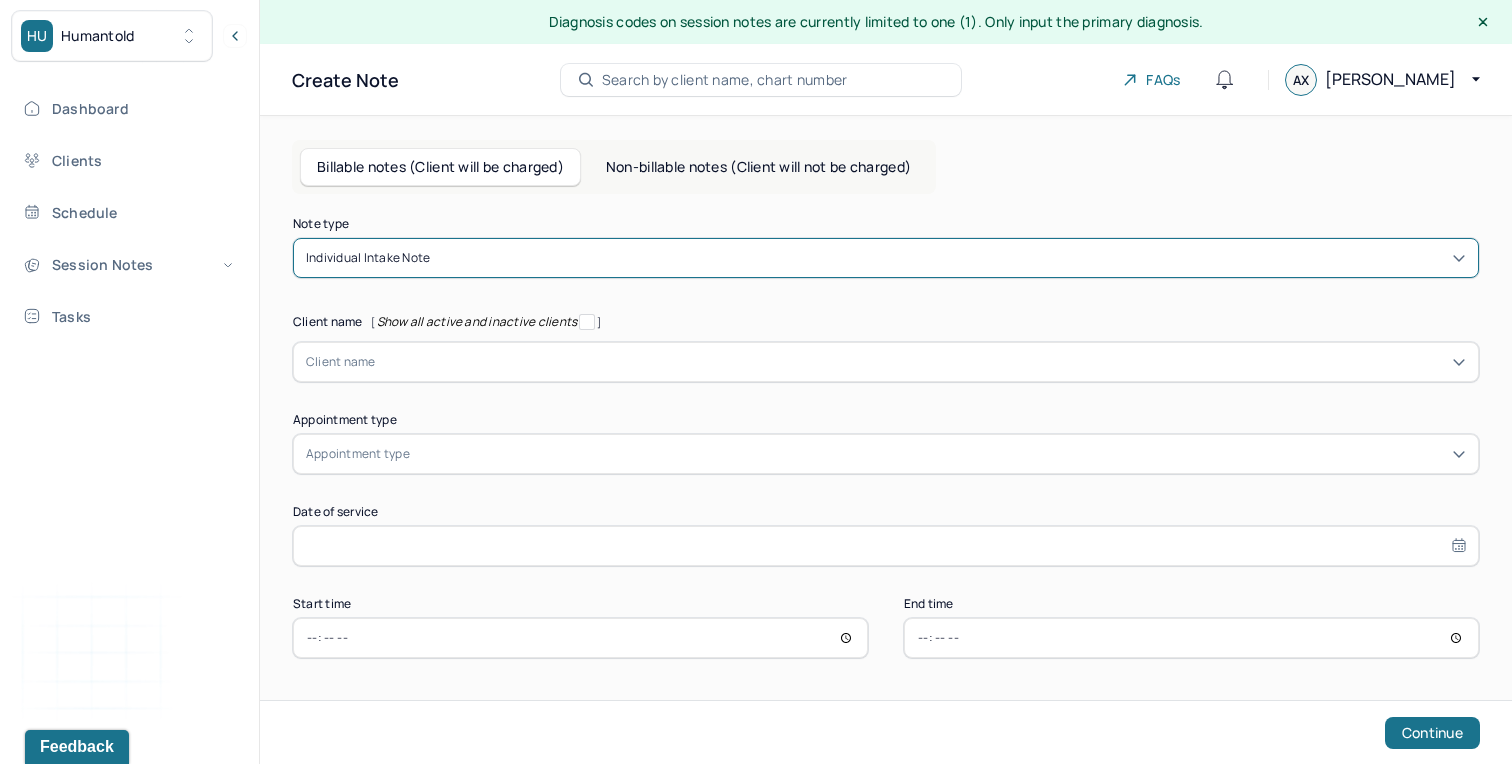click at bounding box center [921, 362] 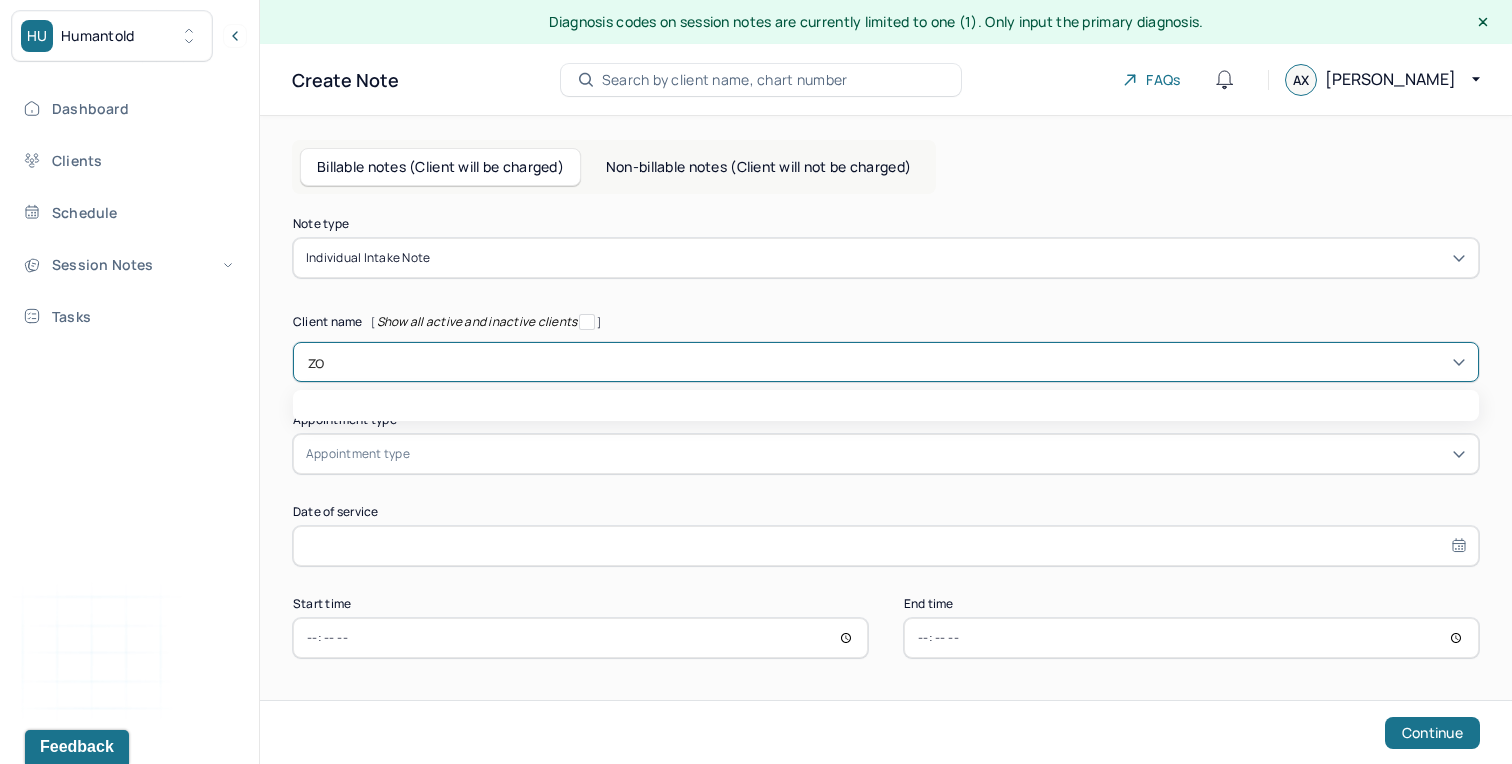 type on "zoe" 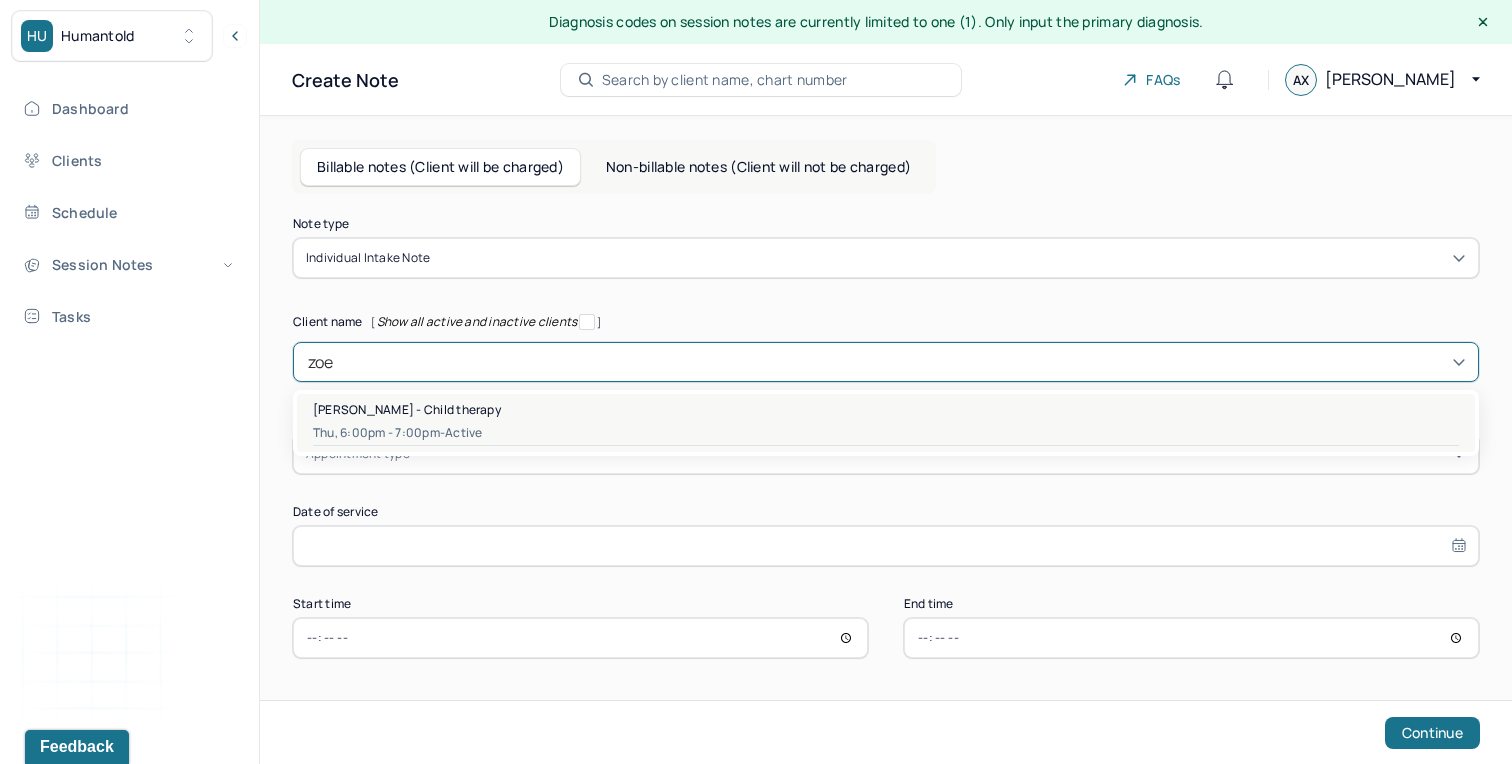 click on "Thu, 6:00pm - 7:00pm  -  active" at bounding box center [886, 433] 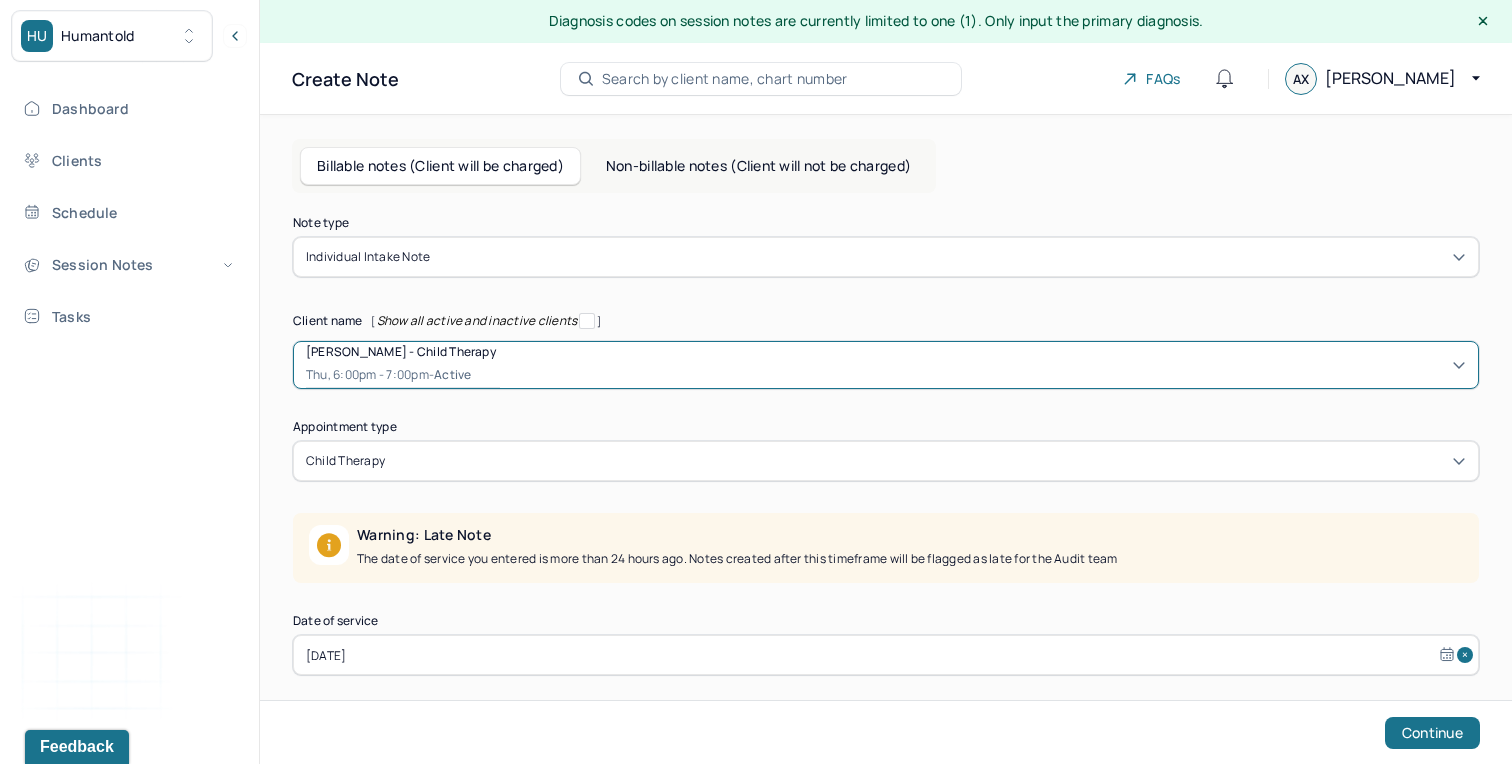 scroll, scrollTop: 109, scrollLeft: 0, axis: vertical 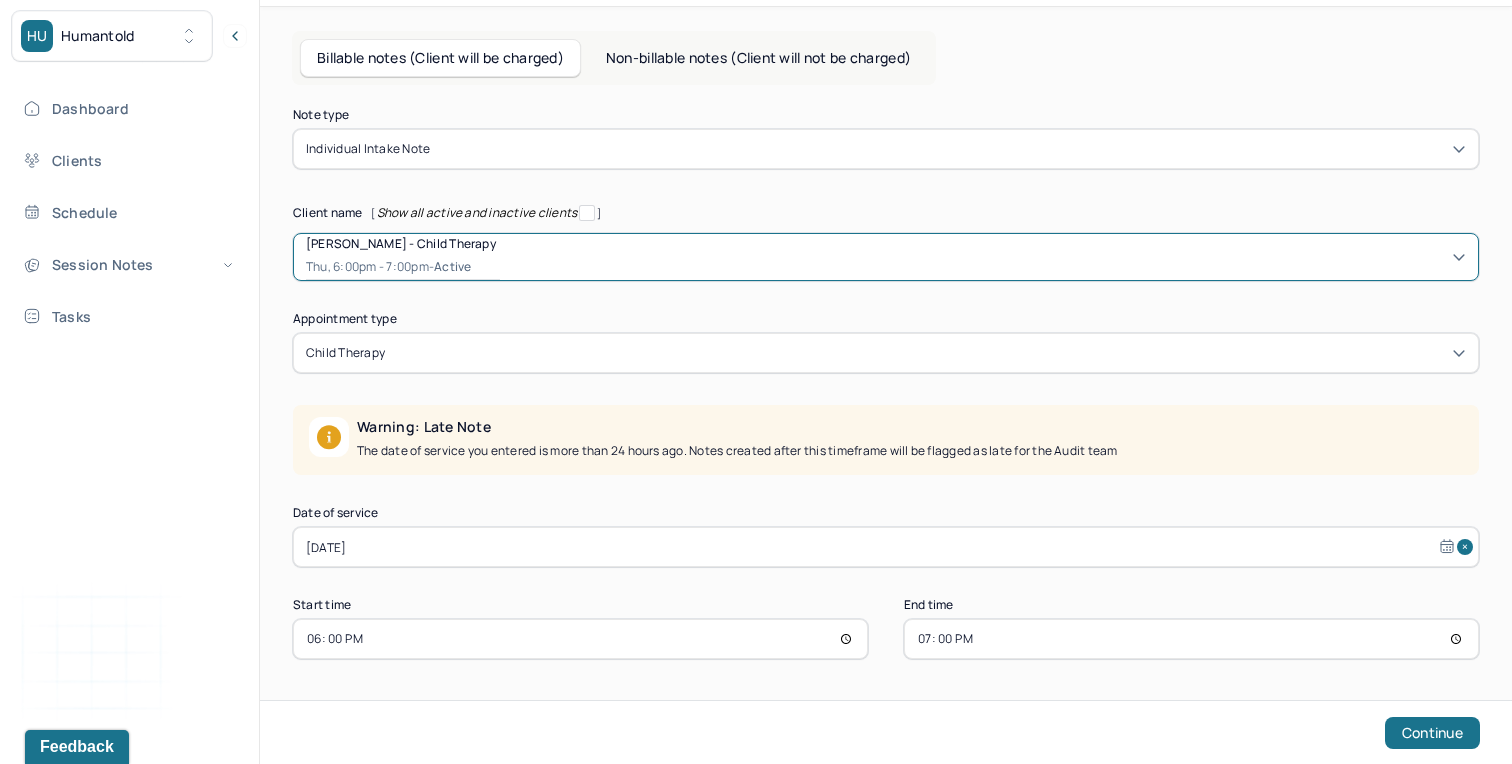 click on "[DATE]" at bounding box center (886, 547) 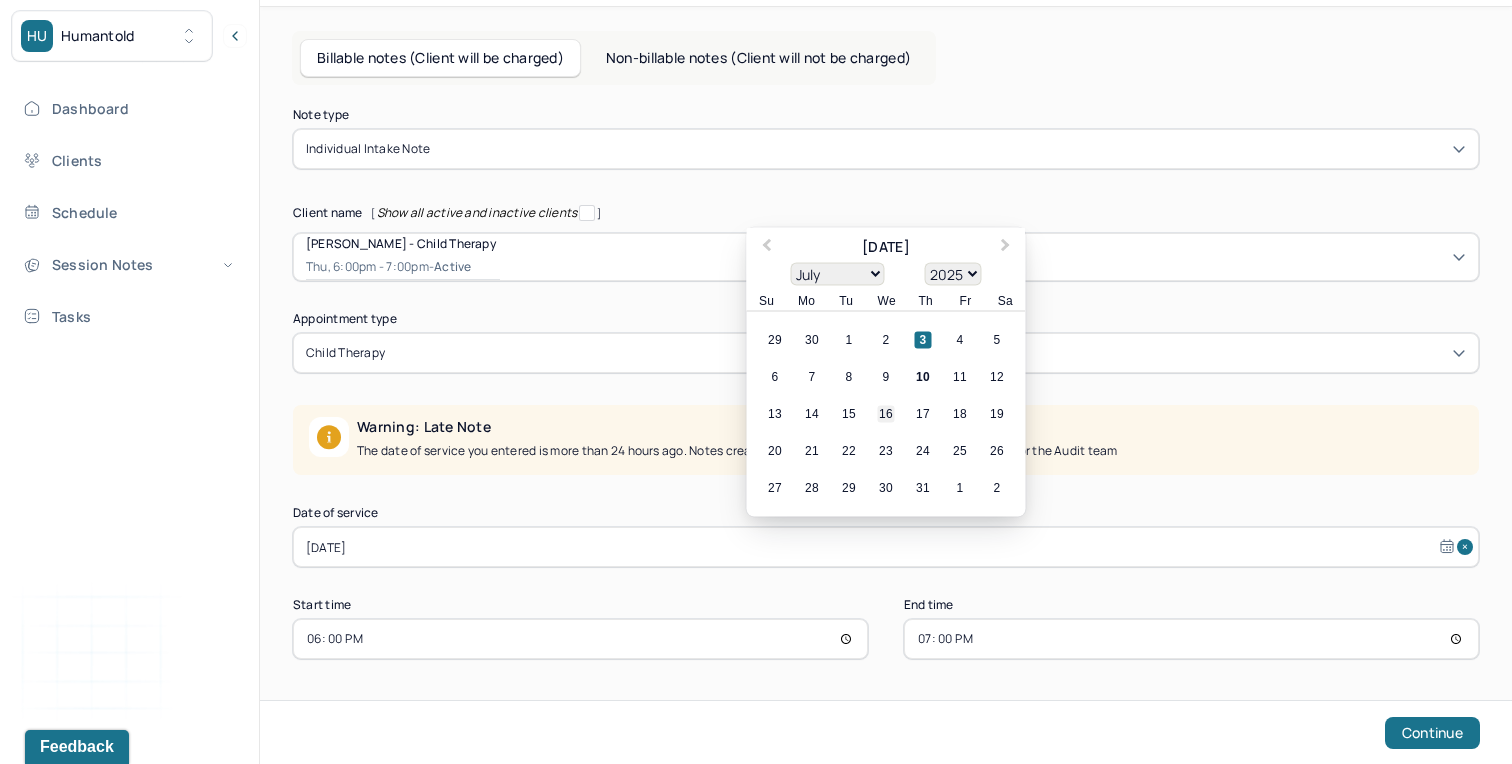 click on "16" at bounding box center (886, 414) 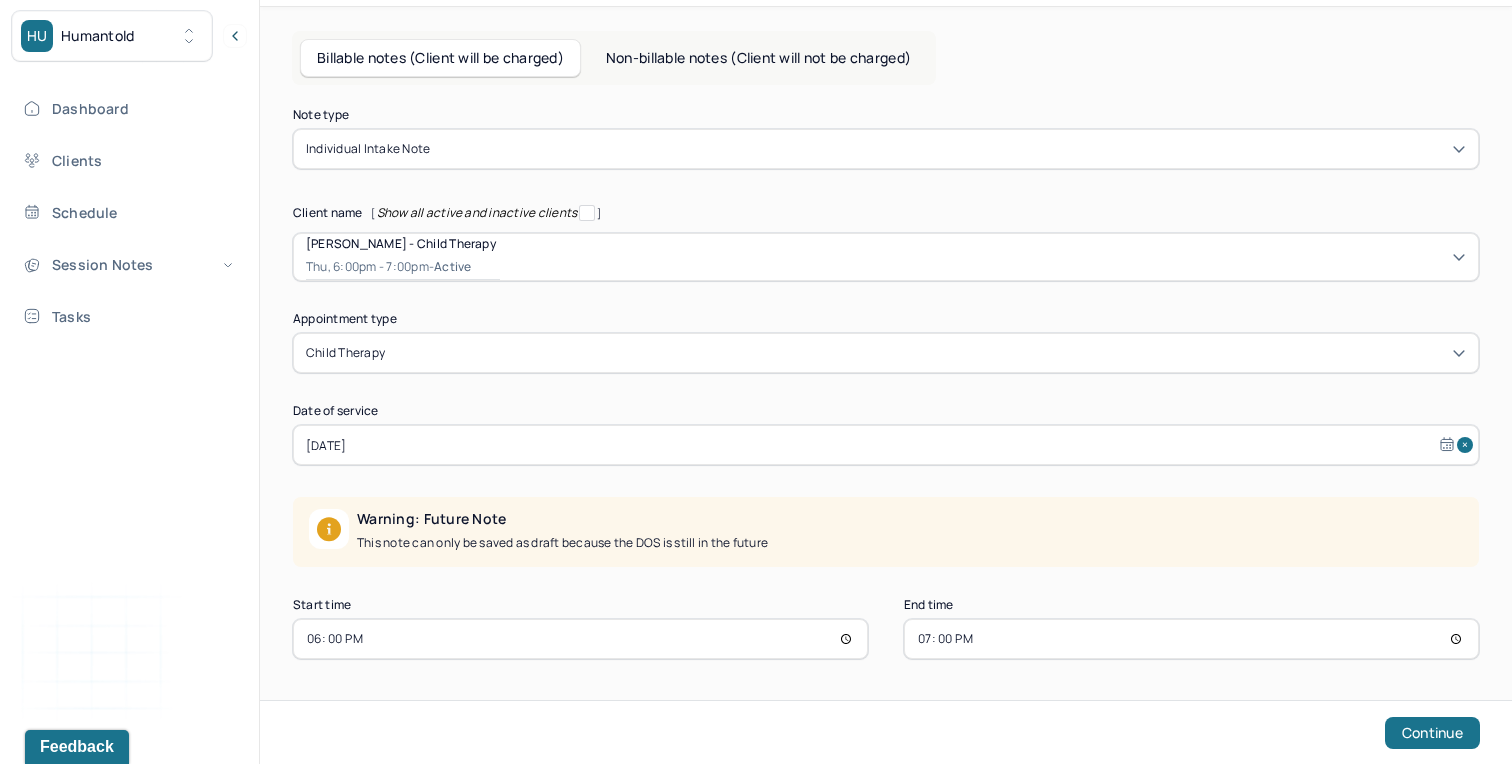 click on "Note type Individual intake note Client name [ Show all active and inactive clients ] [PERSON_NAME] - Child therapy Thu, 6:00pm - 7:00pm  -  active Supervisee name [PERSON_NAME] [PERSON_NAME] Appointment type child therapy Date of service [DATE] Warning: Future Note This note can only be saved as draft because the DOS is still in the future Start time 18:00 End time 19:00   Continue" at bounding box center [886, 384] 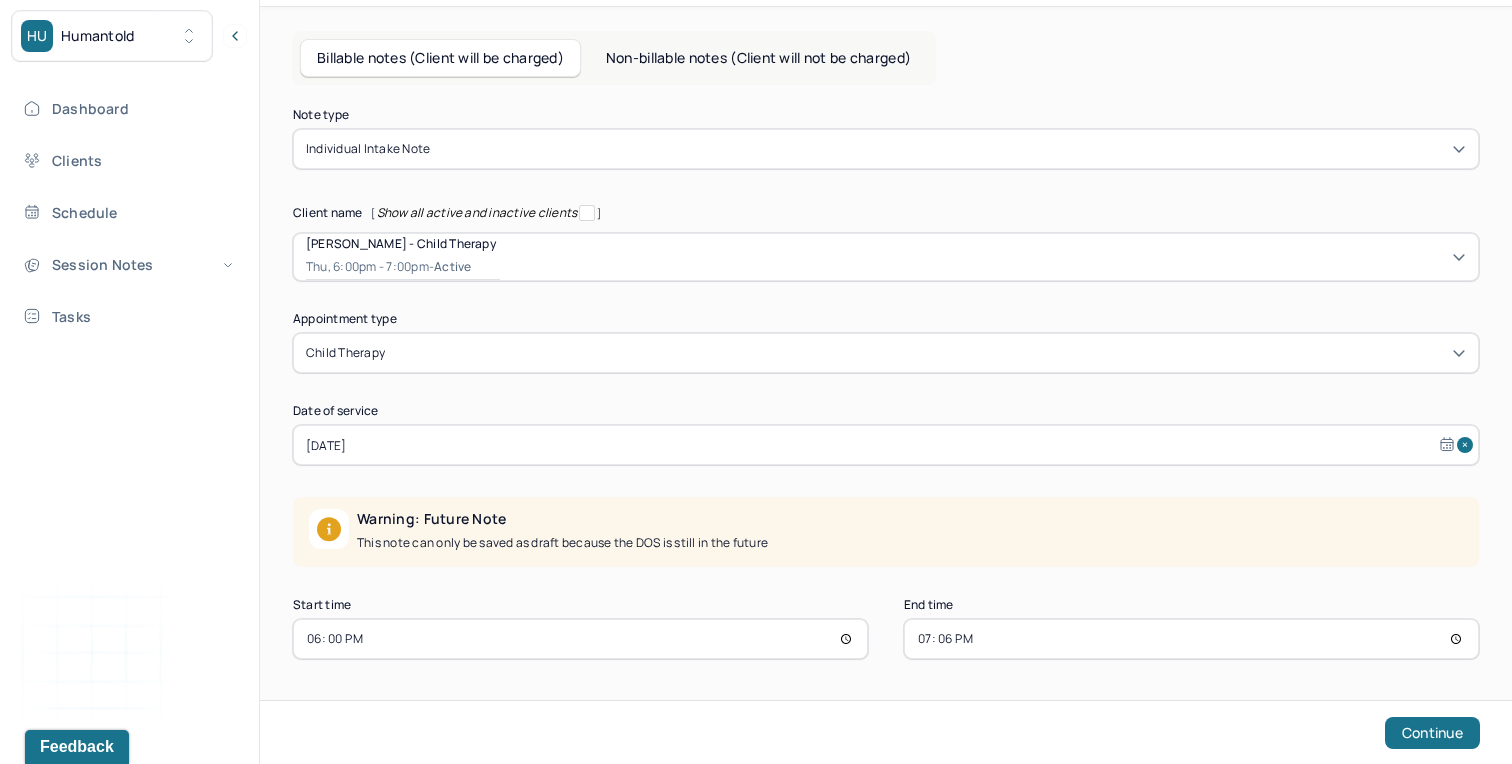 click on "Start time" at bounding box center [580, 605] 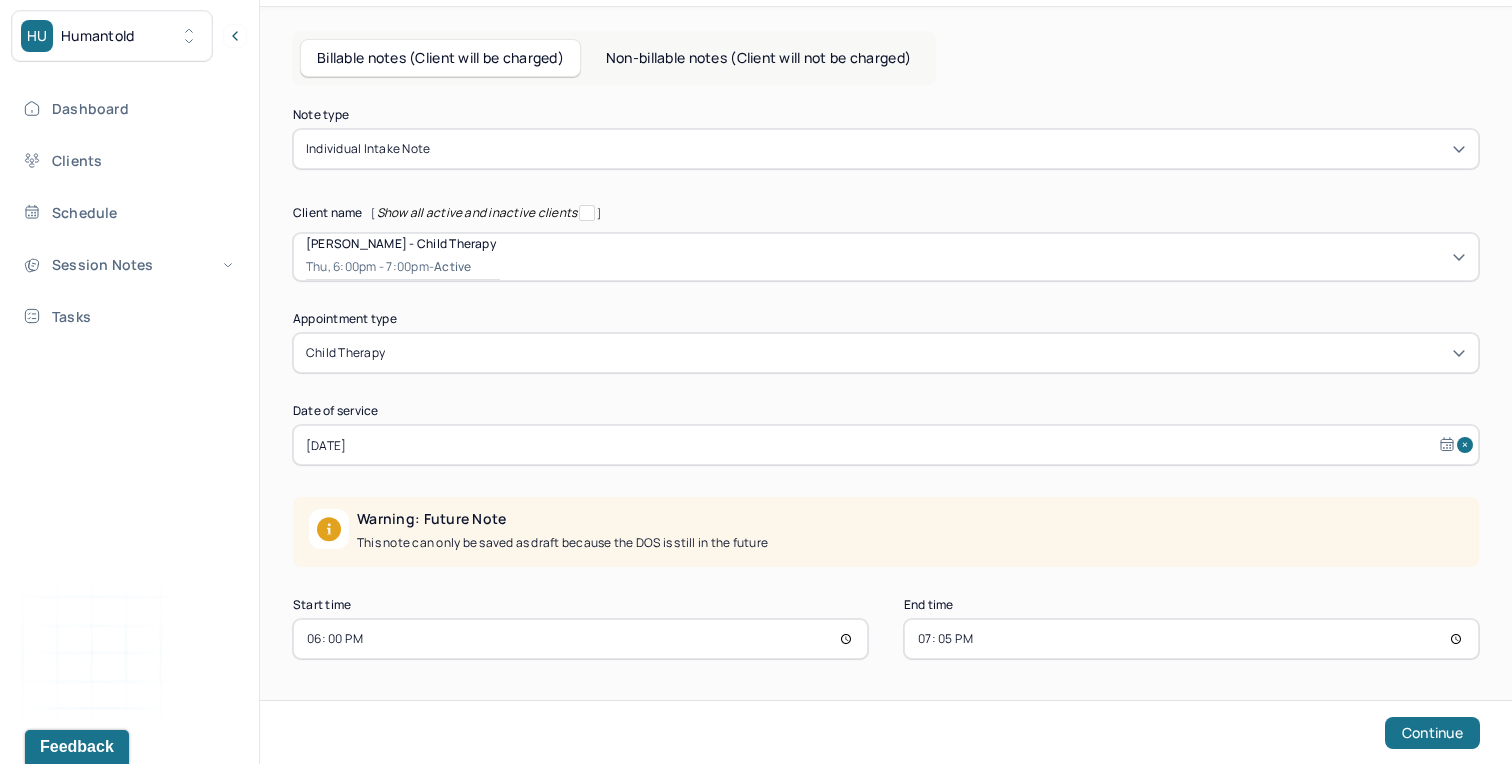 type on "19:05" 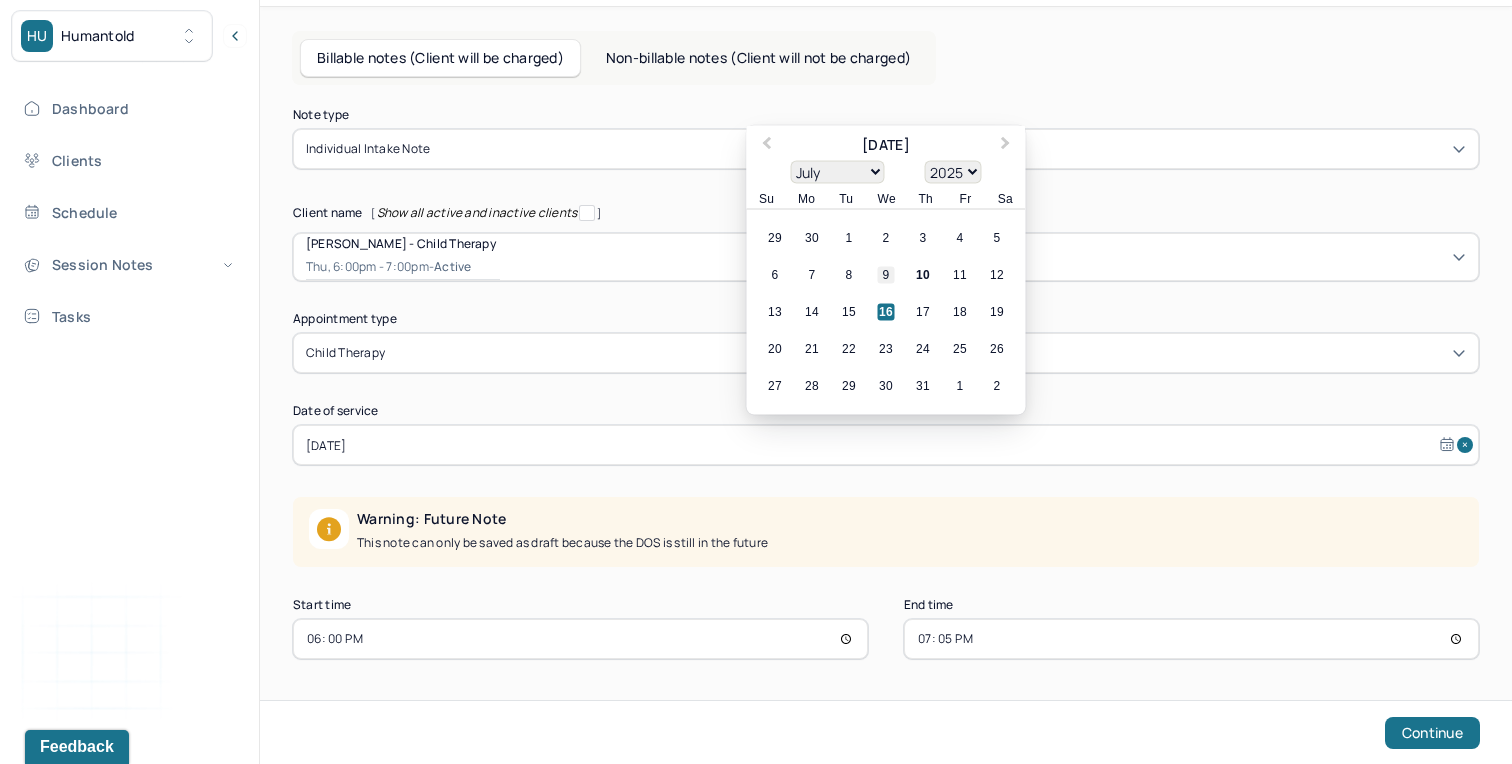 click on "9" at bounding box center [886, 275] 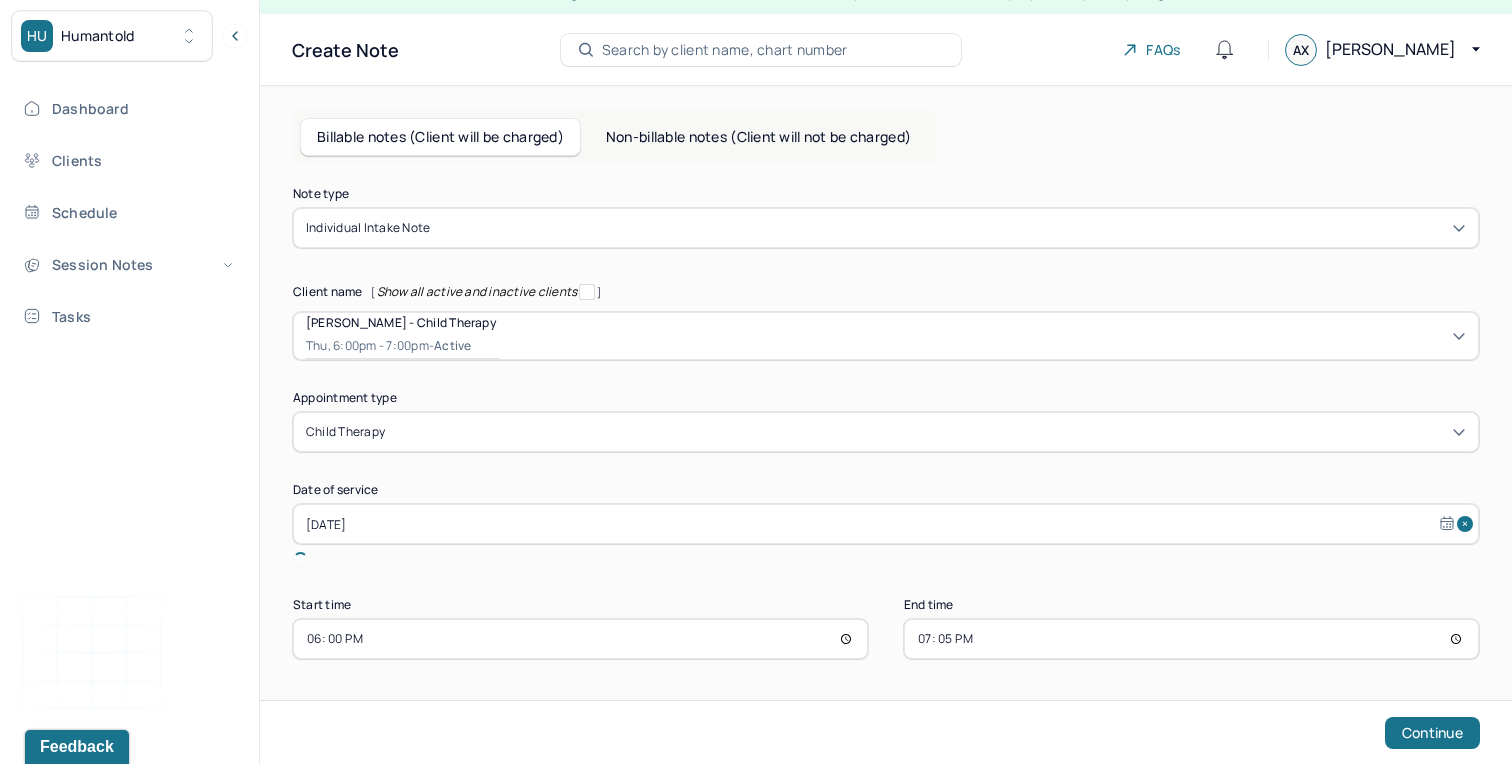 scroll, scrollTop: 7, scrollLeft: 0, axis: vertical 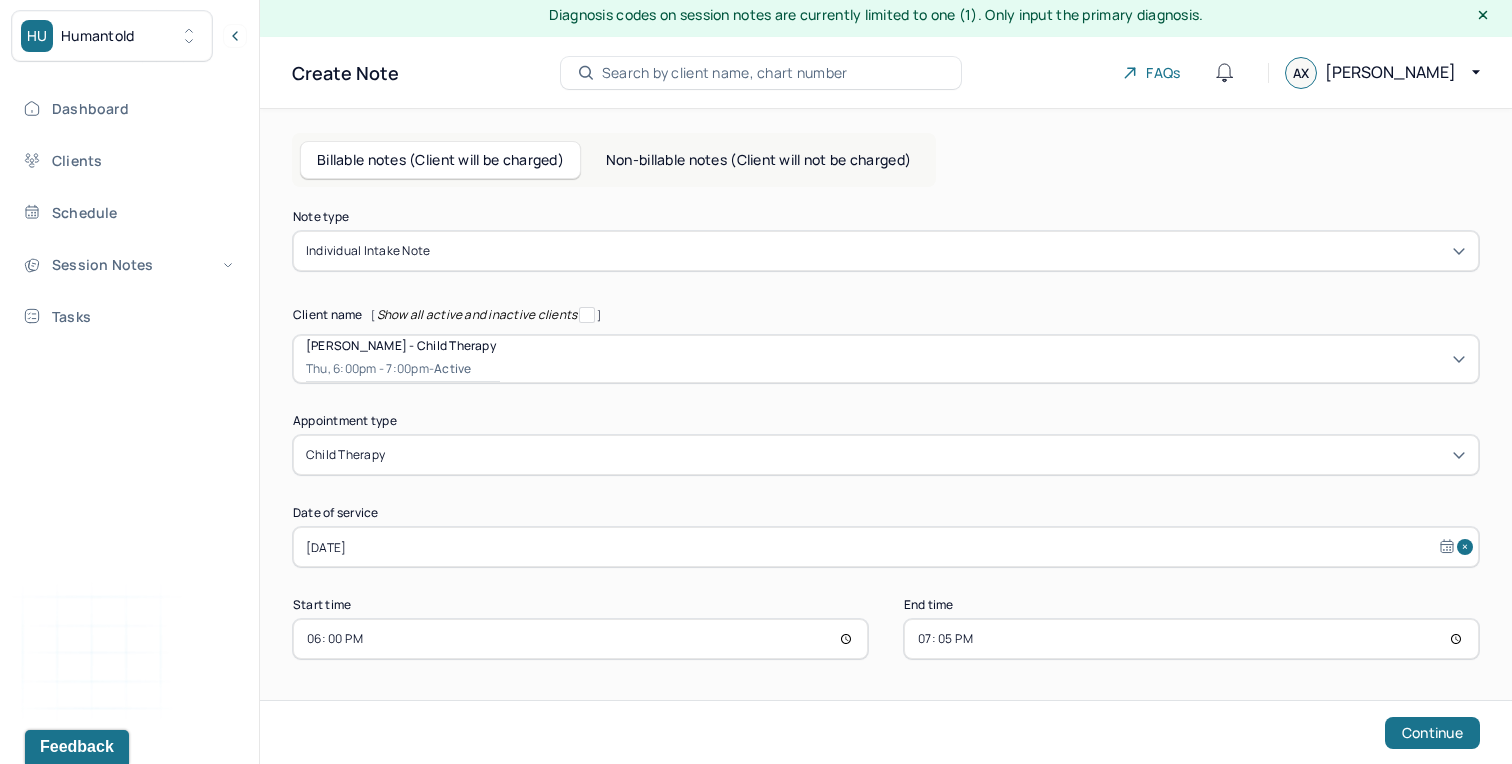 click on "Note type Individual intake note Client name [ Show all active and inactive clients ] [PERSON_NAME] - Child therapy Thu, 6:00pm - 7:00pm  -  active Supervisee name [PERSON_NAME] [PERSON_NAME] Appointment type child therapy Date of service [DATE] Start time 18:00 End time 19:05   Continue" at bounding box center [886, 435] 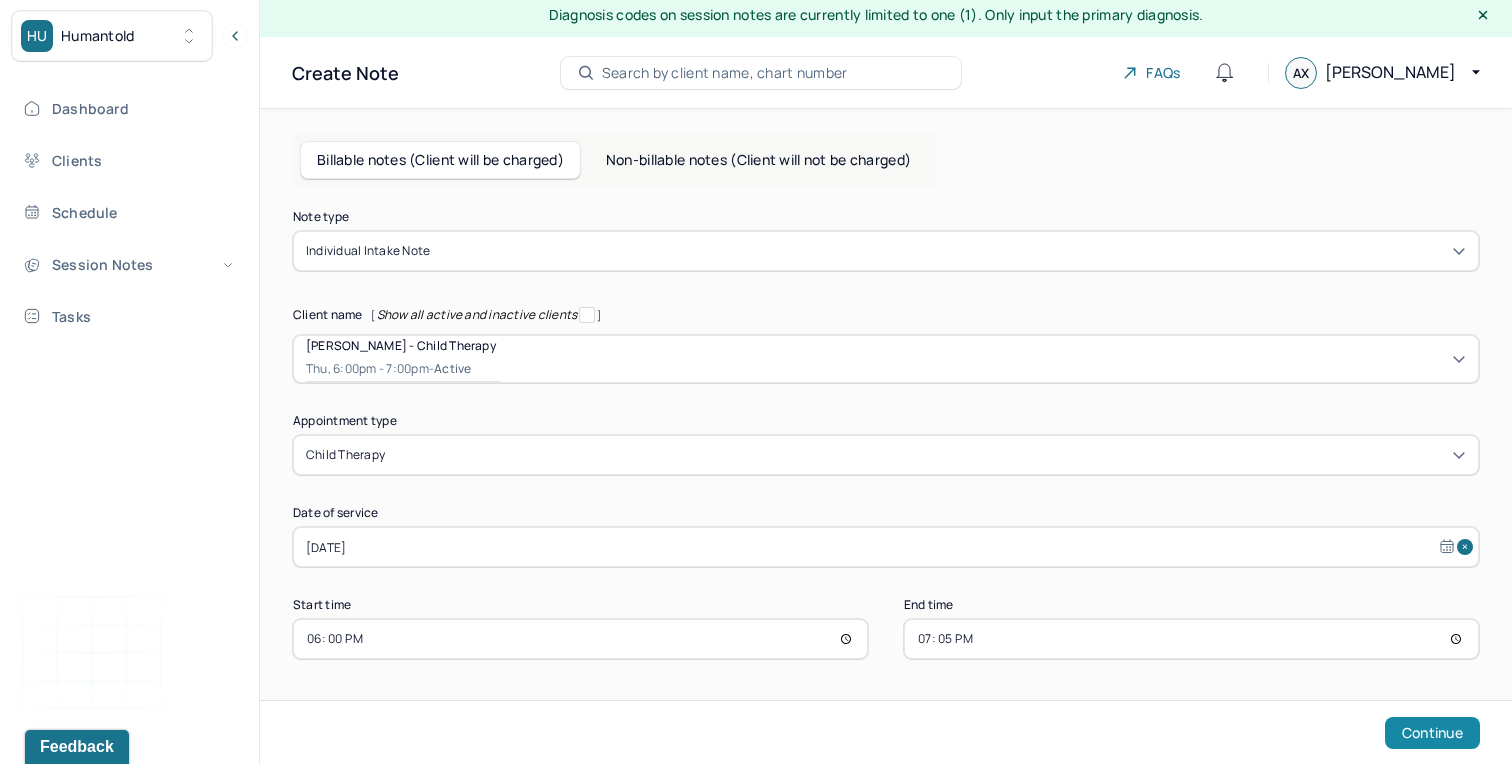 click on "Continue" at bounding box center [1432, 733] 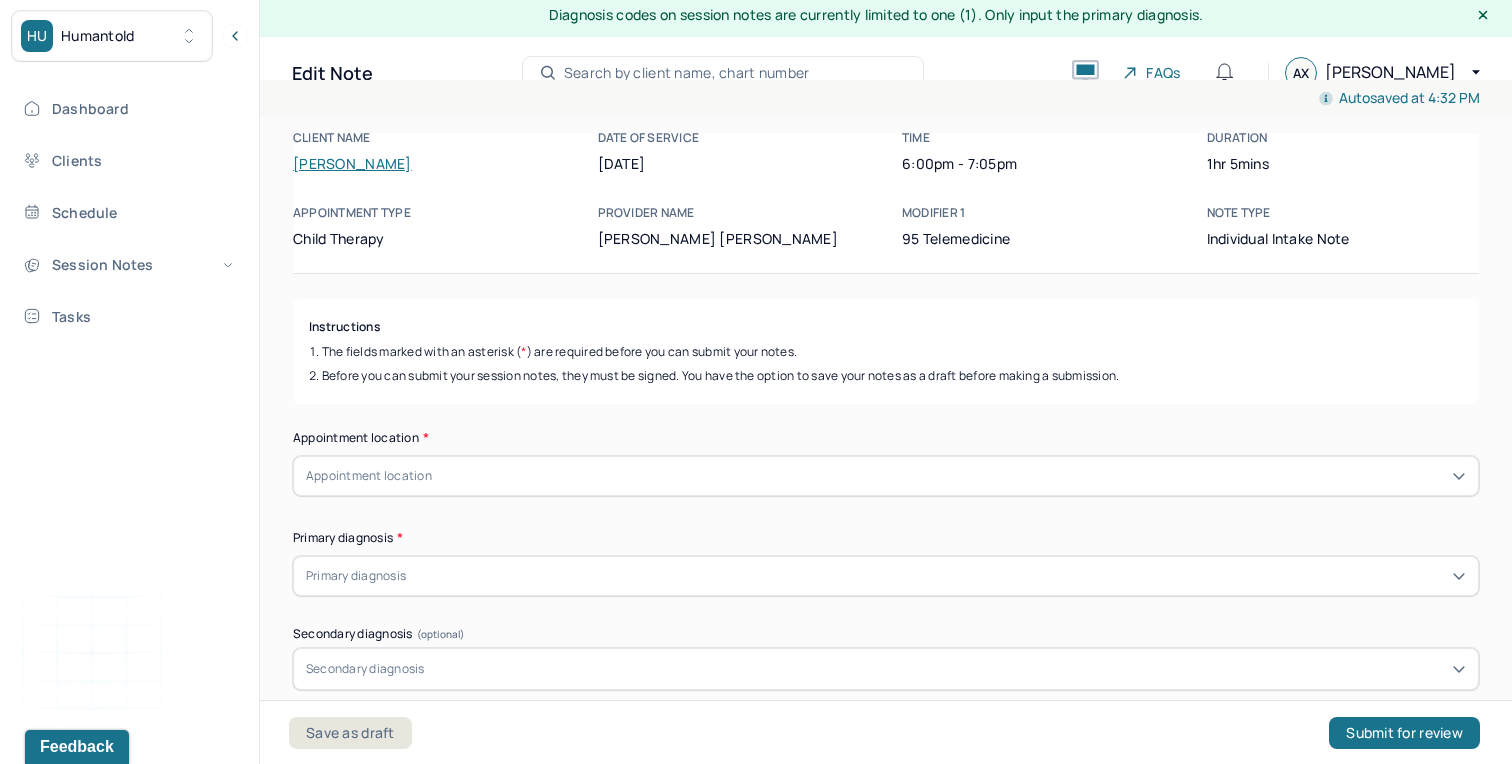 scroll, scrollTop: 0, scrollLeft: 0, axis: both 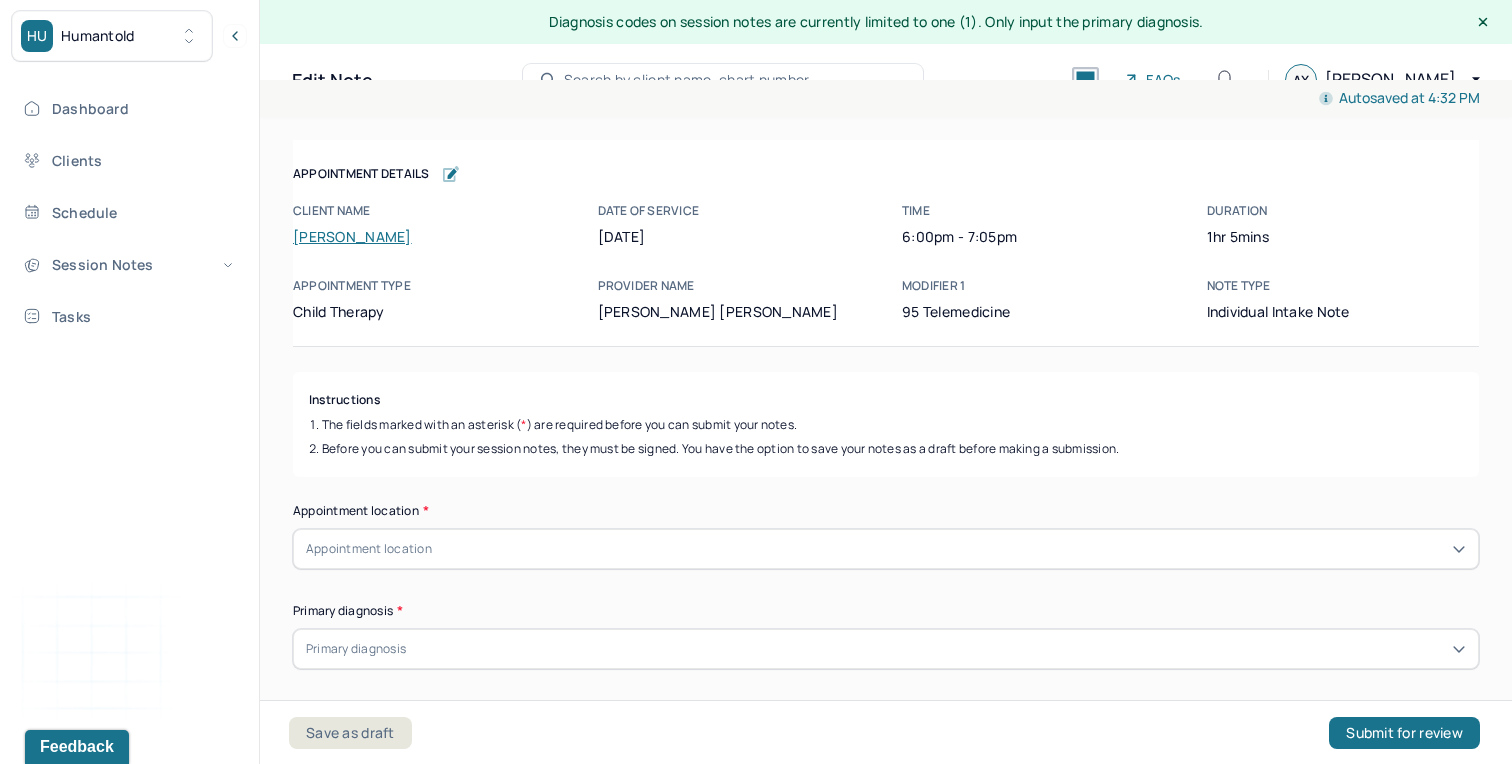 click 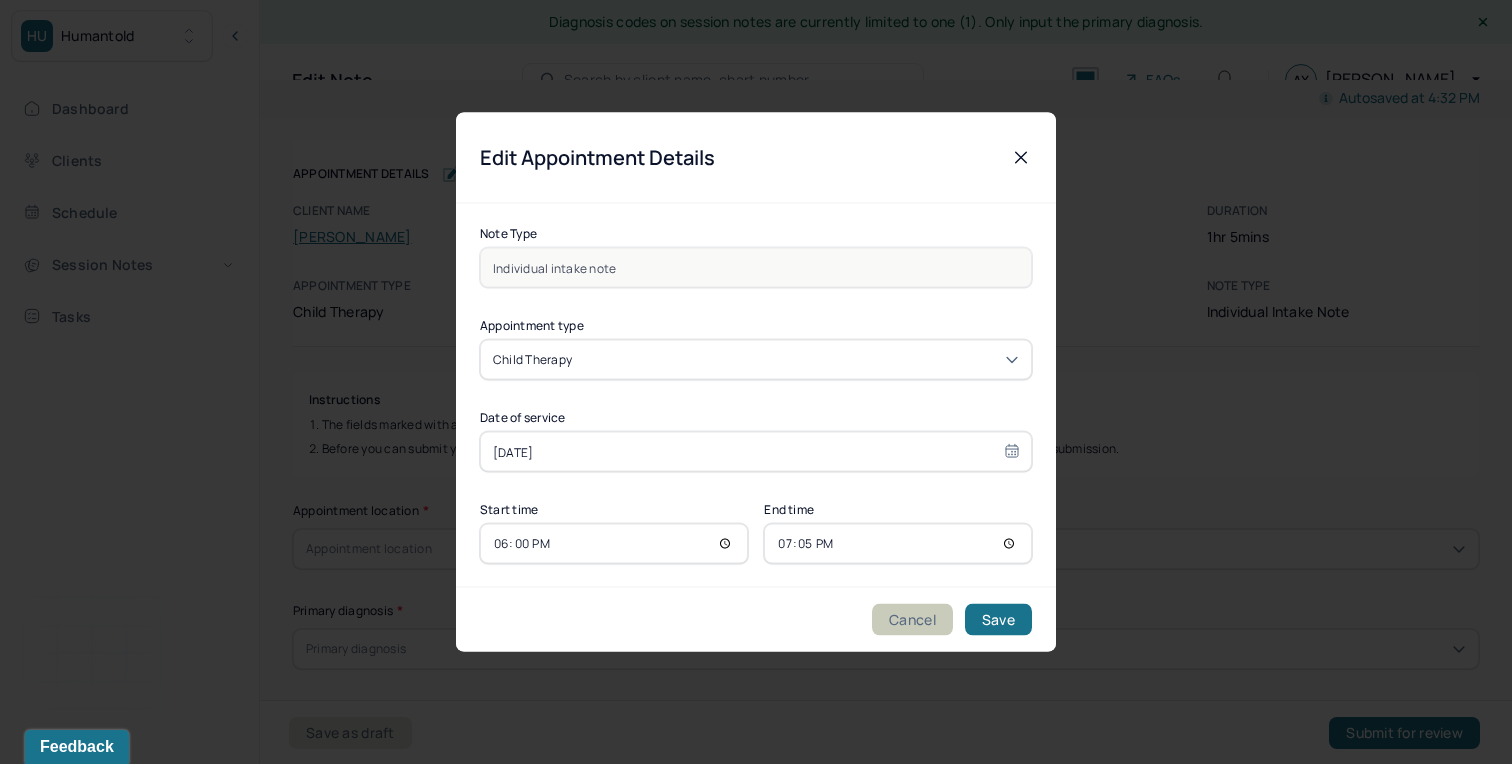click on "Cancel" at bounding box center (912, 620) 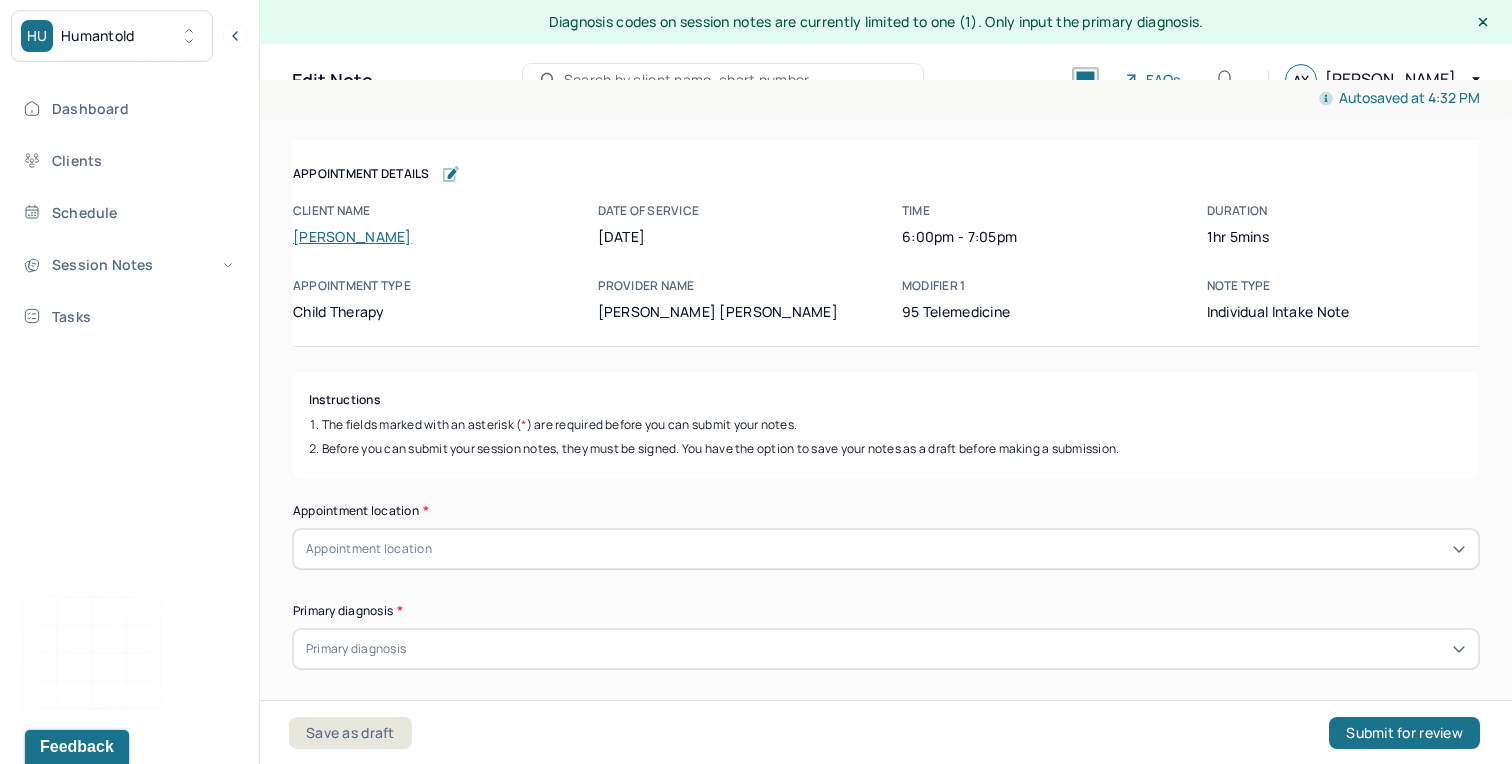 scroll, scrollTop: 7, scrollLeft: 0, axis: vertical 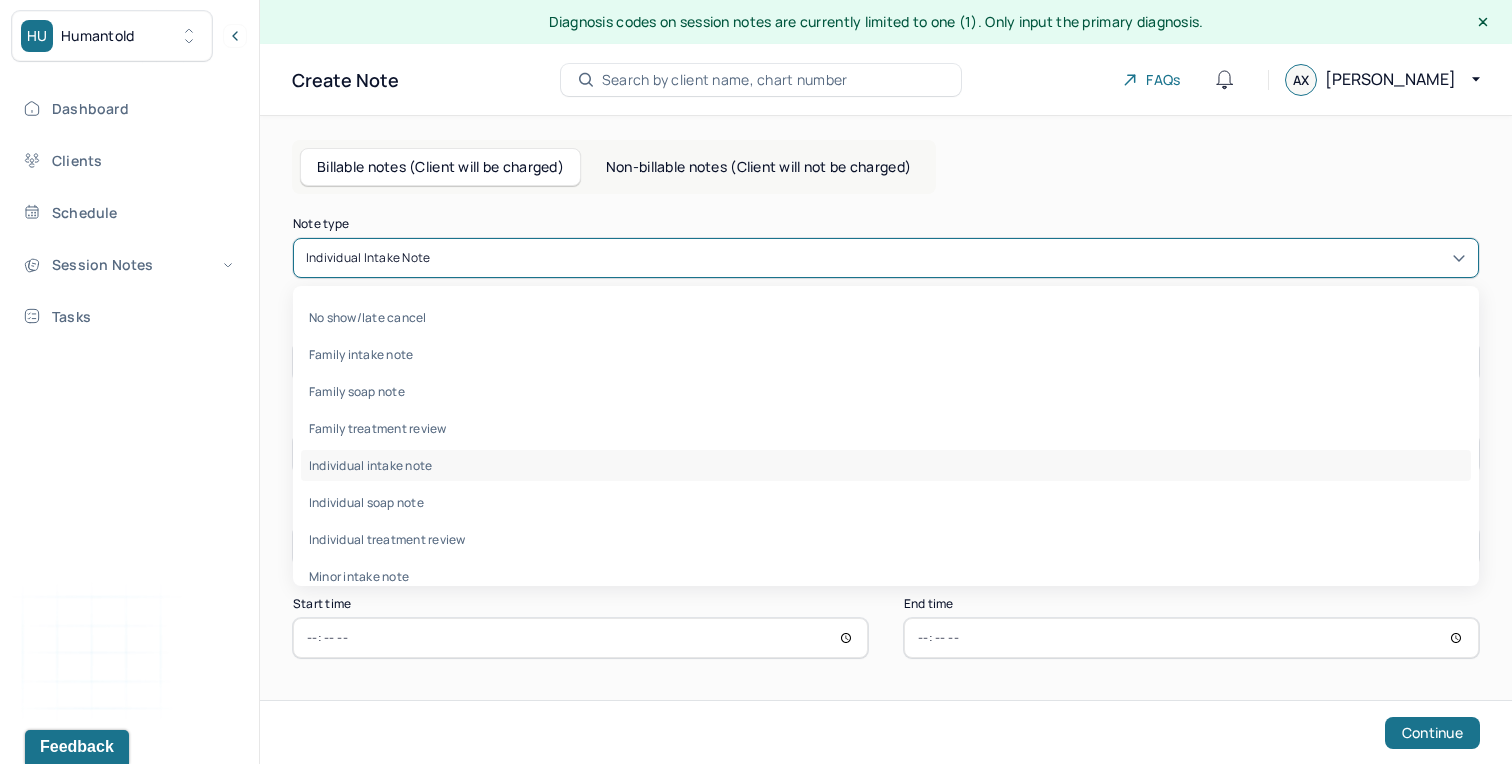 click at bounding box center (950, 258) 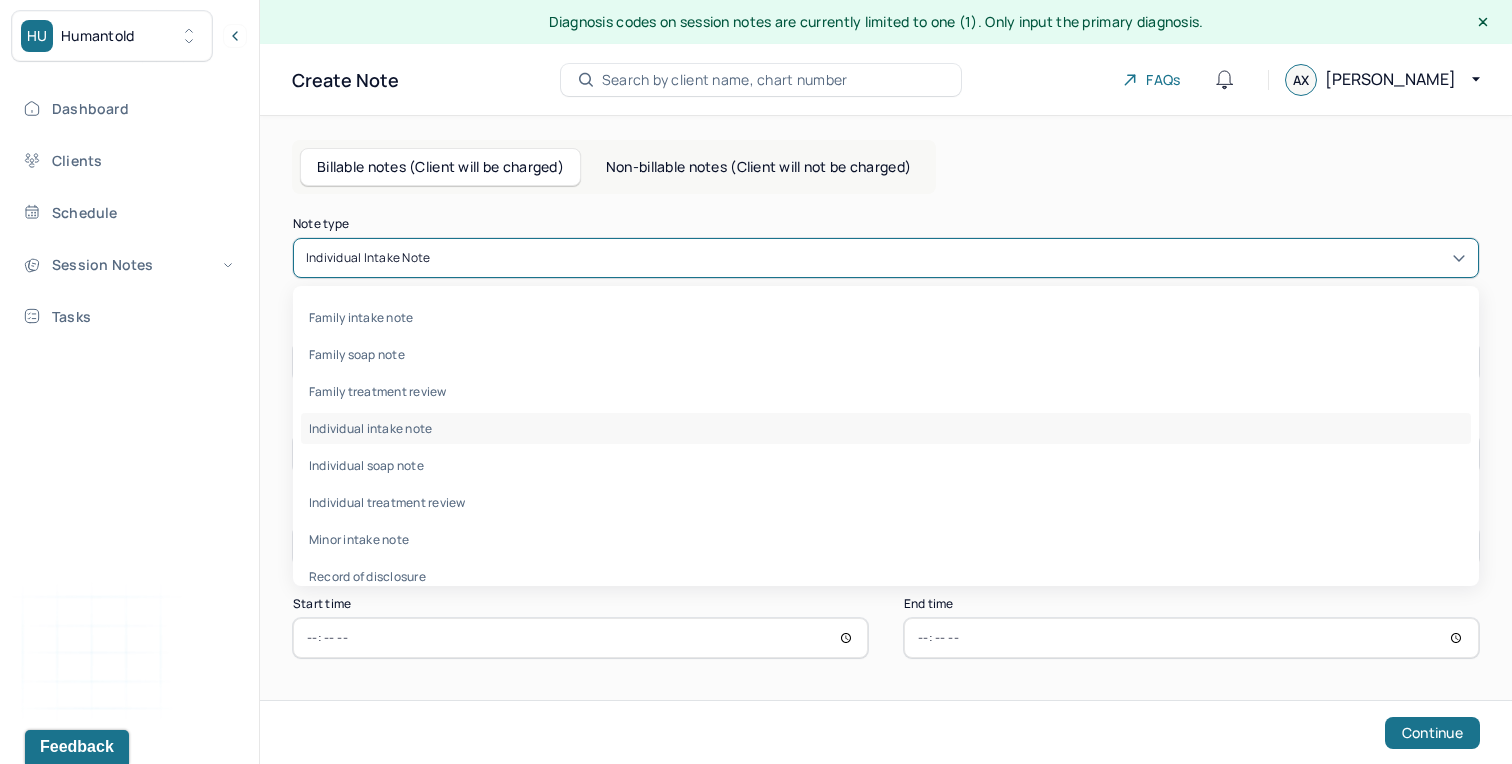 scroll, scrollTop: 53, scrollLeft: 0, axis: vertical 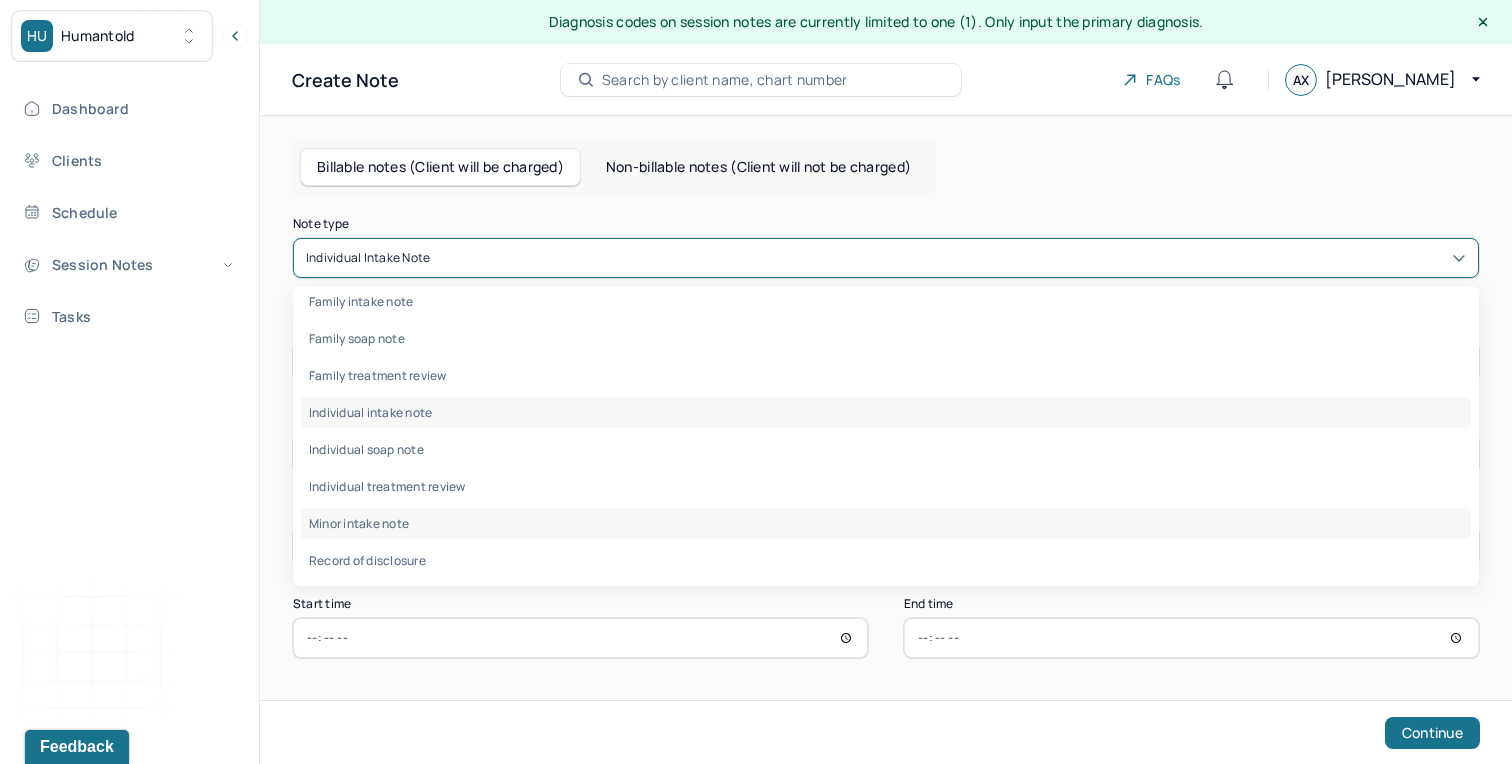 click on "Minor intake note" at bounding box center [886, 523] 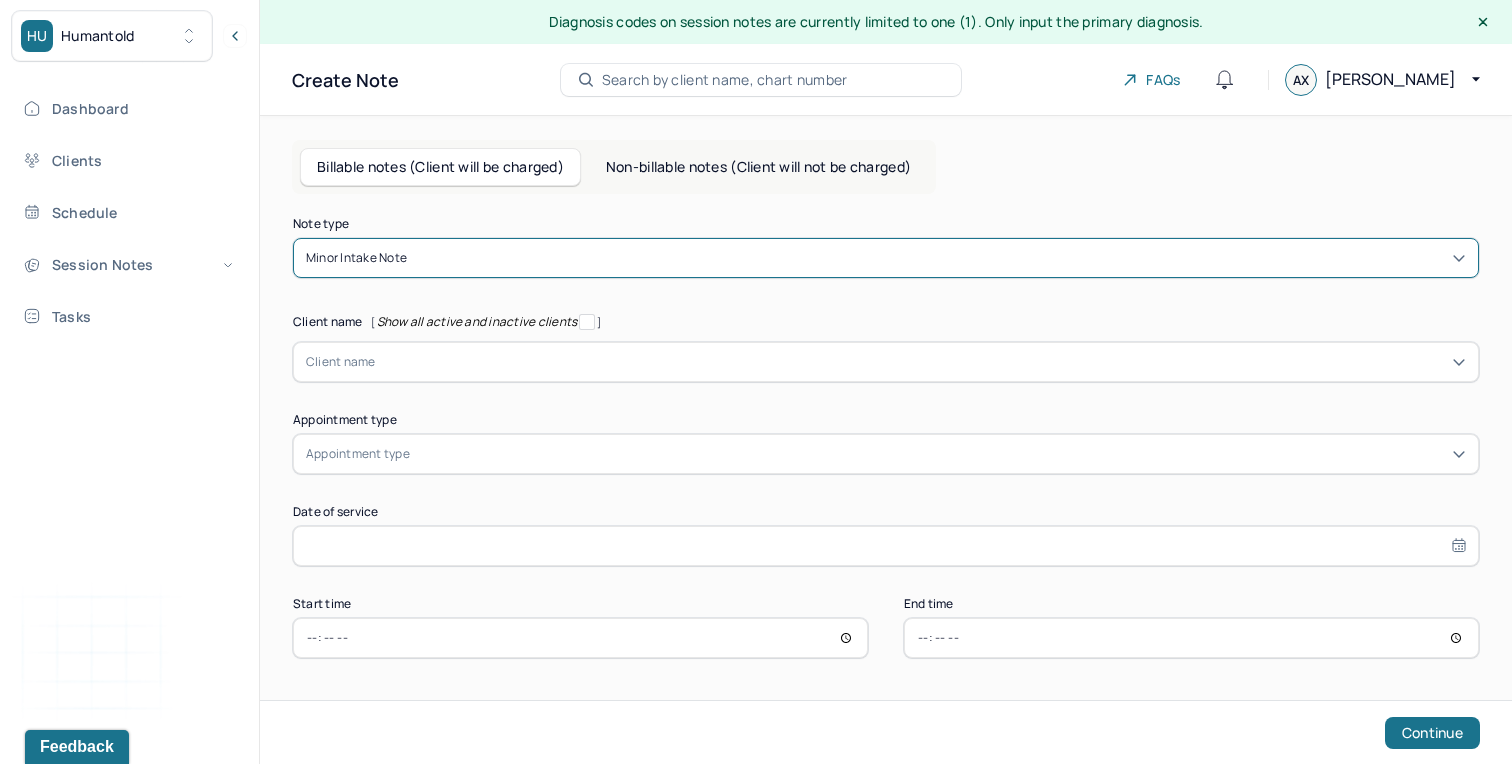click at bounding box center (921, 362) 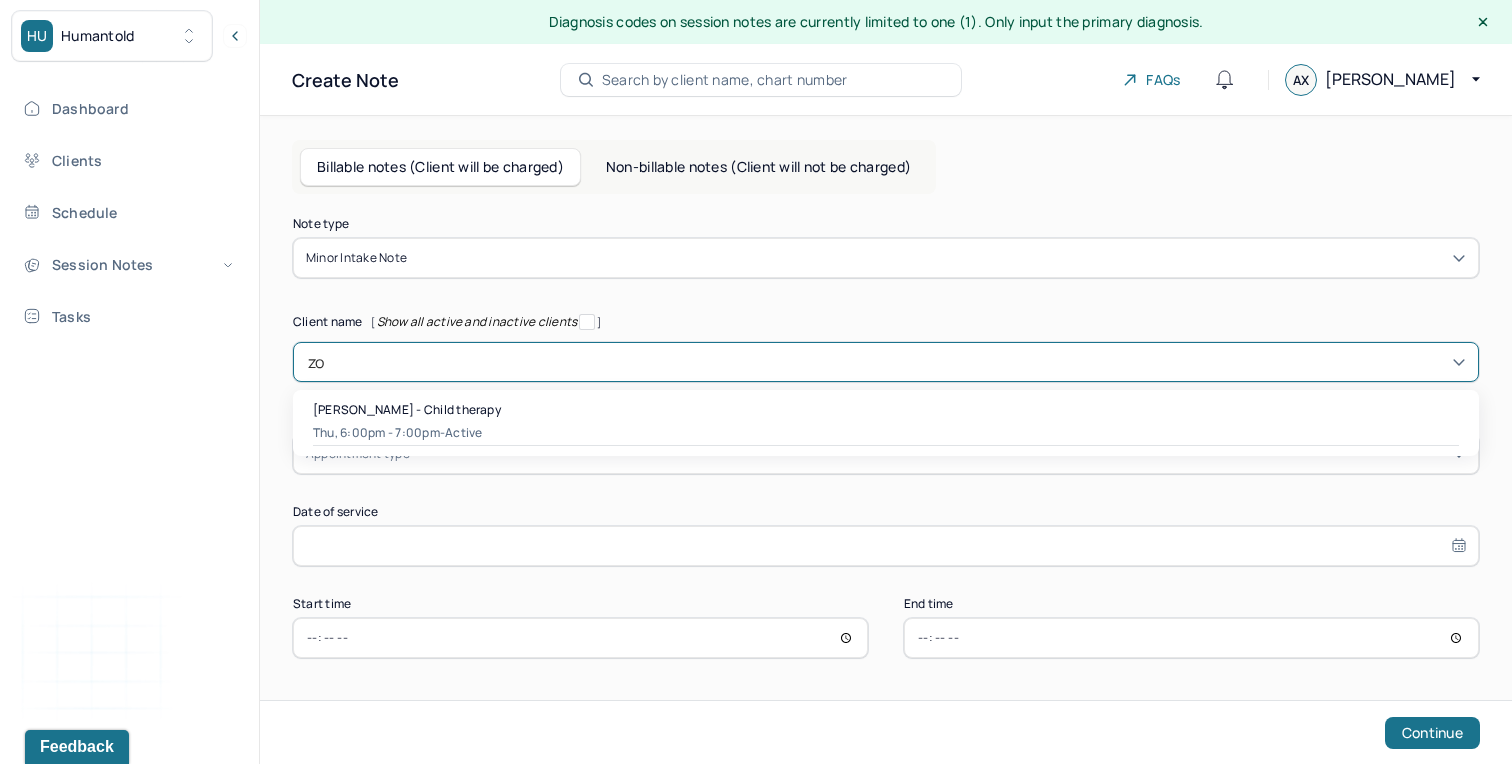 type on "zoe" 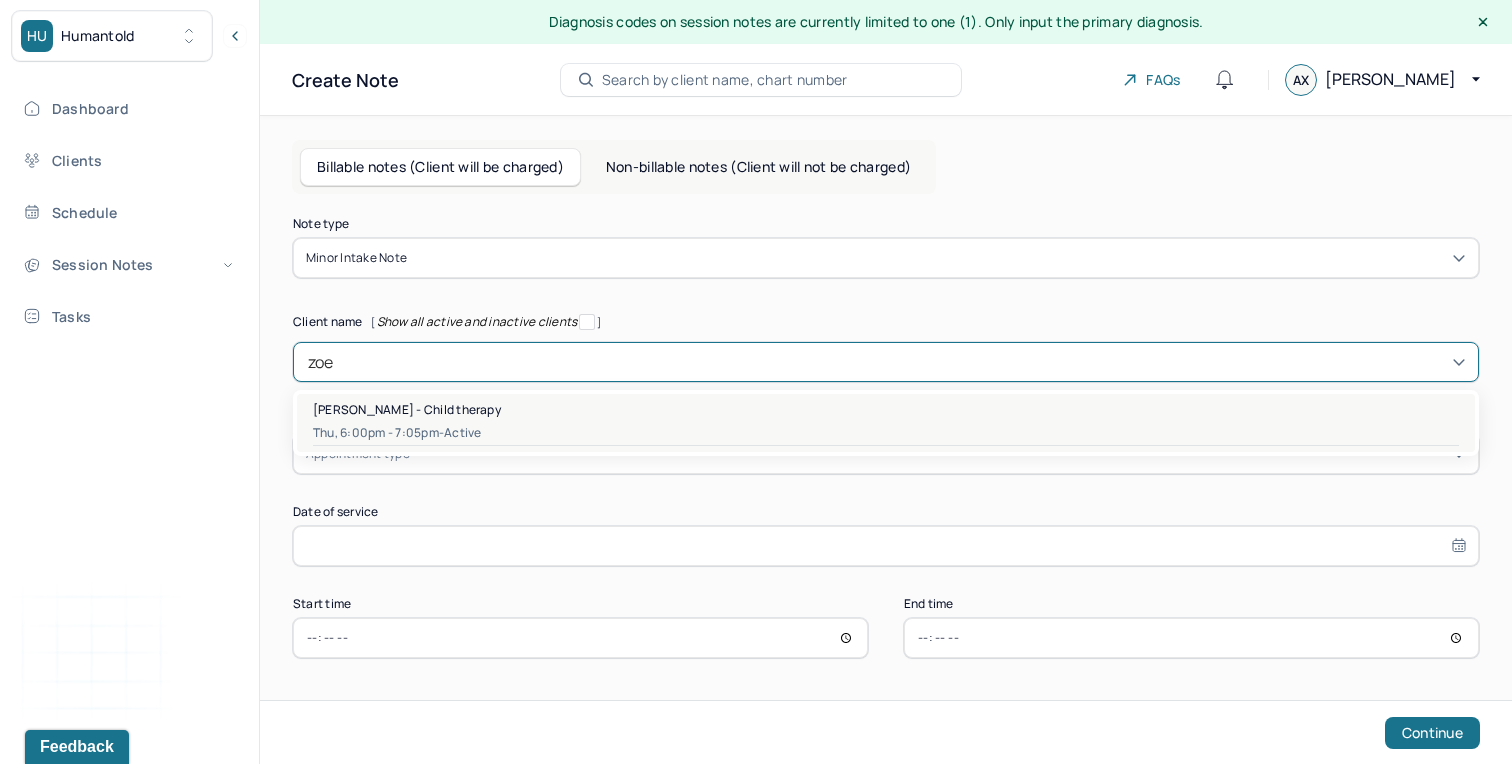 click on "[PERSON_NAME] - Child therapy" at bounding box center (886, 409) 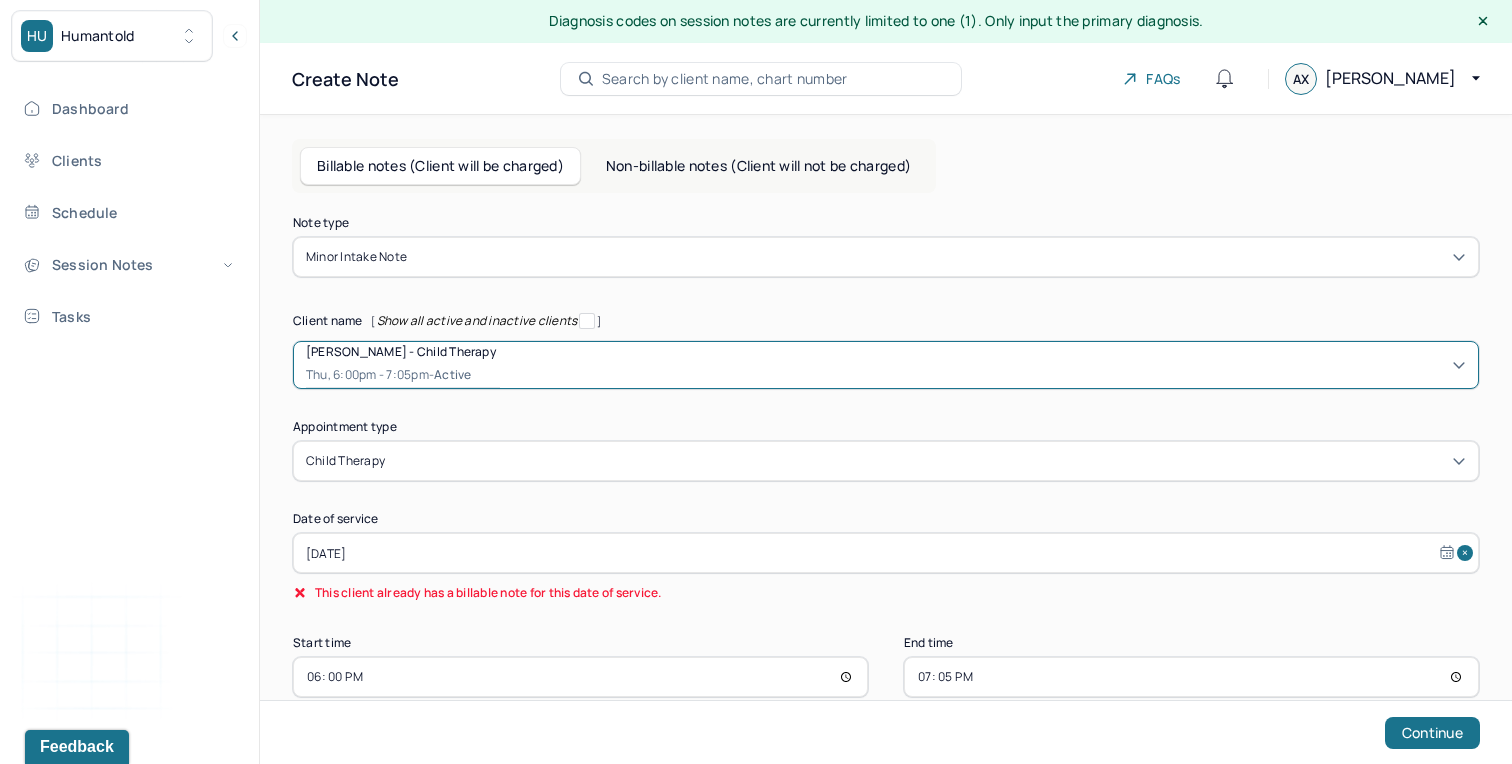 select on "6" 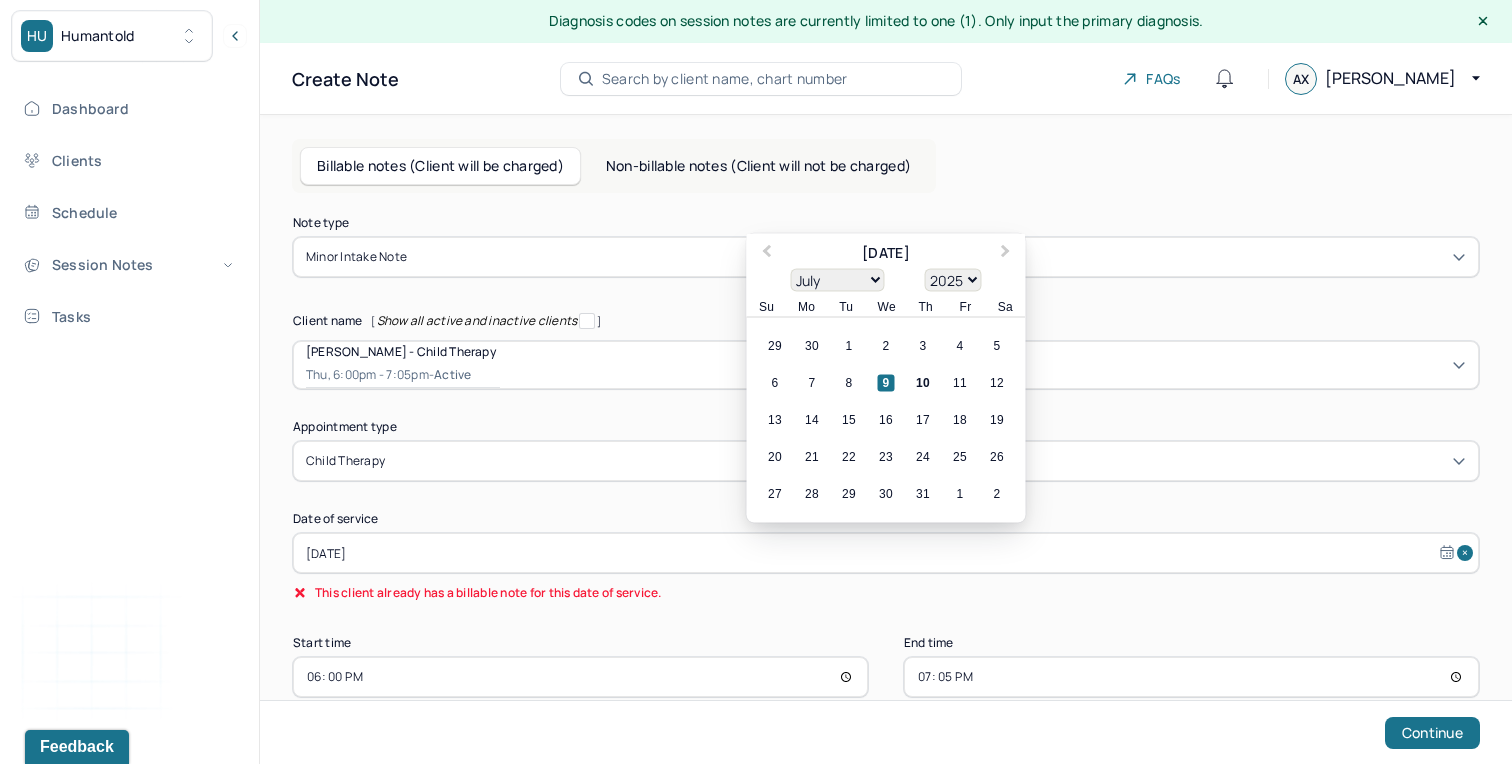 click on "[DATE]" at bounding box center (886, 553) 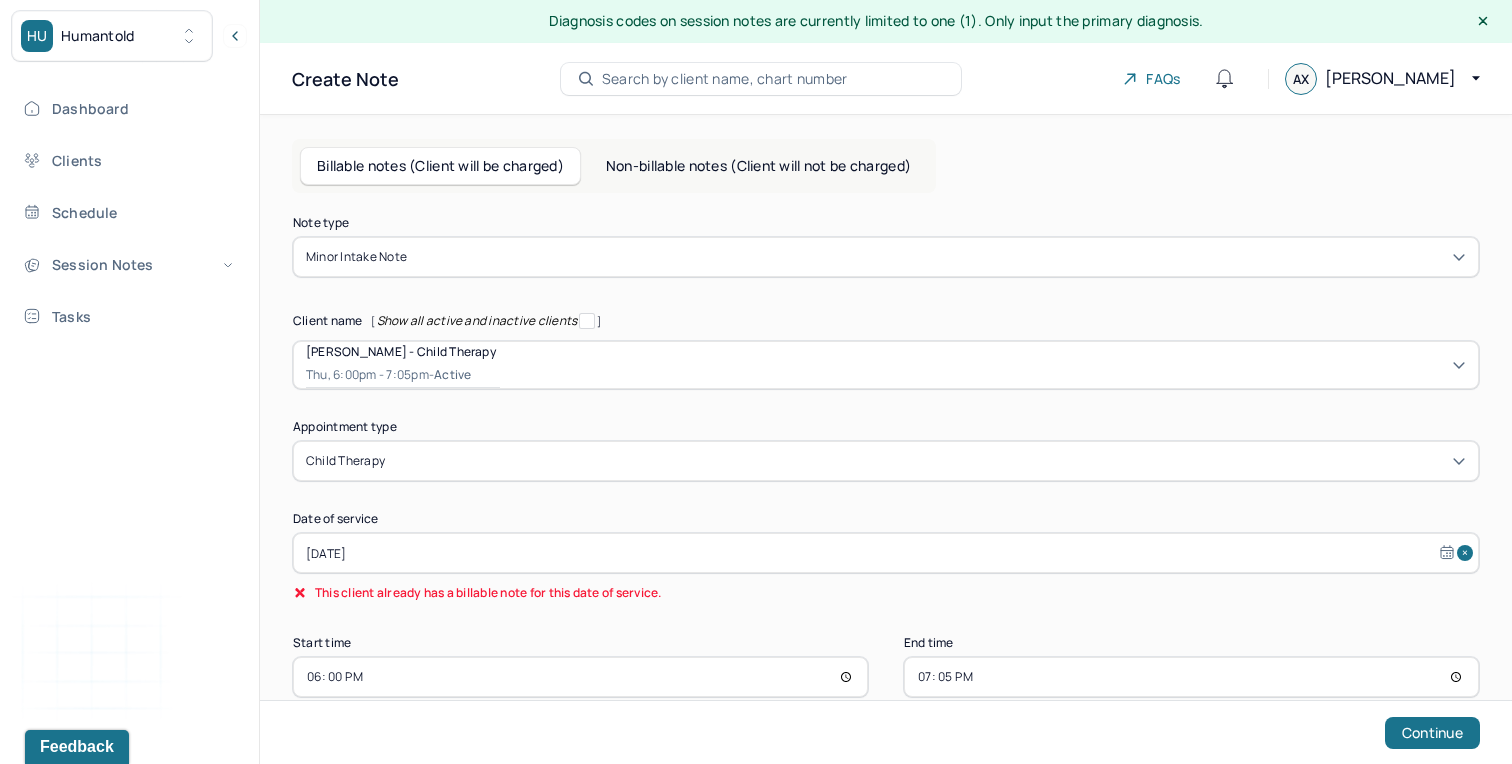 click on "Date of service [DATE]" at bounding box center (886, 543) 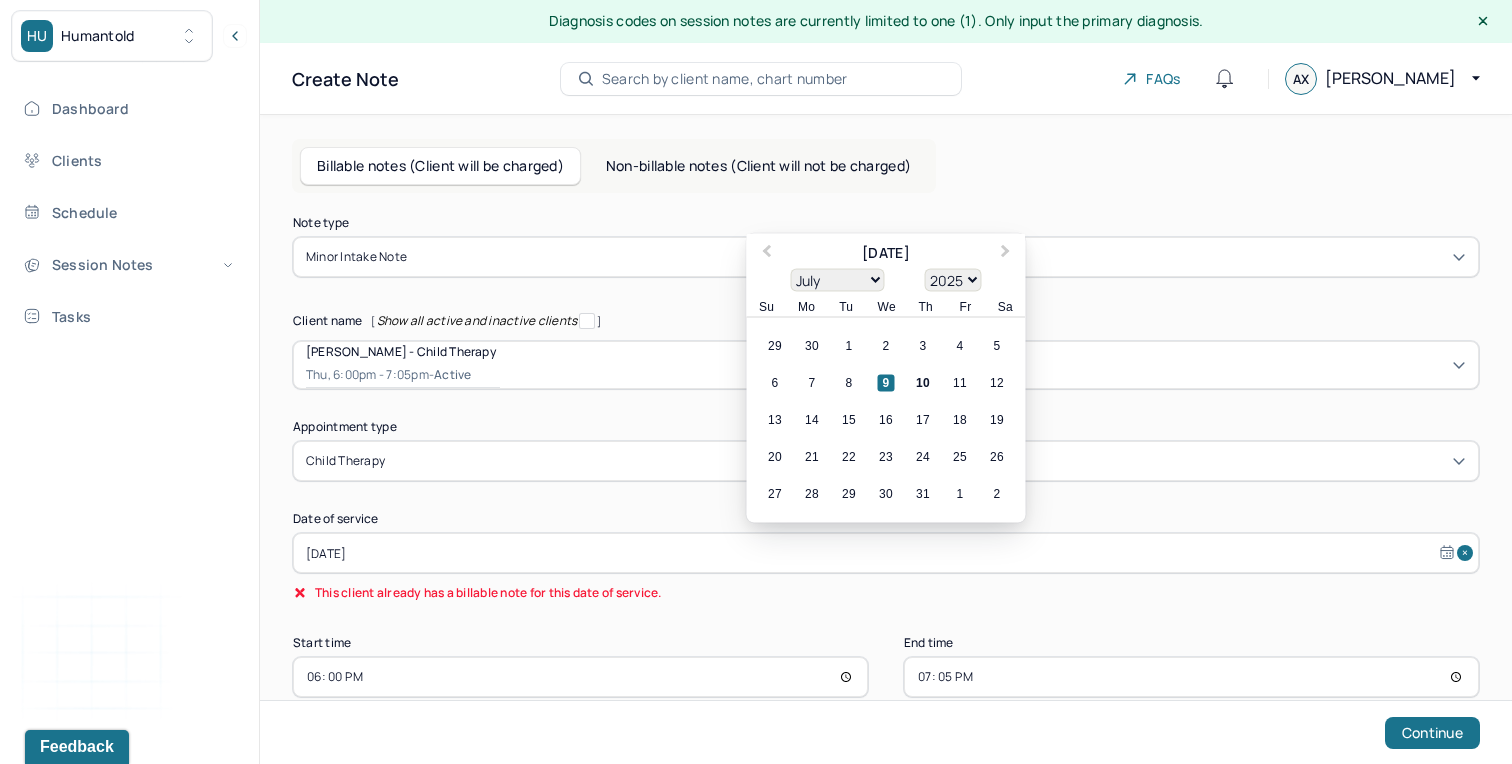 click on "9" at bounding box center (886, 383) 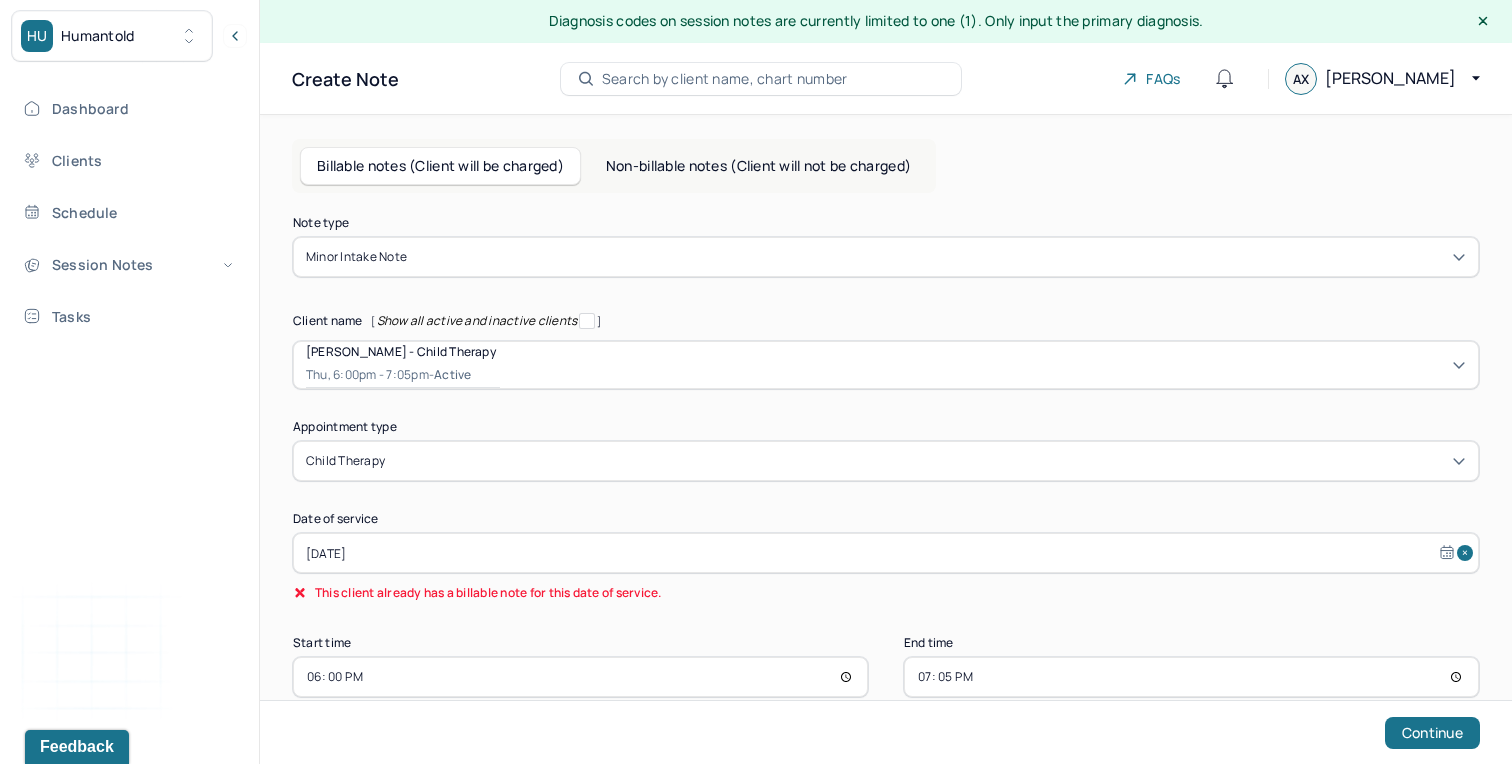click on "[DATE]" at bounding box center [886, 553] 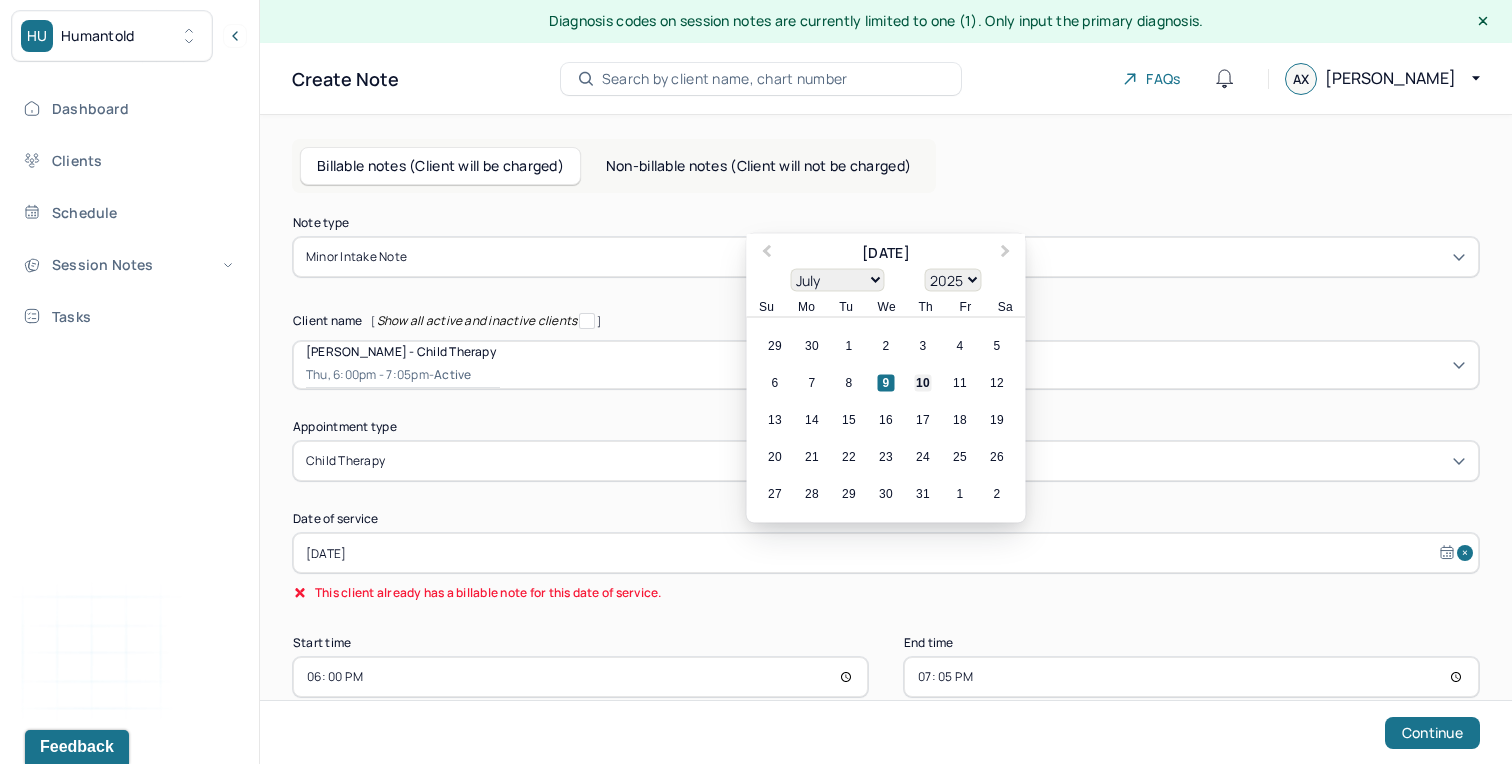 click on "10" at bounding box center (923, 383) 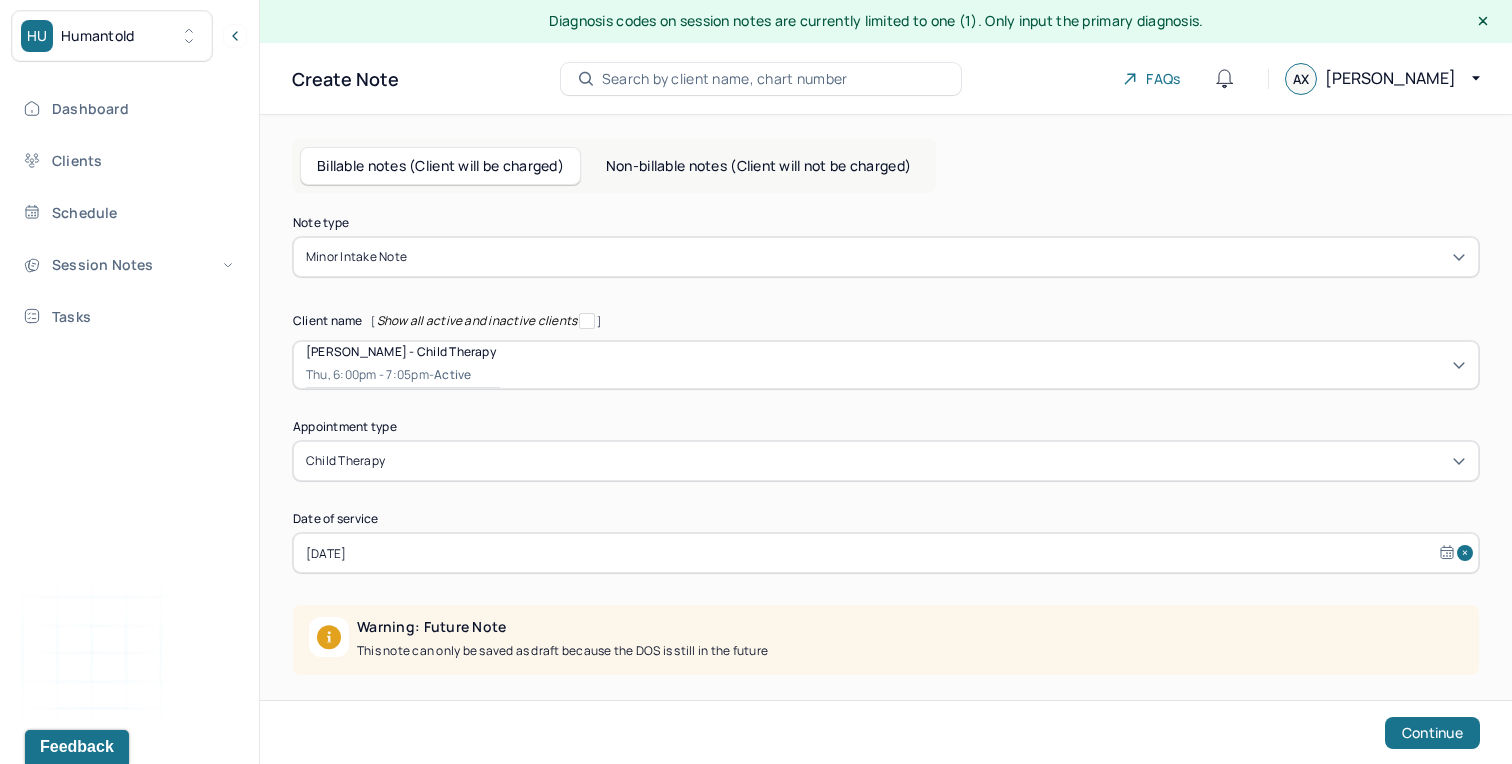 click on "[DATE]" at bounding box center [886, 553] 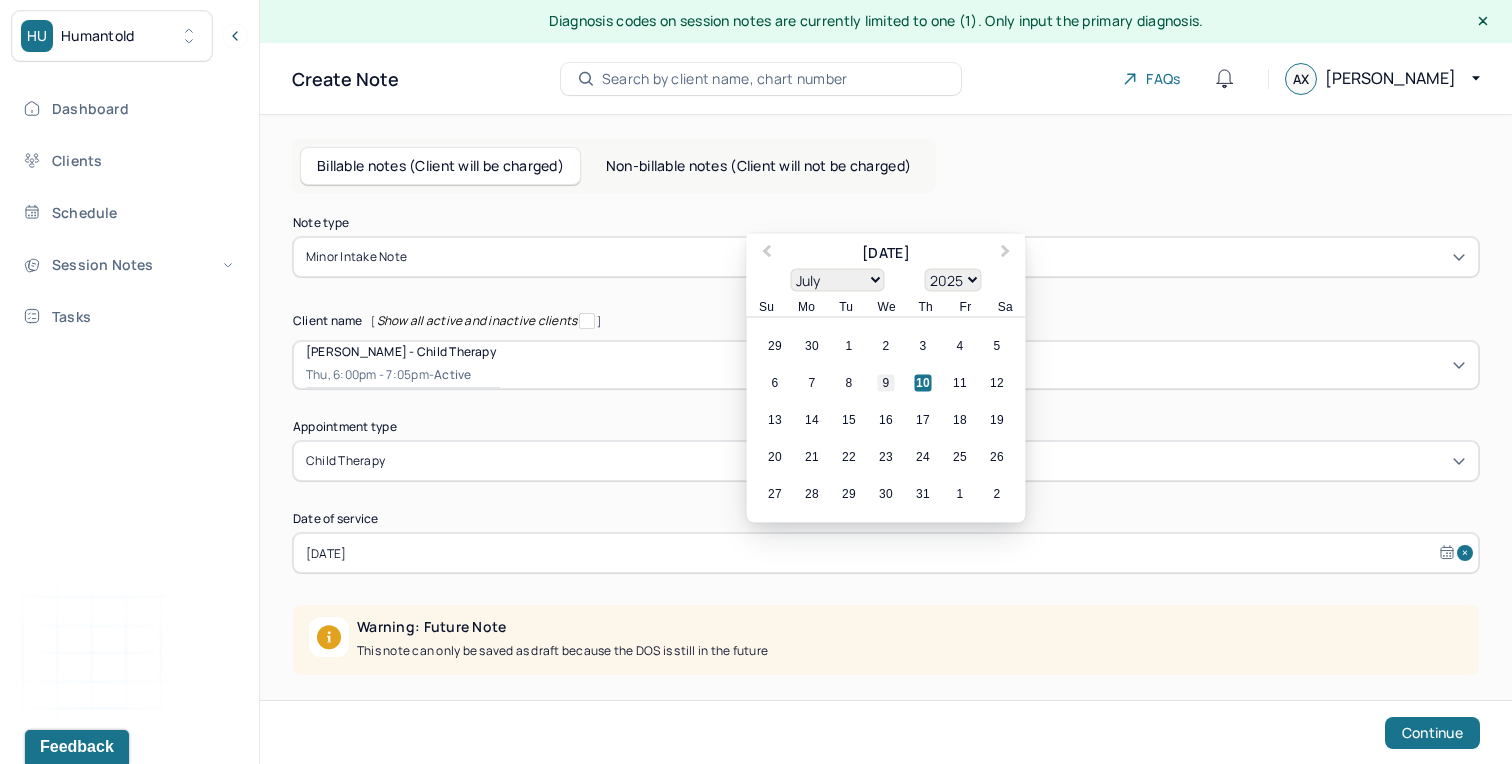 click on "9" at bounding box center (886, 383) 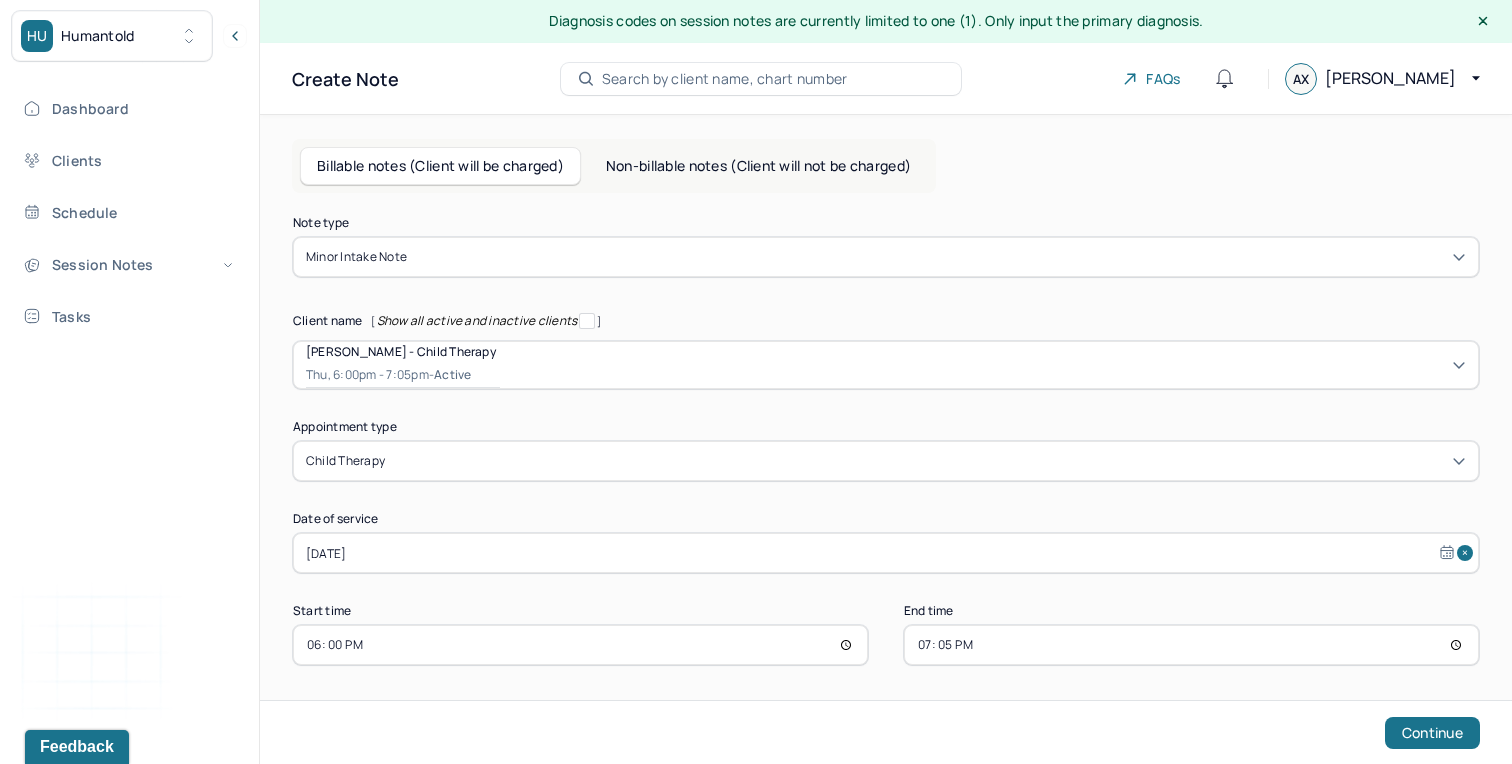 scroll, scrollTop: 7, scrollLeft: 0, axis: vertical 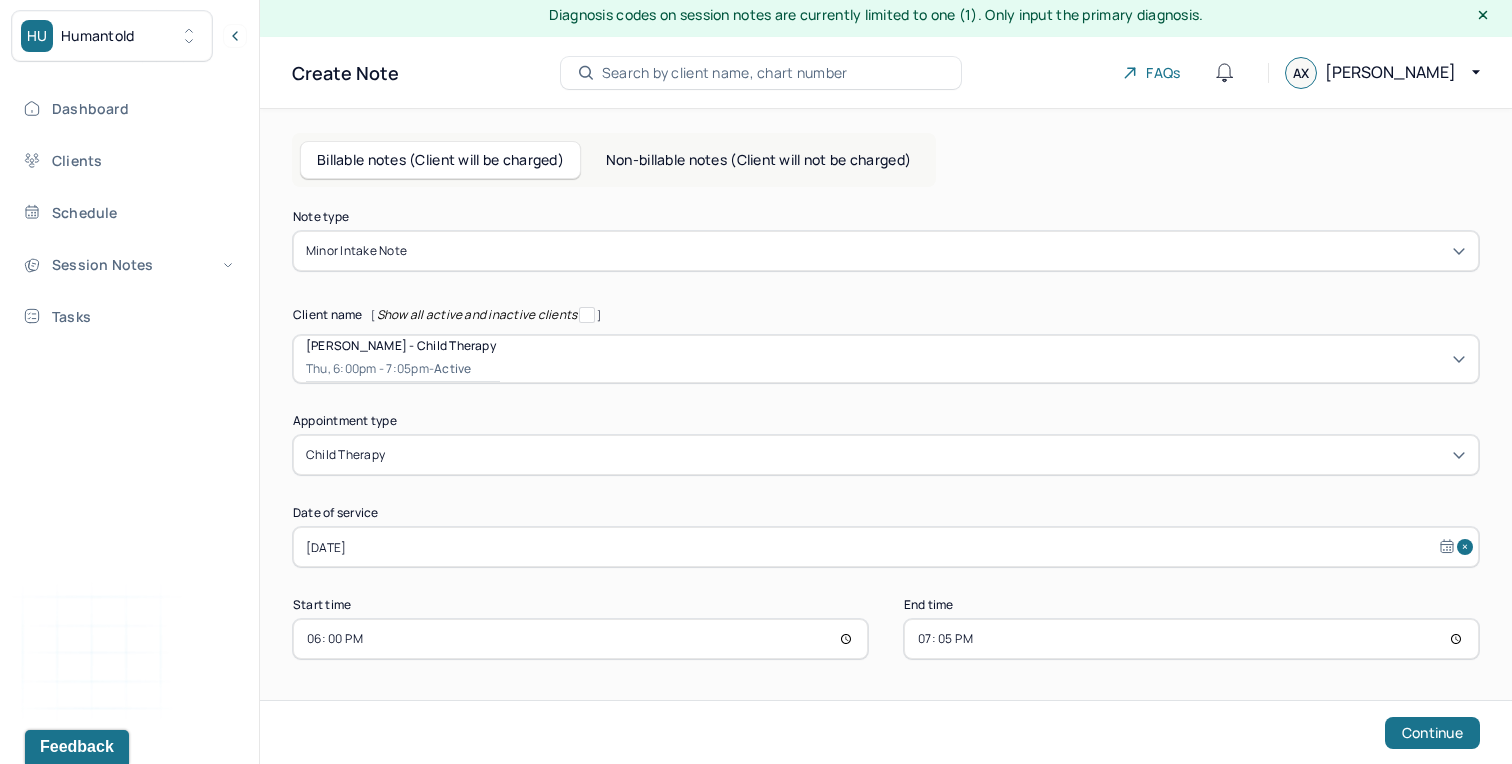 click on "Note type Minor intake note Client name [ Show all active and inactive clients ] [PERSON_NAME] - Child therapy Thu, 6:00pm - 7:05pm  -  active Supervisee name [PERSON_NAME] [PERSON_NAME] Appointment type child therapy Date of service [DATE] Start time 18:00 End time 19:05   Continue" at bounding box center [886, 435] 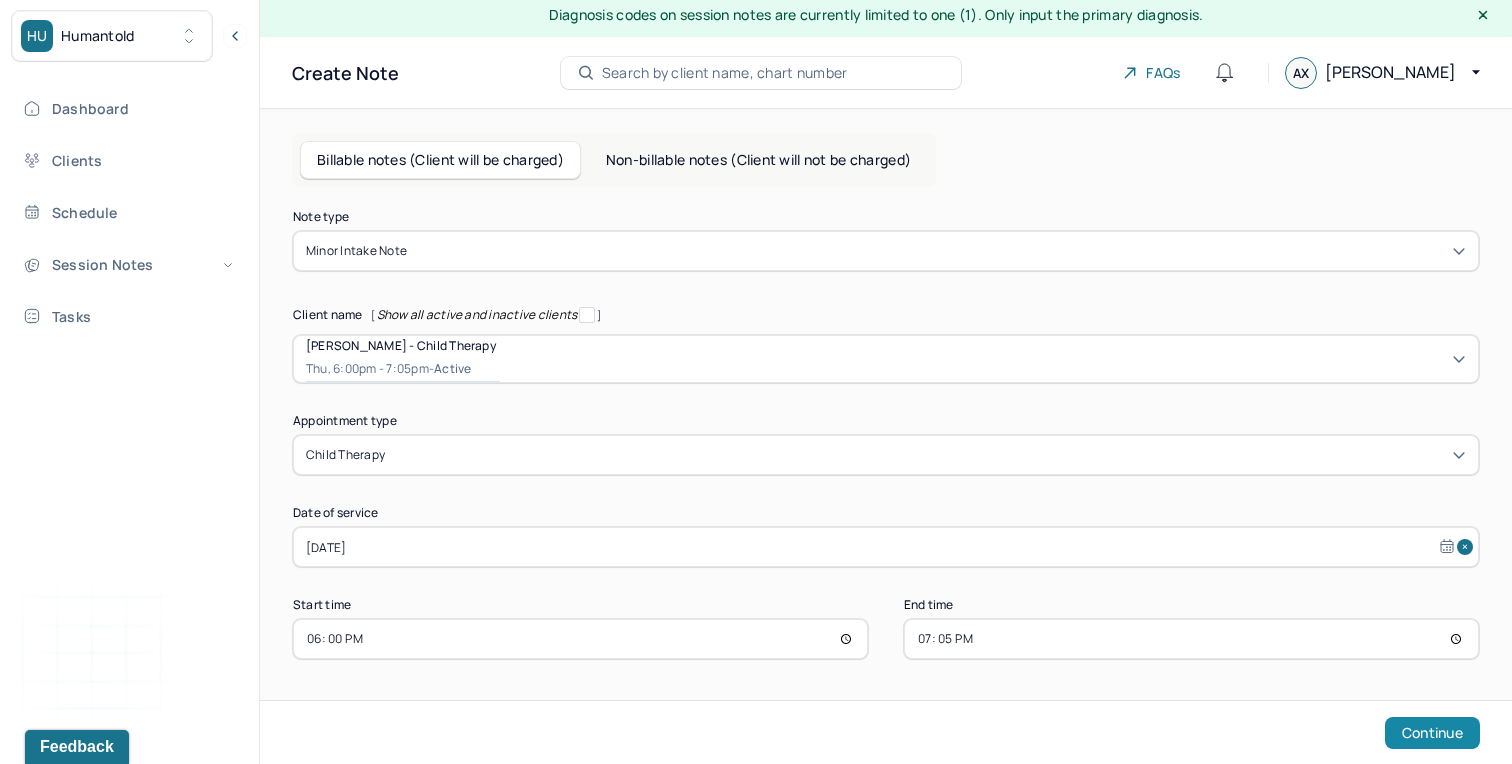 click on "Continue" at bounding box center [1432, 733] 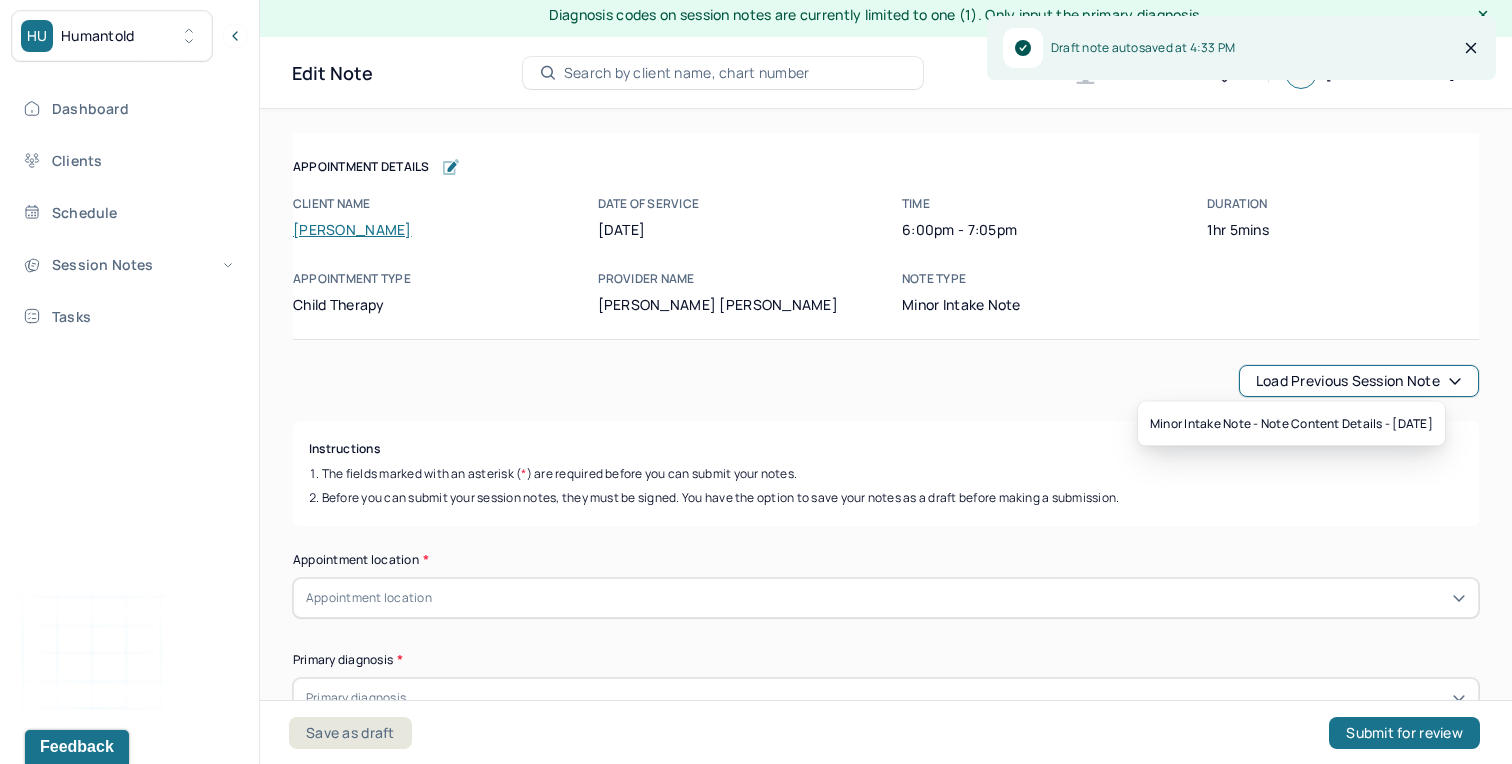 click on "Load previous session note" at bounding box center (1359, 381) 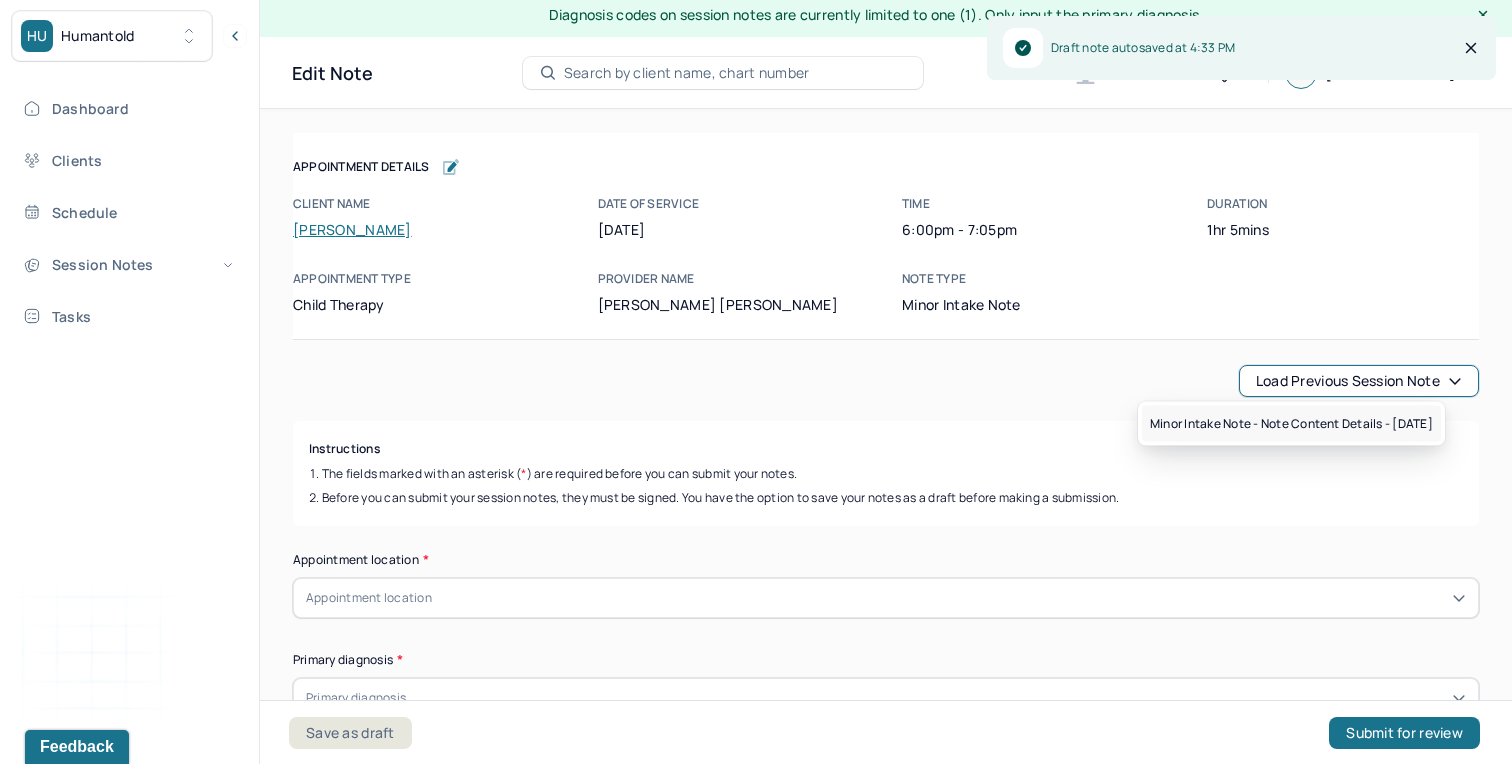 click on "Minor intake note   - Note content Details -   [DATE]" at bounding box center (1291, 424) 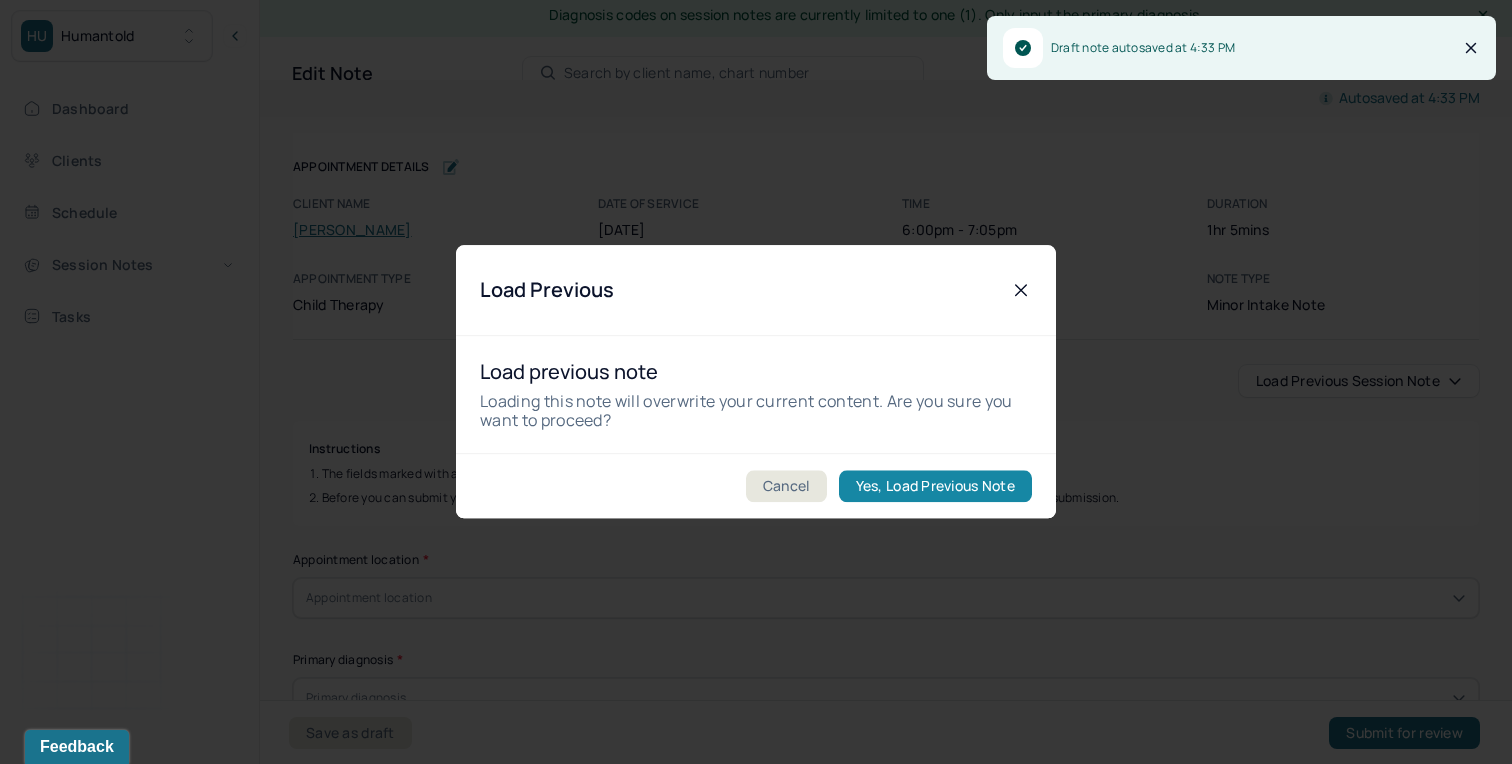 click on "Yes, Load Previous Note" at bounding box center (935, 487) 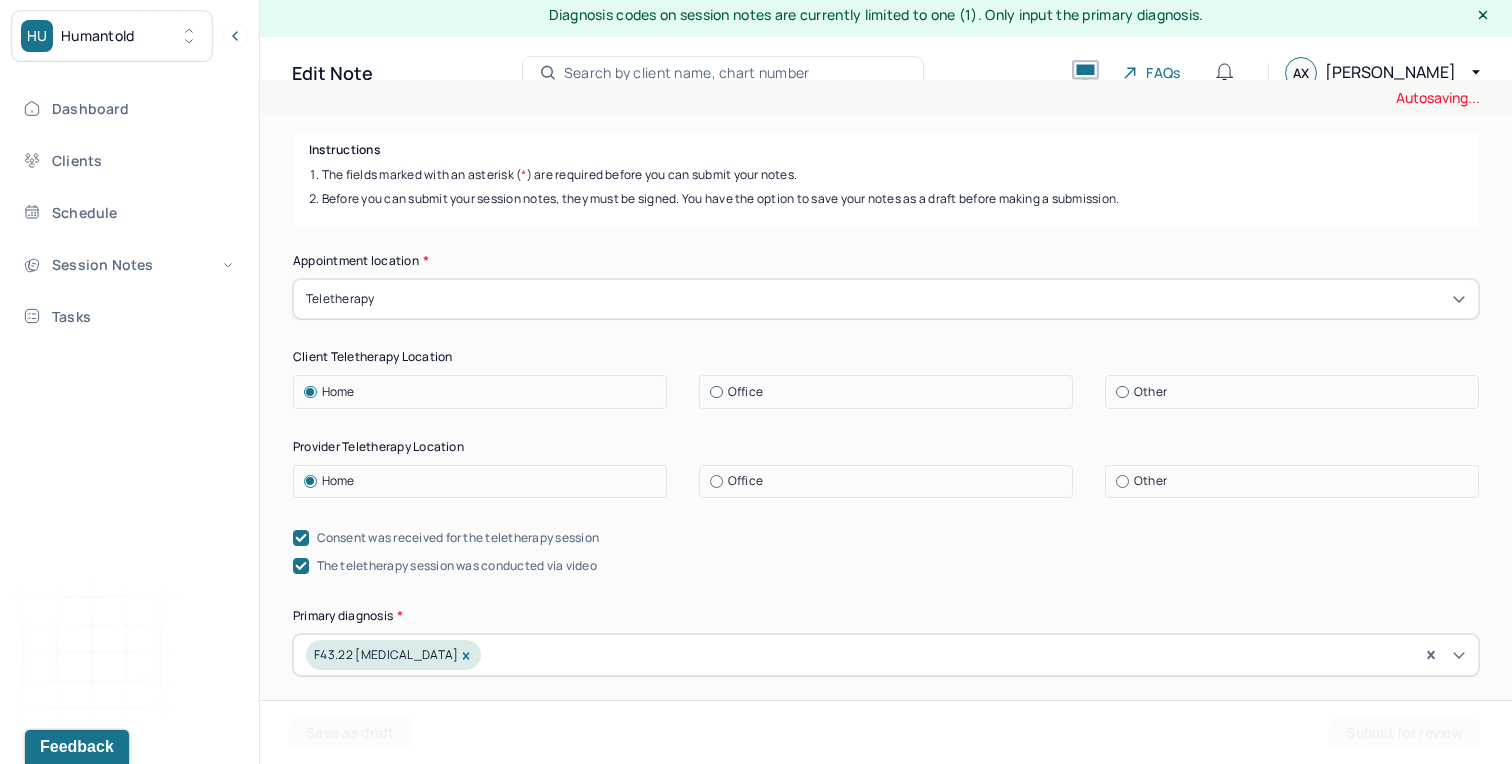 scroll, scrollTop: 312, scrollLeft: 0, axis: vertical 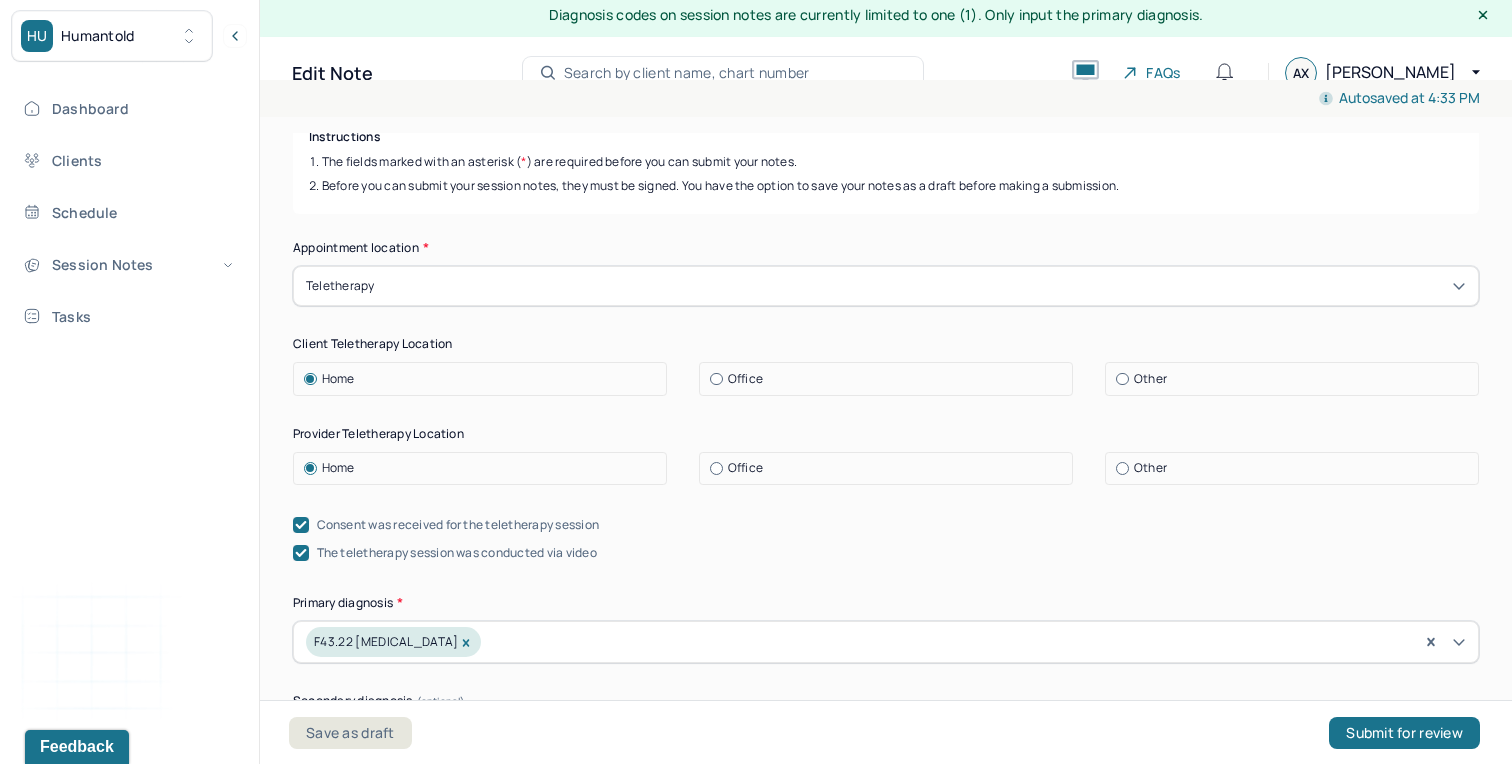 click on "Teletherapy" at bounding box center (886, 286) 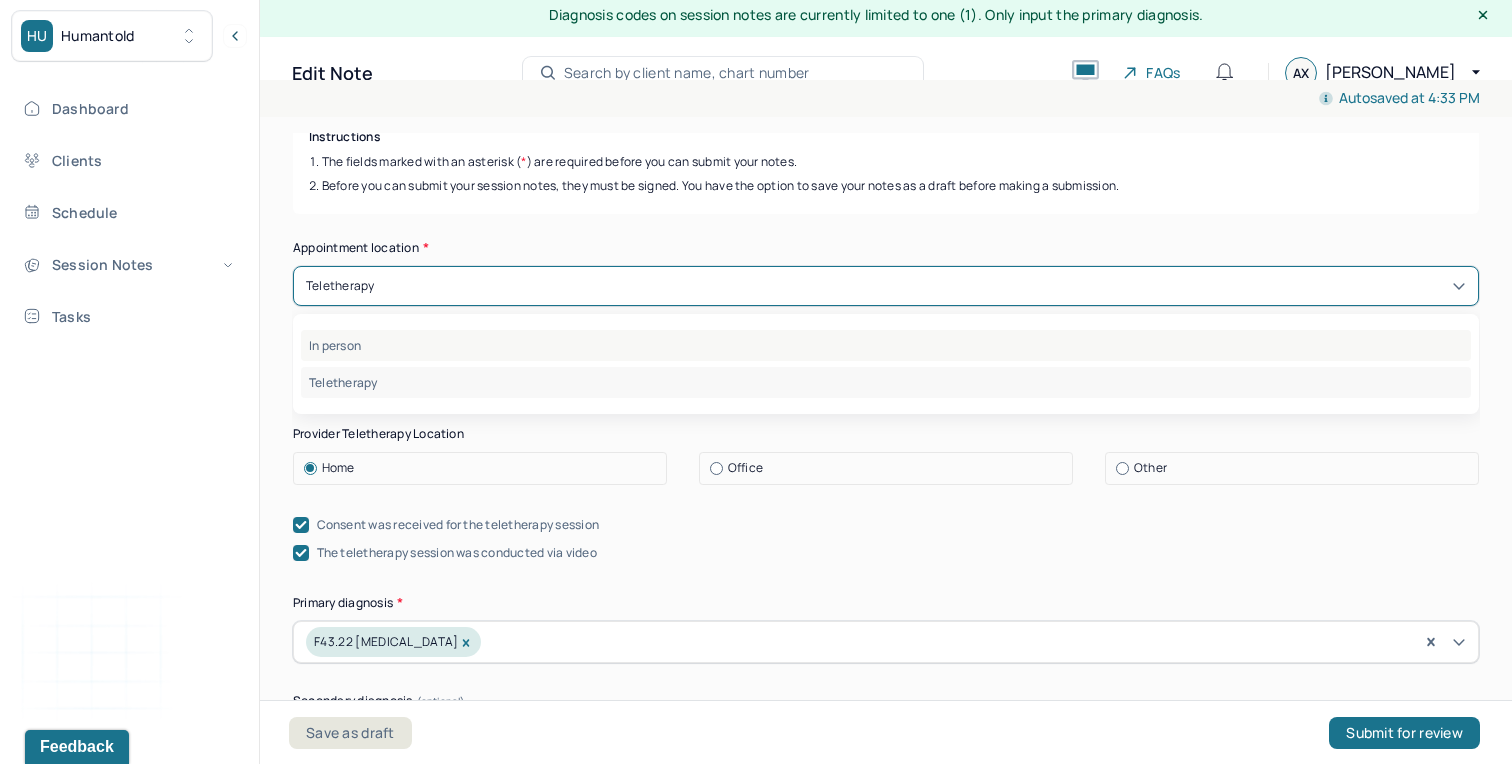 click on "In person" at bounding box center [886, 345] 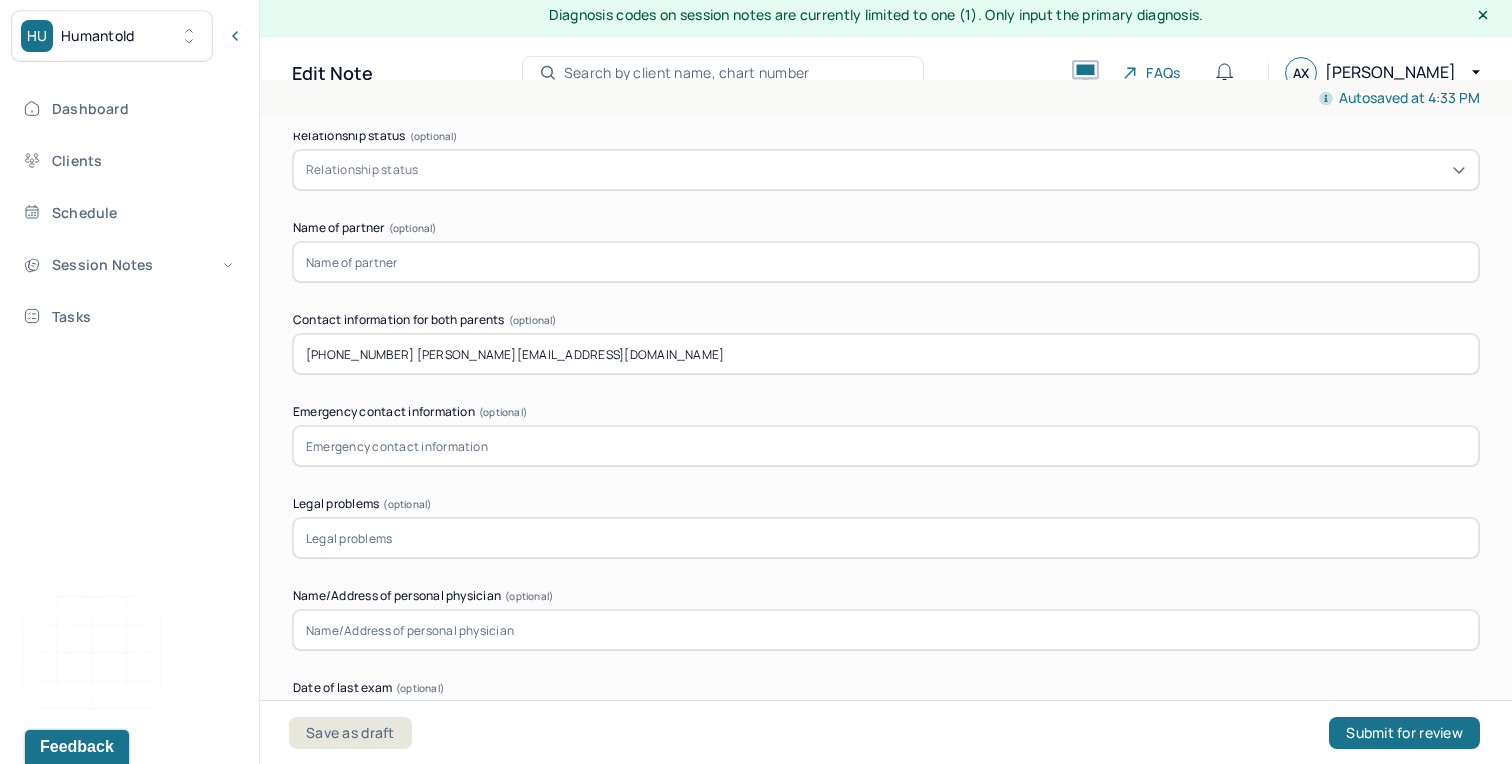 scroll, scrollTop: 1851, scrollLeft: 0, axis: vertical 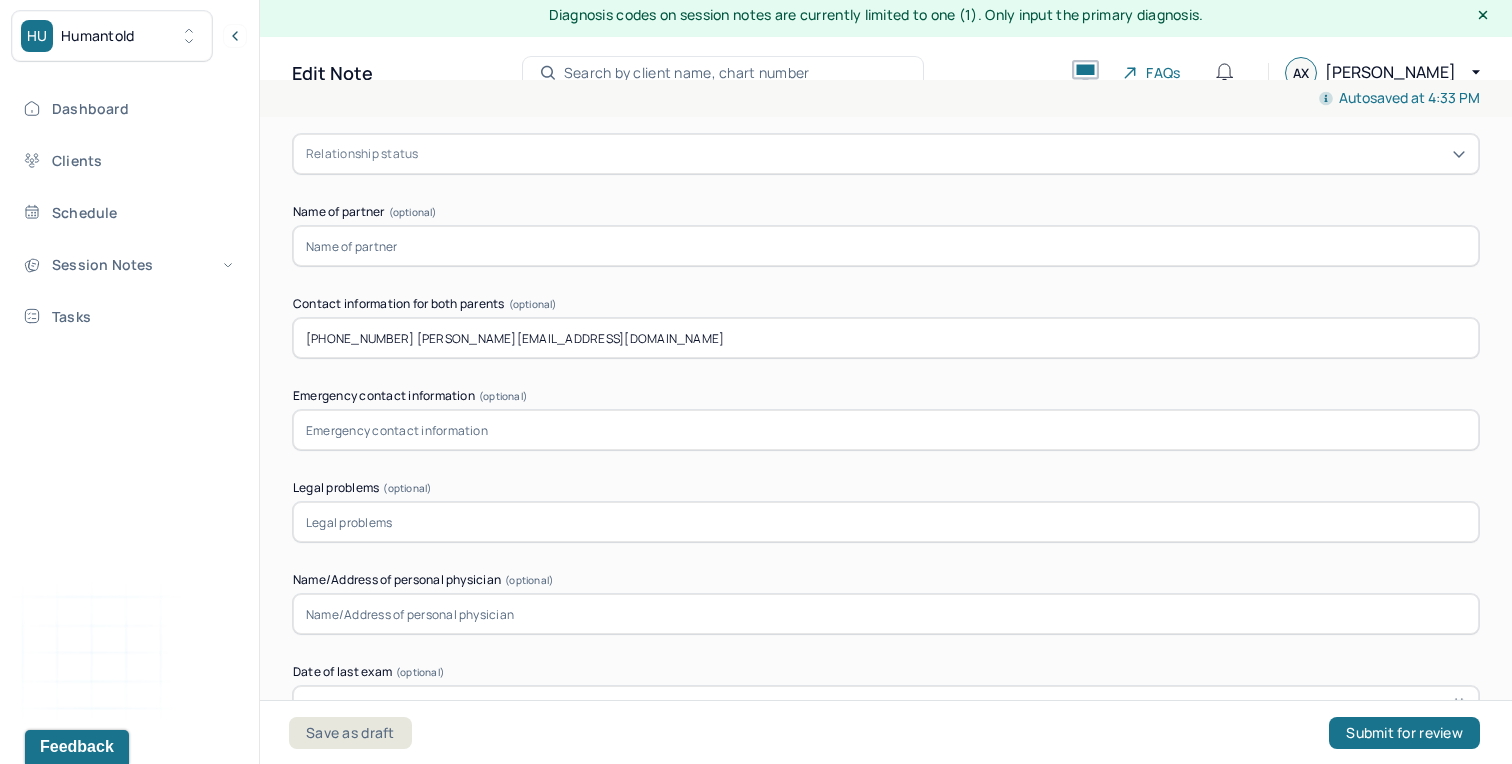 click on "[PHONE_NUMBER] [PERSON_NAME][EMAIL_ADDRESS][DOMAIN_NAME]" at bounding box center (886, 338) 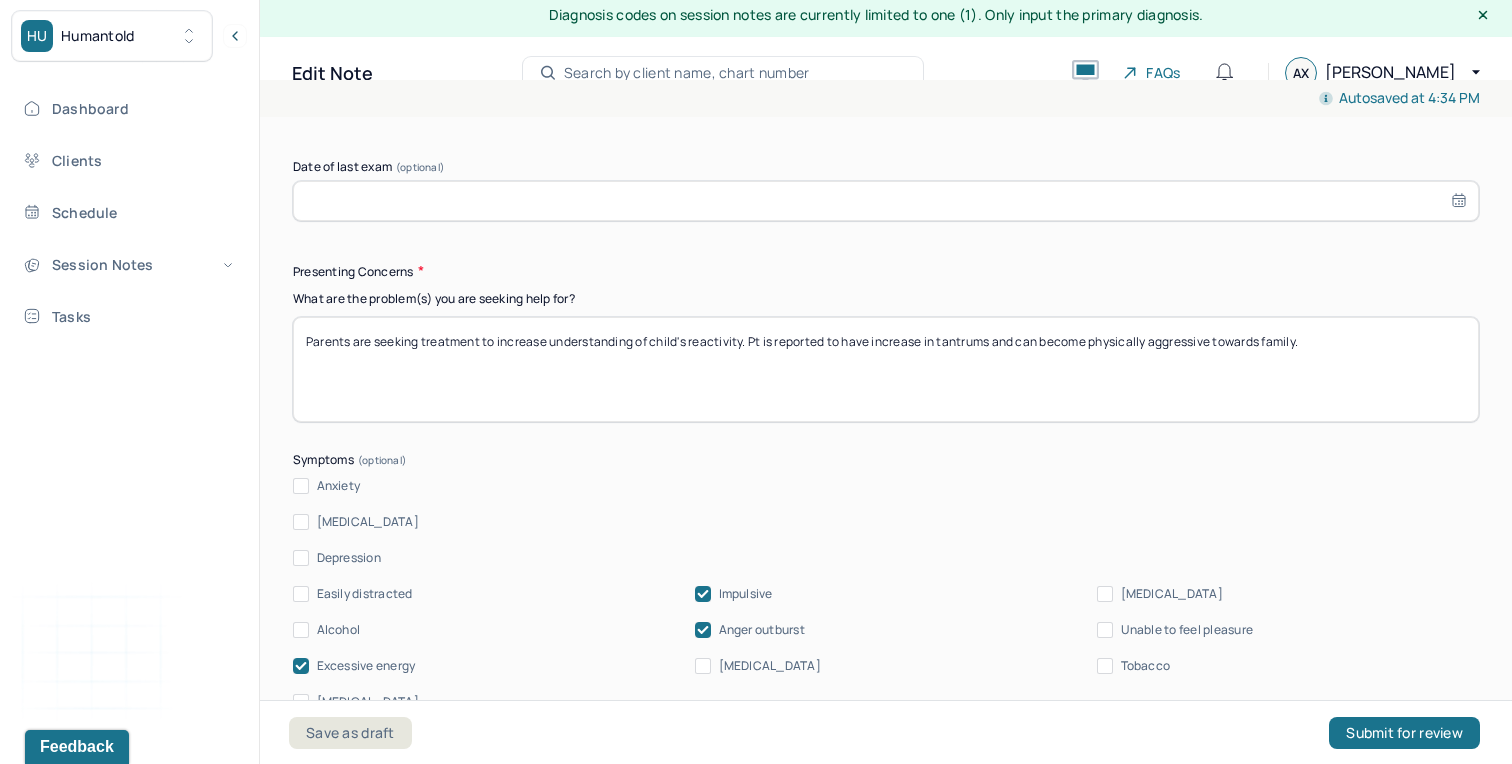 scroll, scrollTop: 2351, scrollLeft: 0, axis: vertical 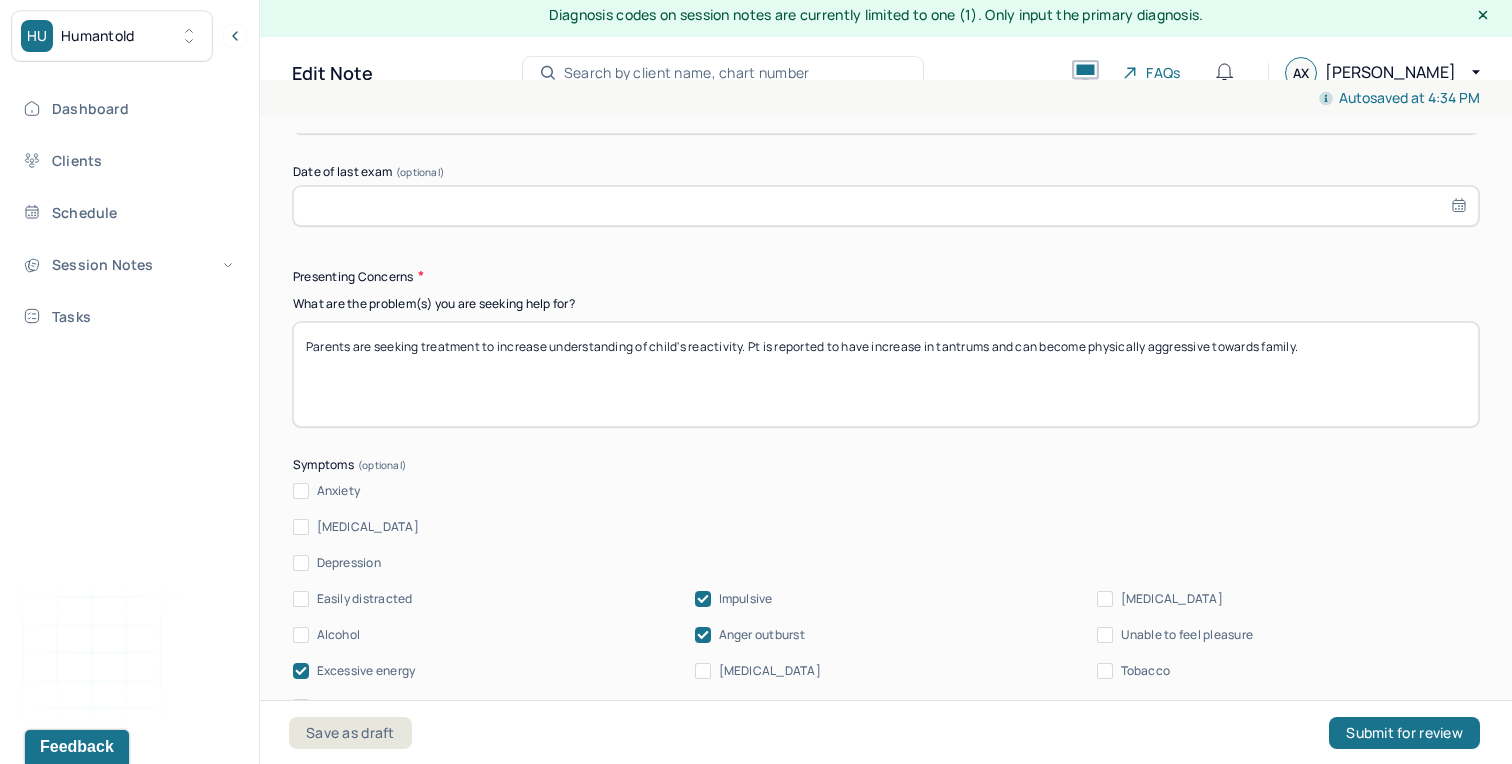 type on "Father: [PHONE_NUMBER] [PERSON_NAME][EMAIL_ADDRESS][DOMAIN_NAME]" 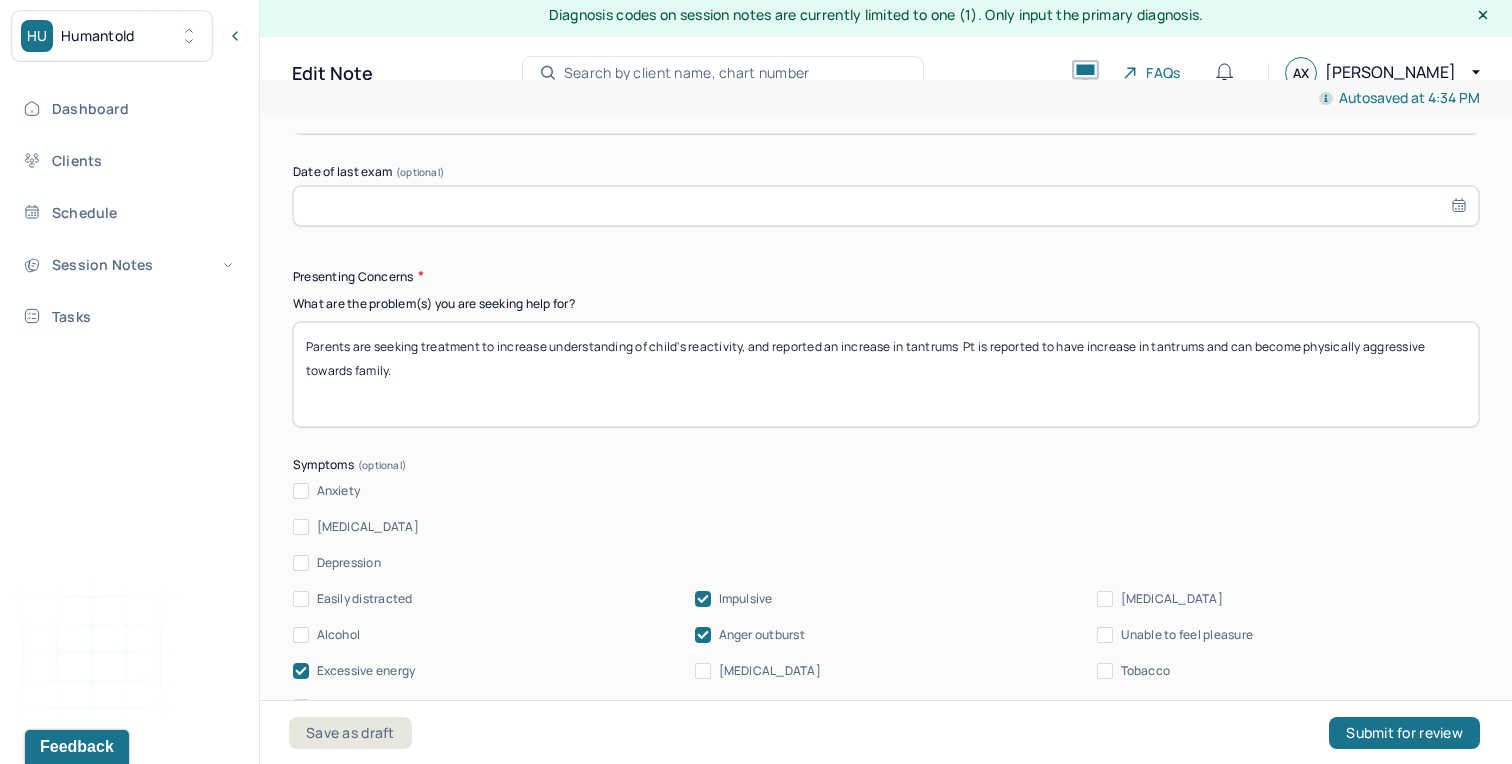 drag, startPoint x: 1210, startPoint y: 343, endPoint x: 964, endPoint y: 341, distance: 246.00813 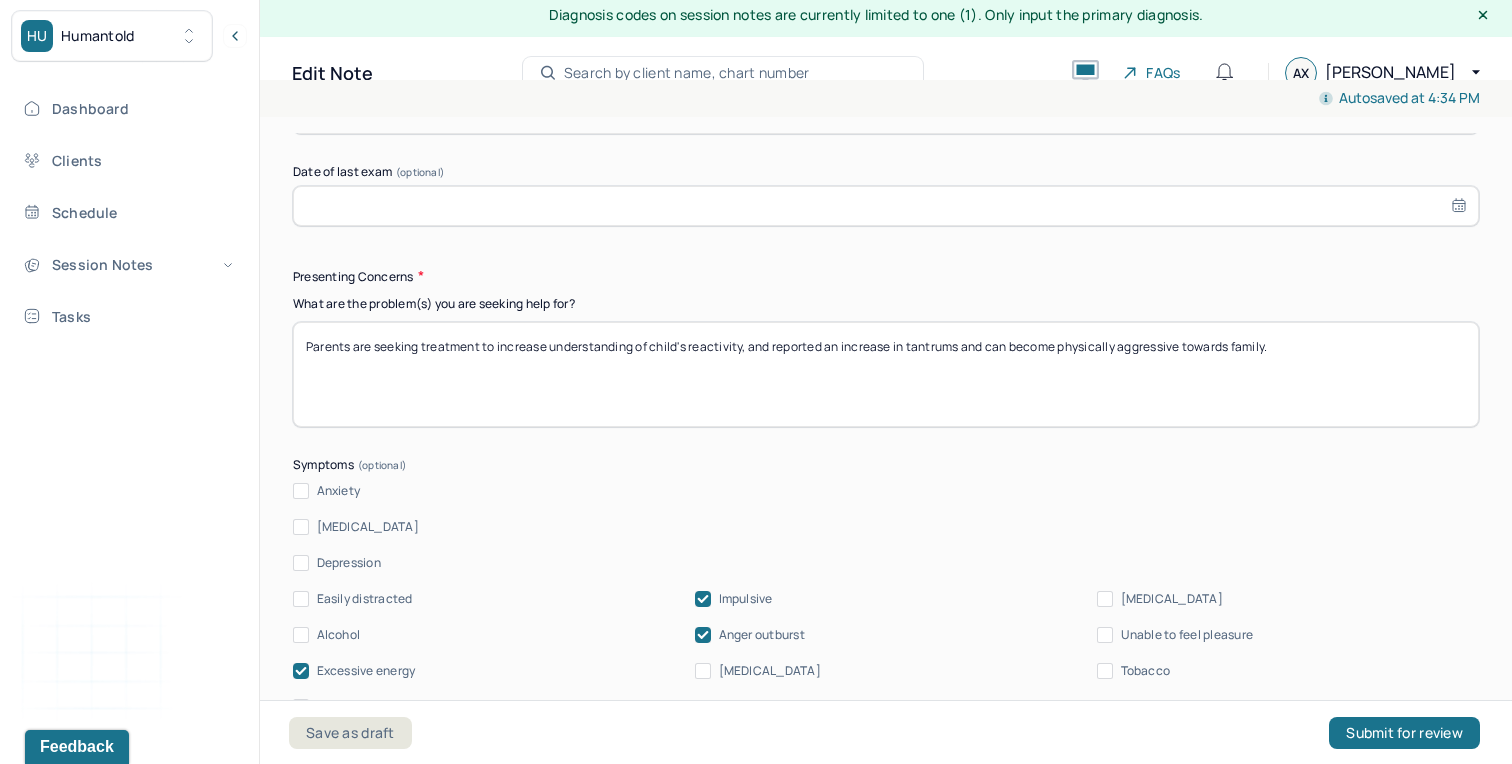 click on "Parents are seeking treatment to increase understanding of child's reactivity, and reported an increase in tantrums and can become physically aggressive towards family." at bounding box center (886, 374) 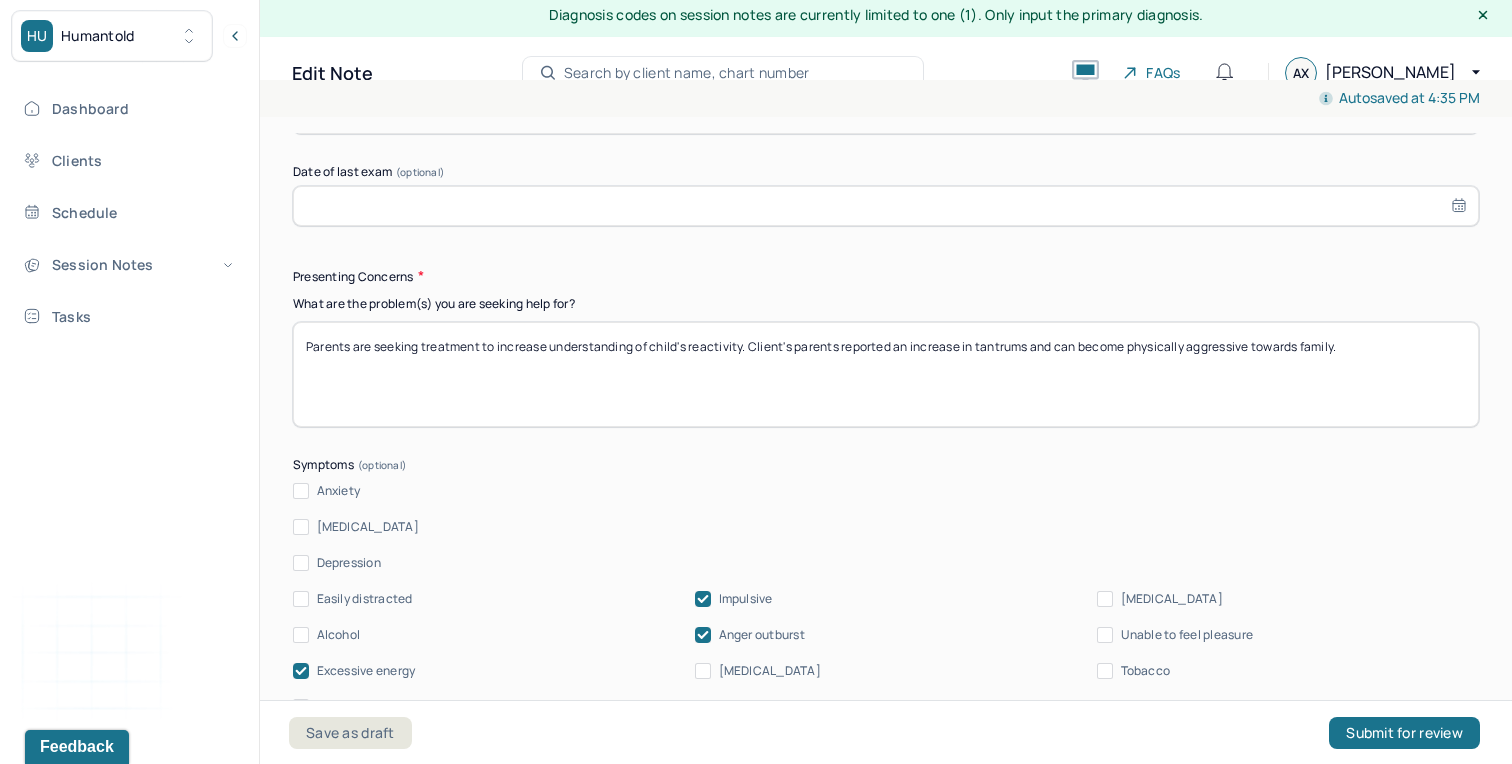 click on "Parents are seeking treatment to increase understanding of child's reactivity. Client's parents reported an increase in tantrums and can become physically aggressive towards family." at bounding box center (886, 374) 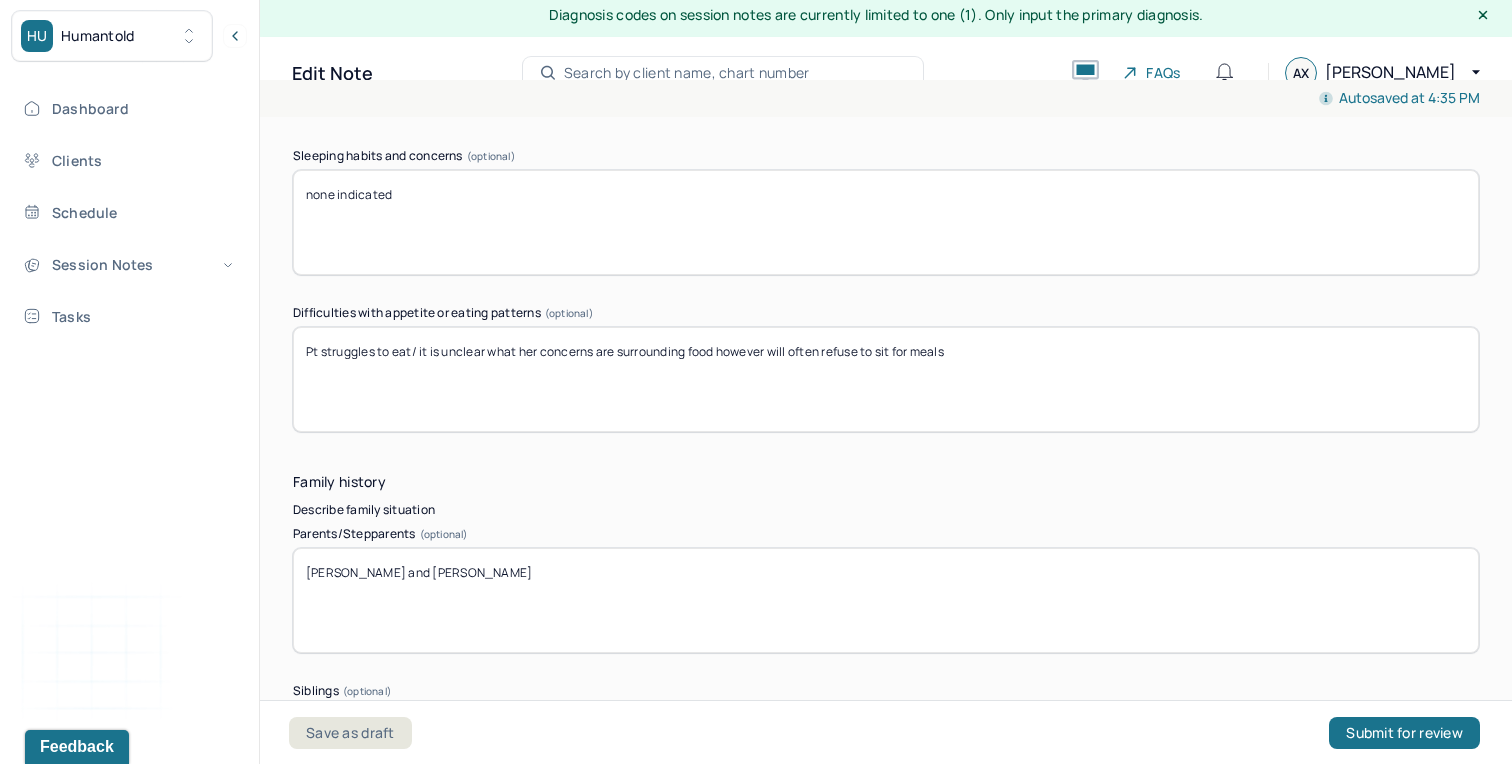 scroll, scrollTop: 3420, scrollLeft: 0, axis: vertical 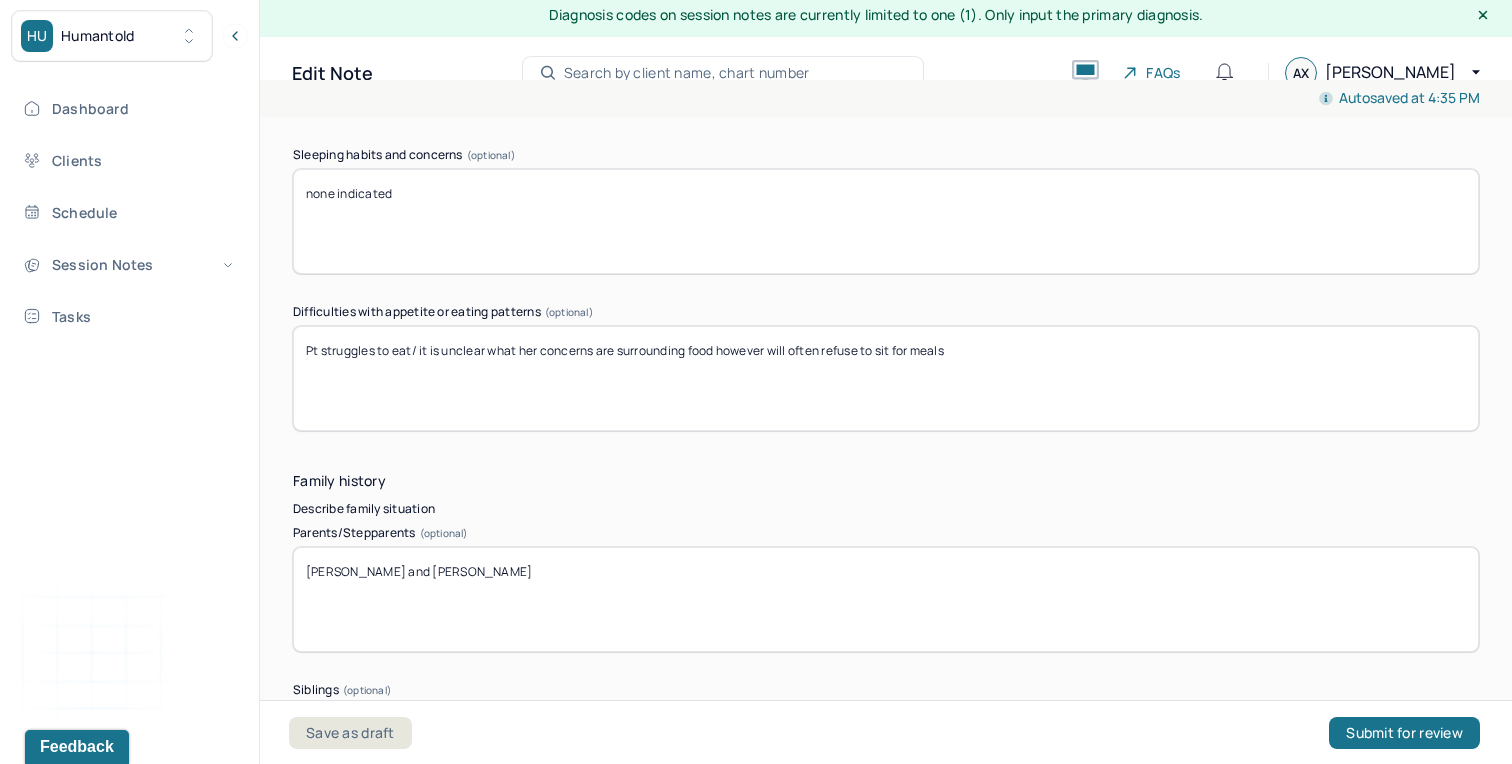 type on "Parents are seeking treatment to increase understanding of child's reactivity. Client's parents reported an increase in tantrums and can become physically aggressive towards family." 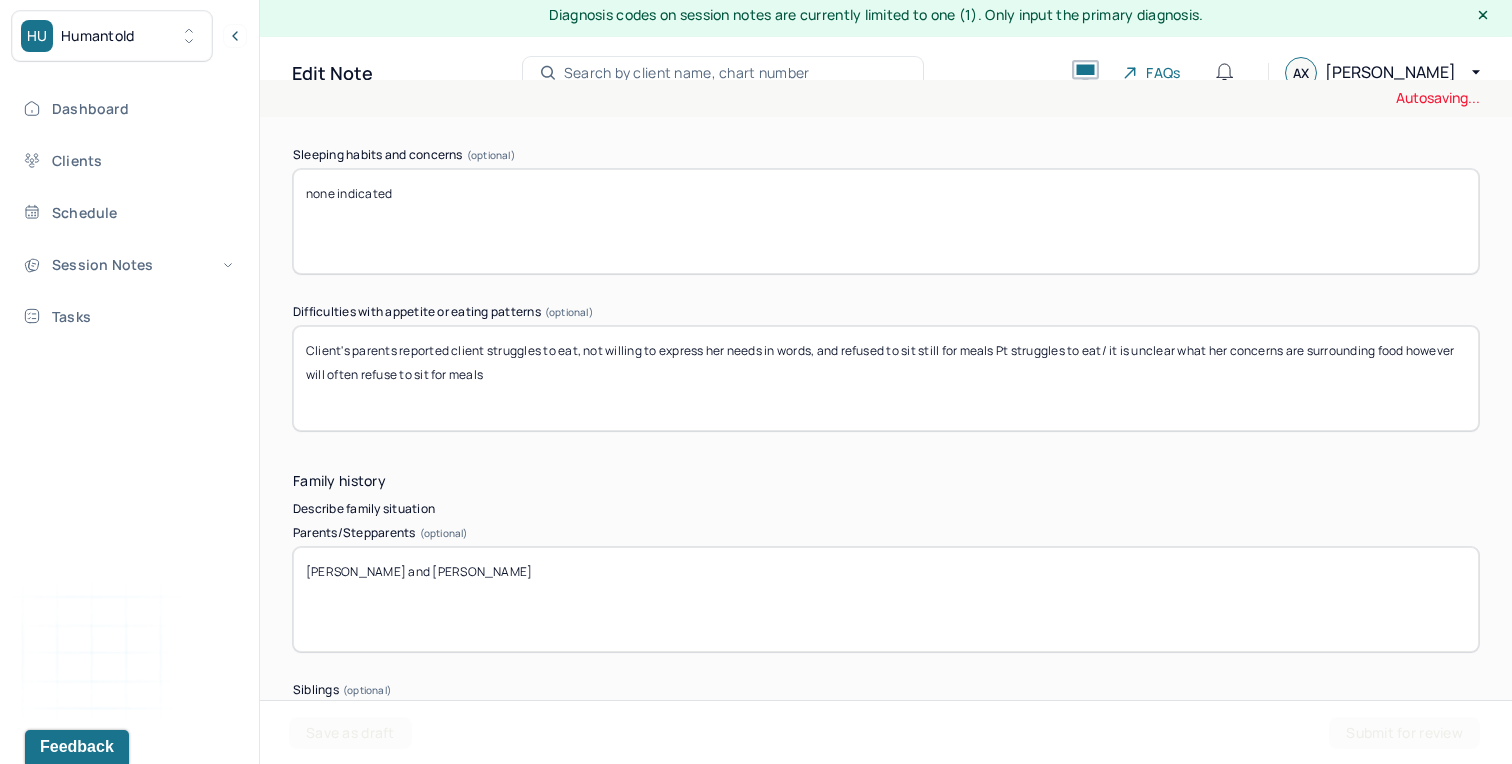 drag, startPoint x: 1005, startPoint y: 347, endPoint x: 1014, endPoint y: 404, distance: 57.706154 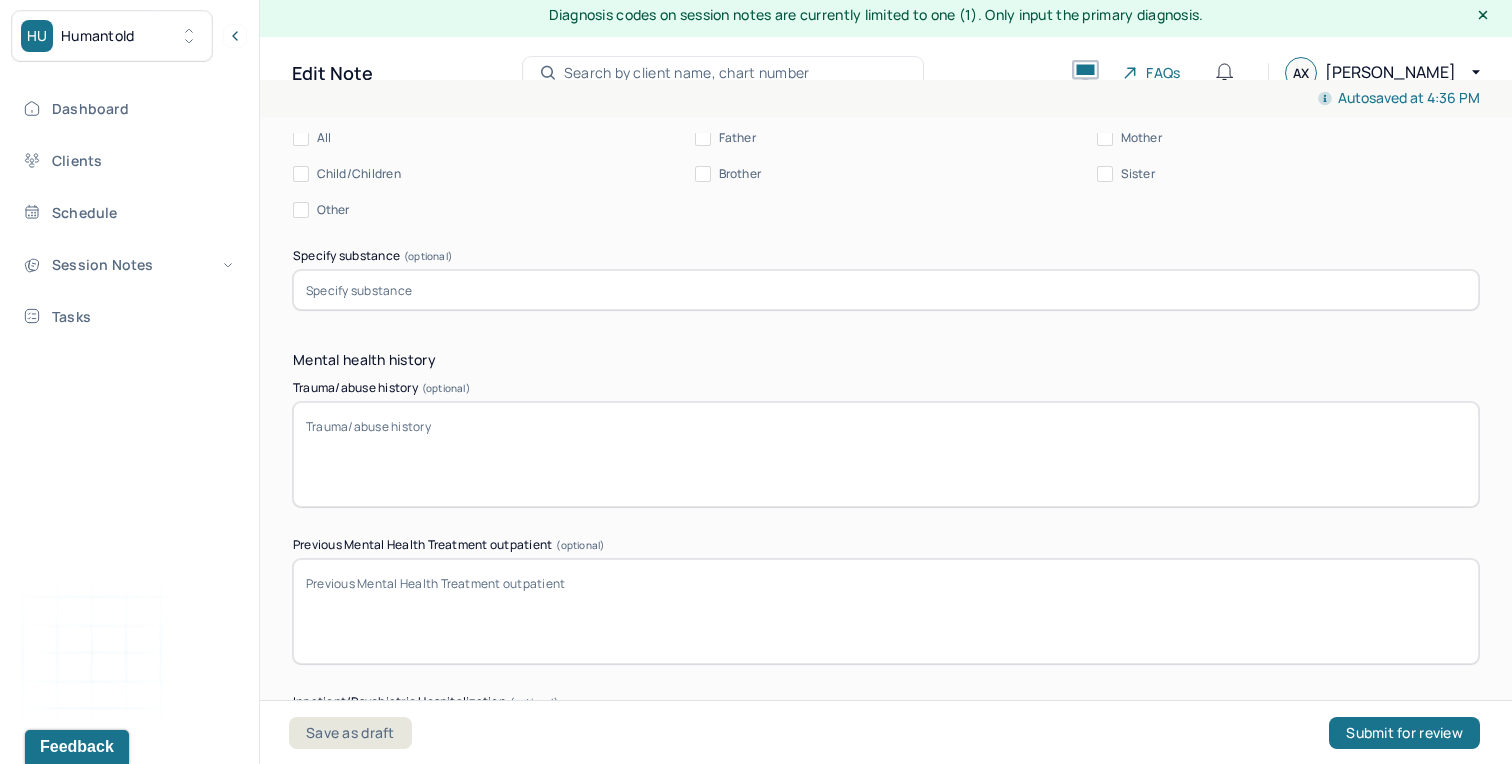 scroll, scrollTop: 5561, scrollLeft: 0, axis: vertical 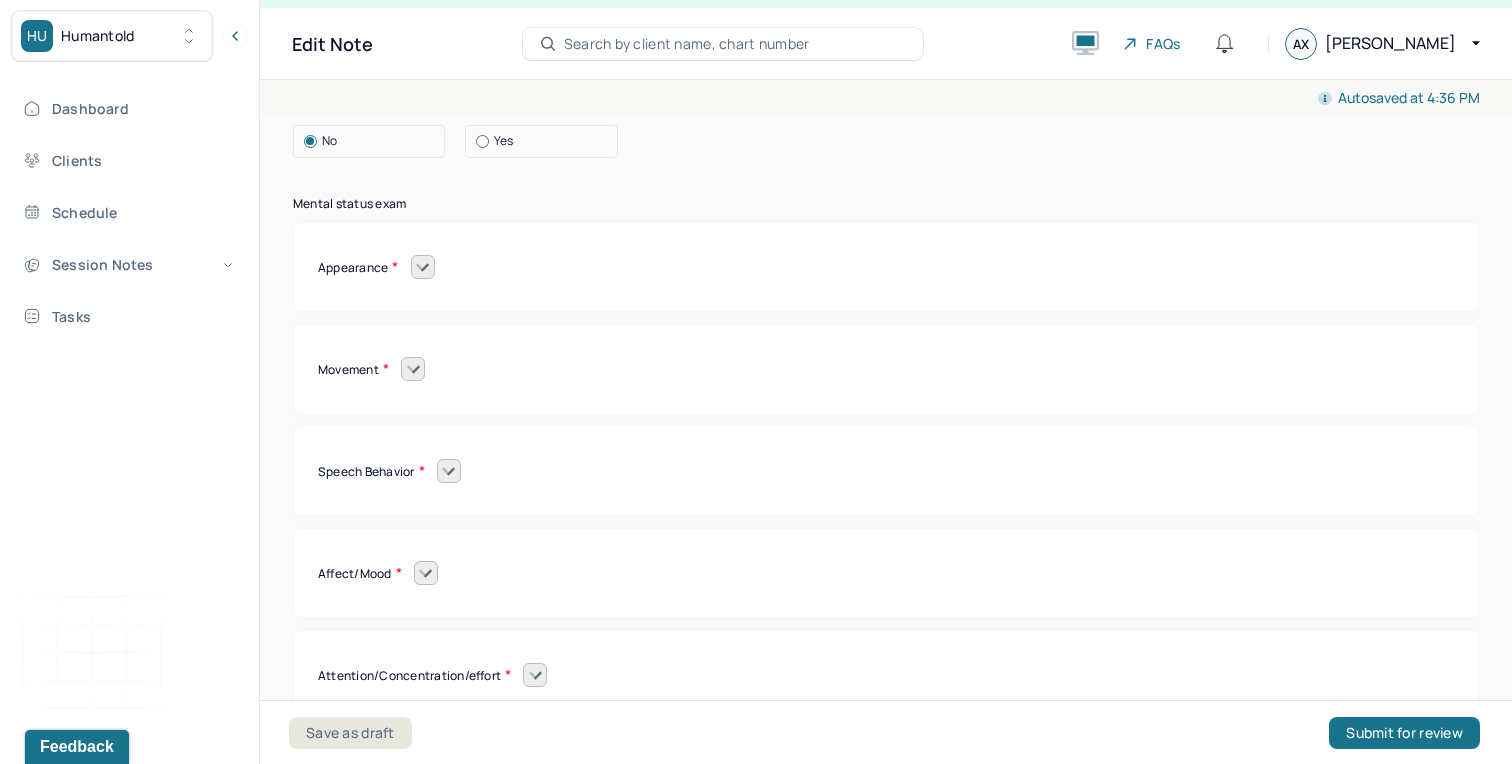 type on "Client's parents reported client struggles to eat, not willing to express her needs in words, and refused to sit still for meals." 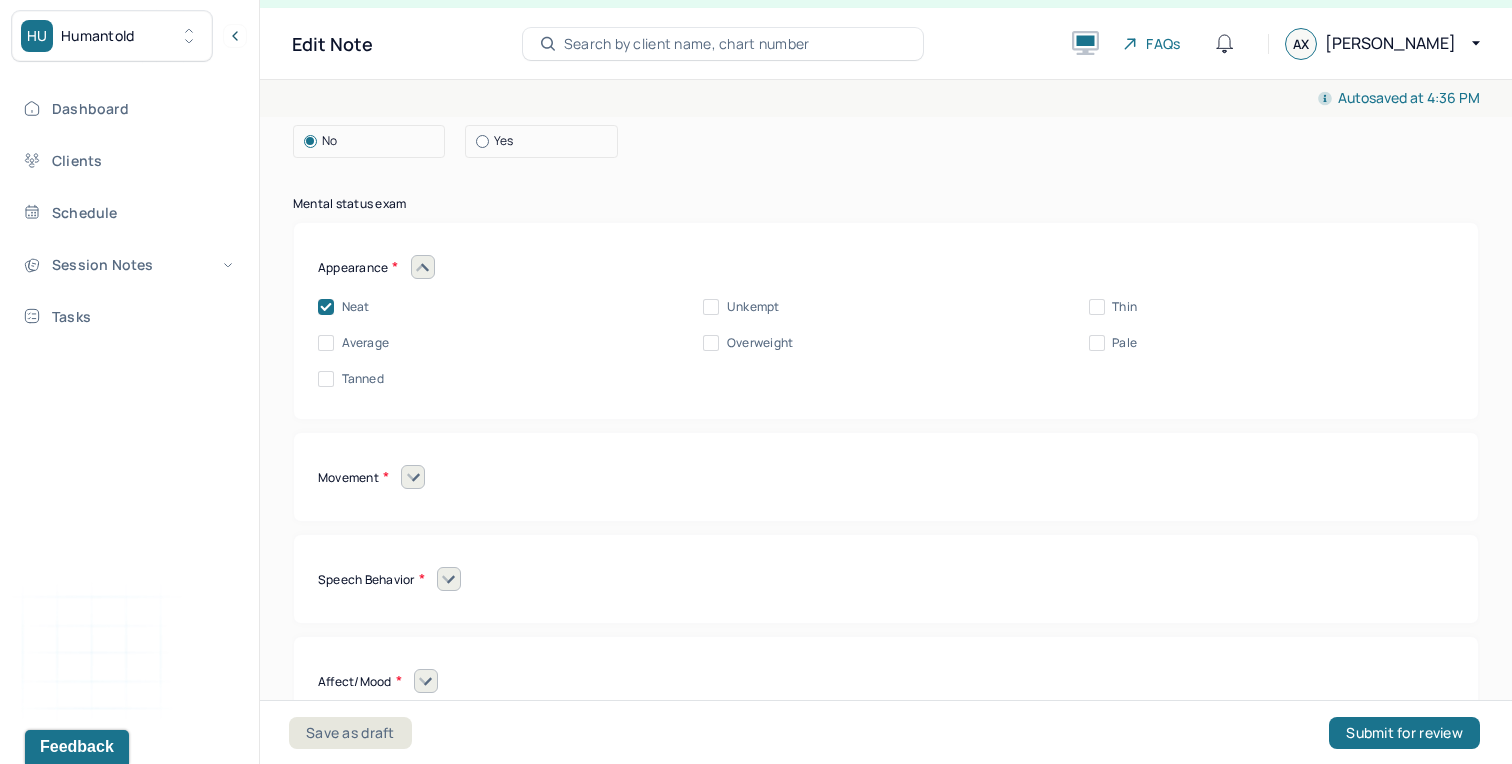 click 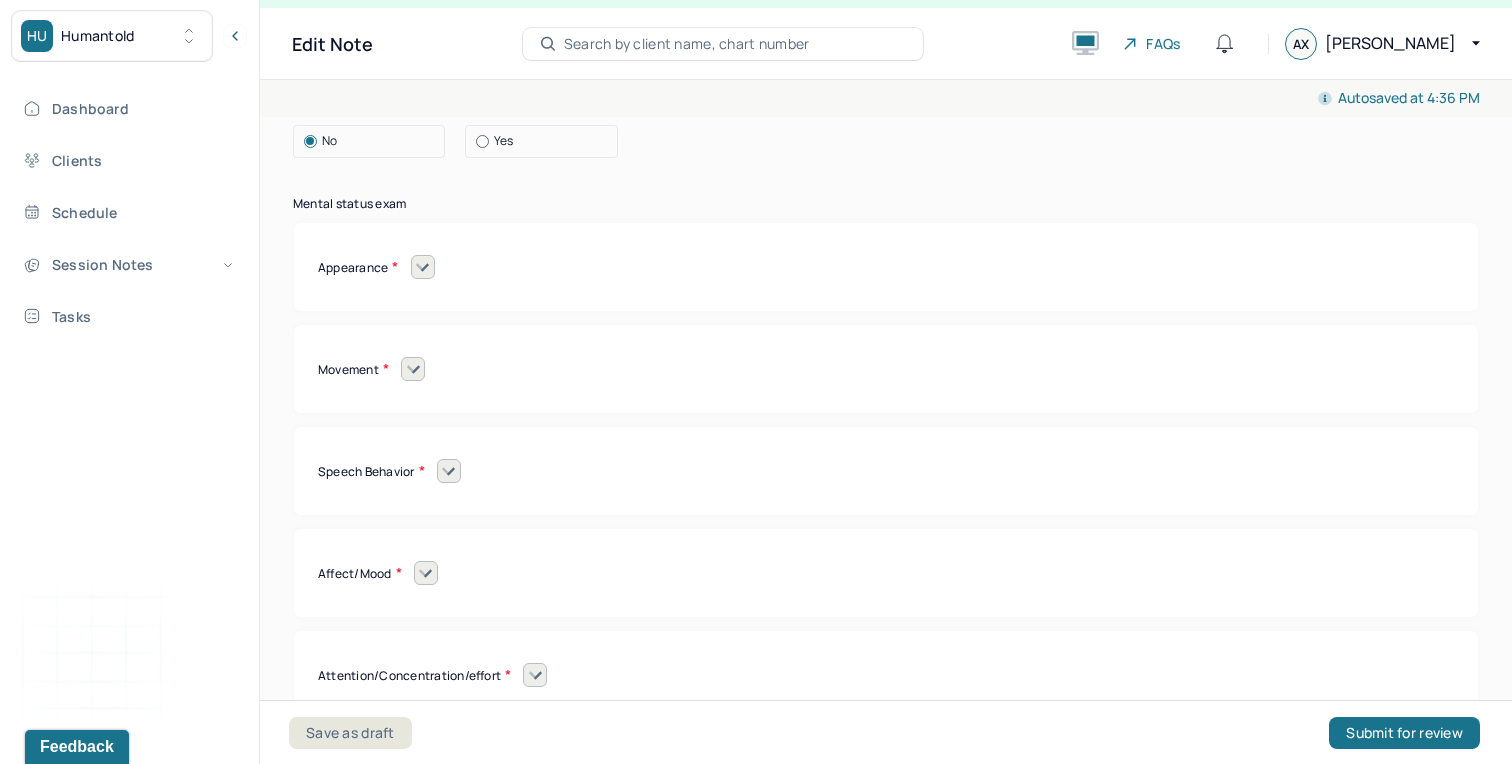 click 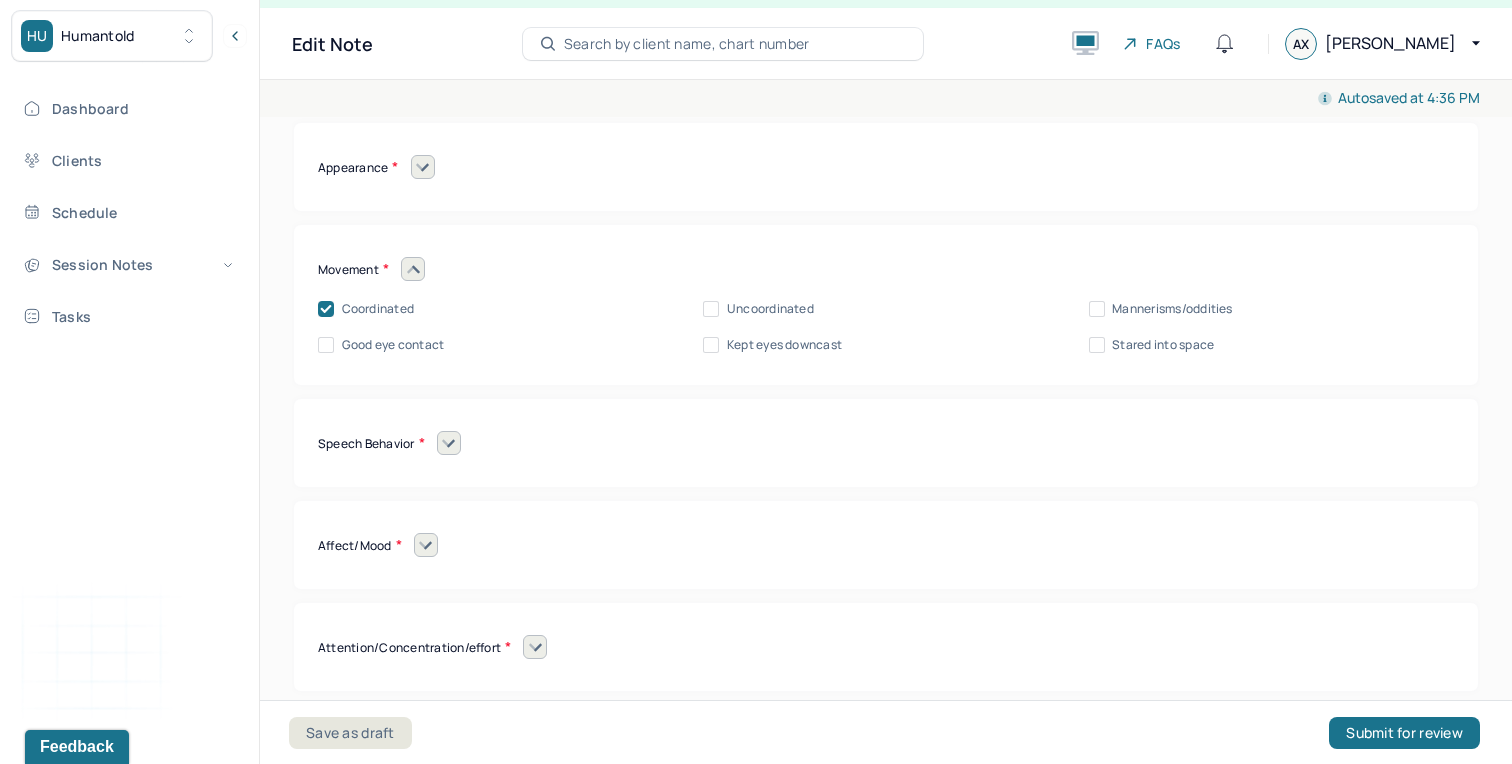 scroll, scrollTop: 8394, scrollLeft: 0, axis: vertical 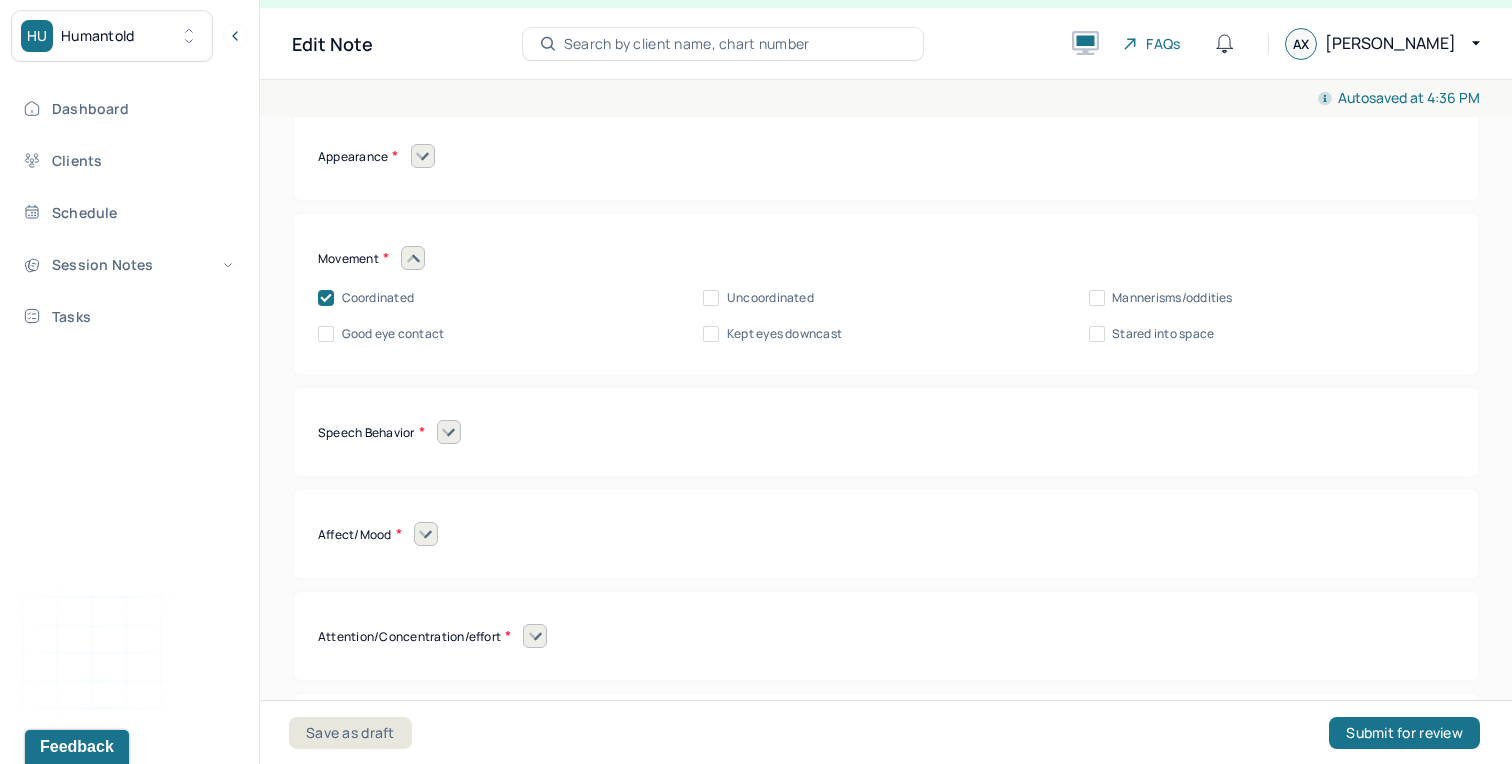 click at bounding box center [413, 258] 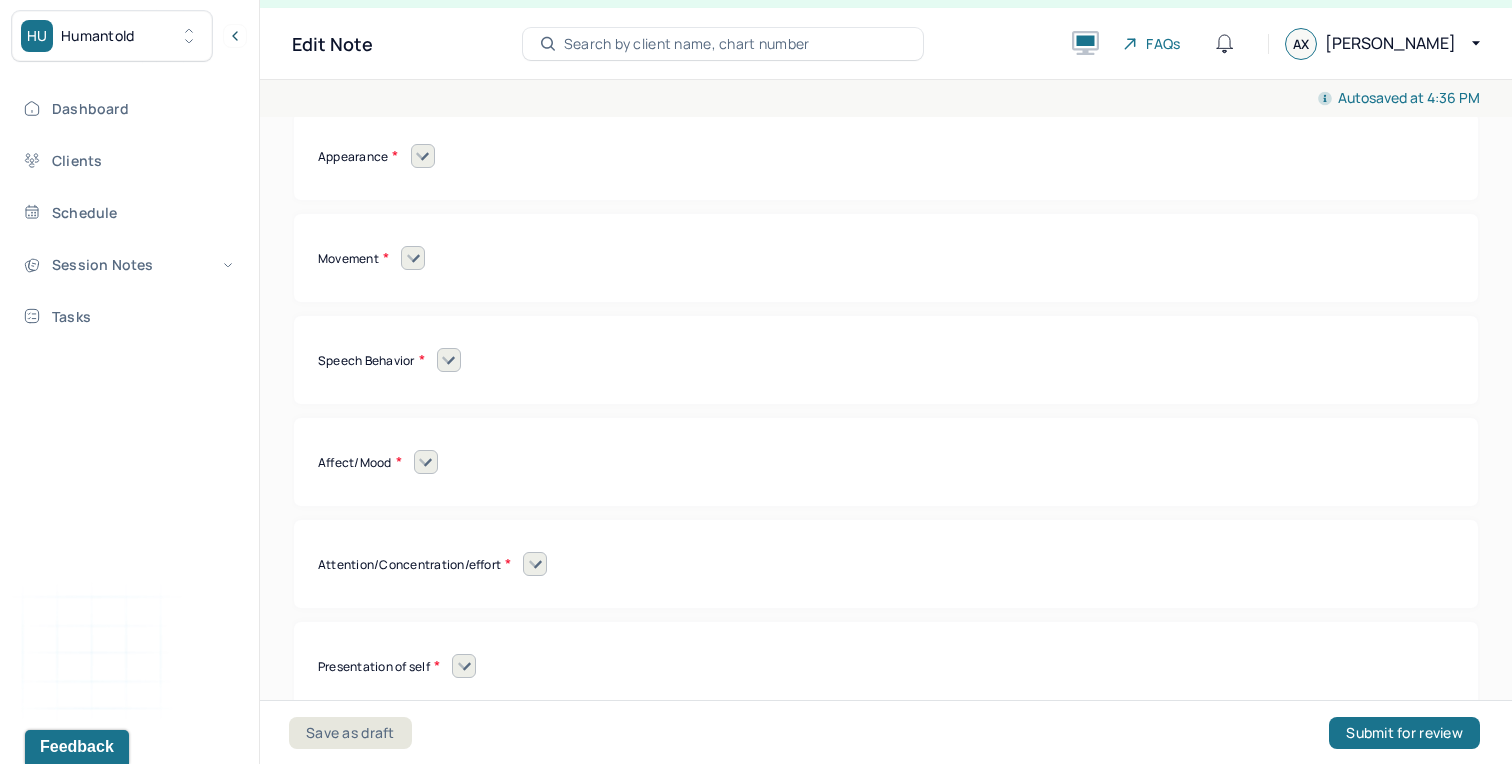 click 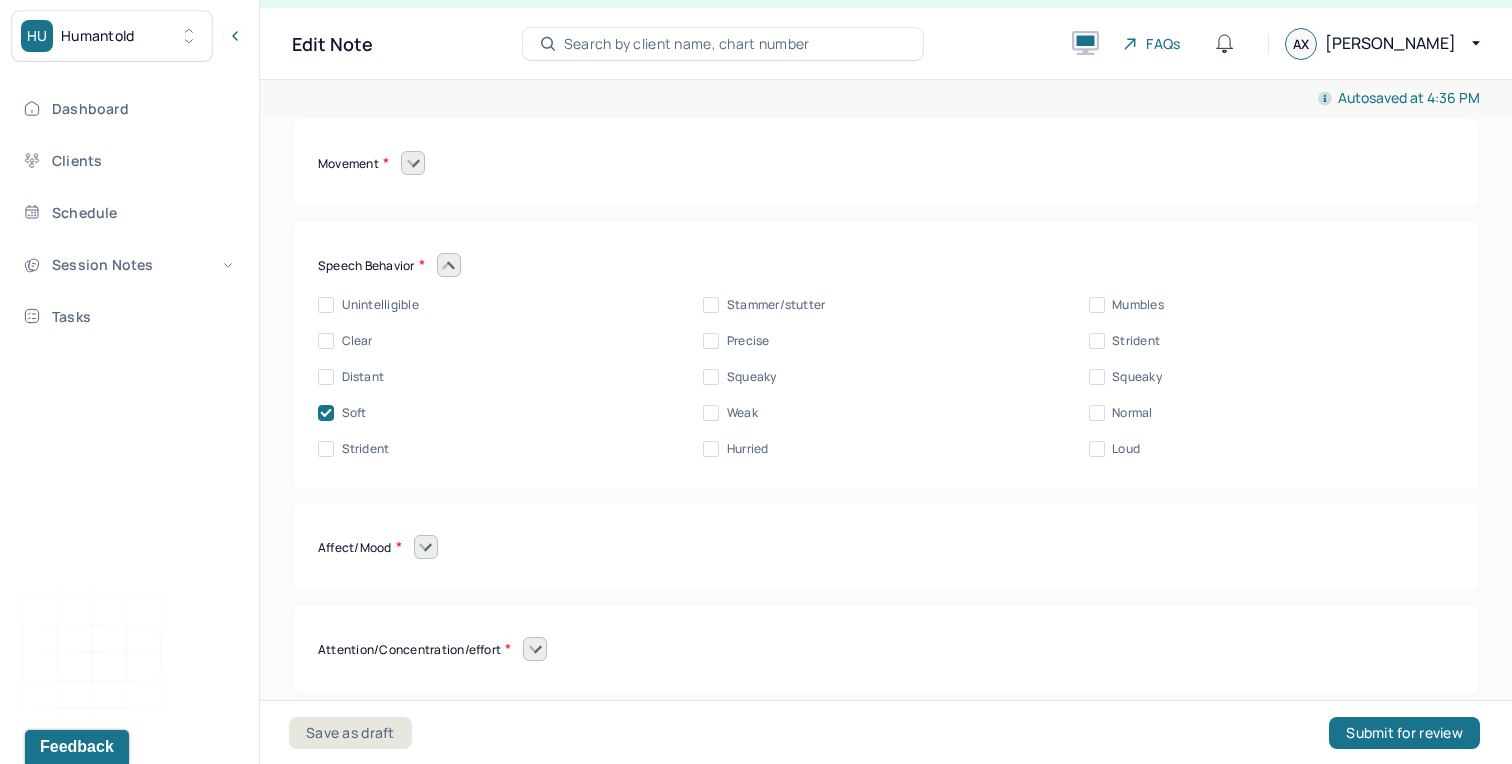 scroll, scrollTop: 8493, scrollLeft: 0, axis: vertical 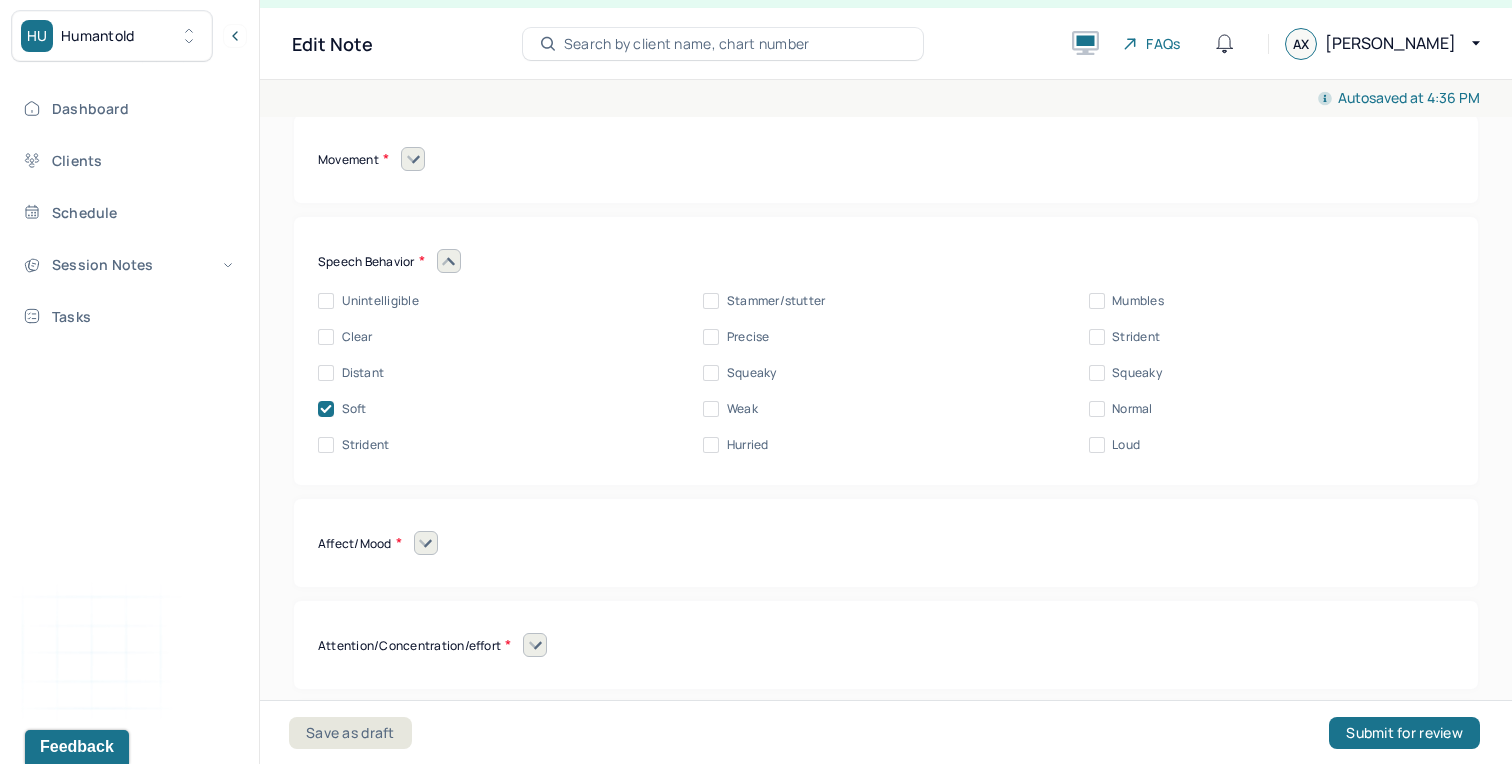 click on "Soft" at bounding box center [354, 409] 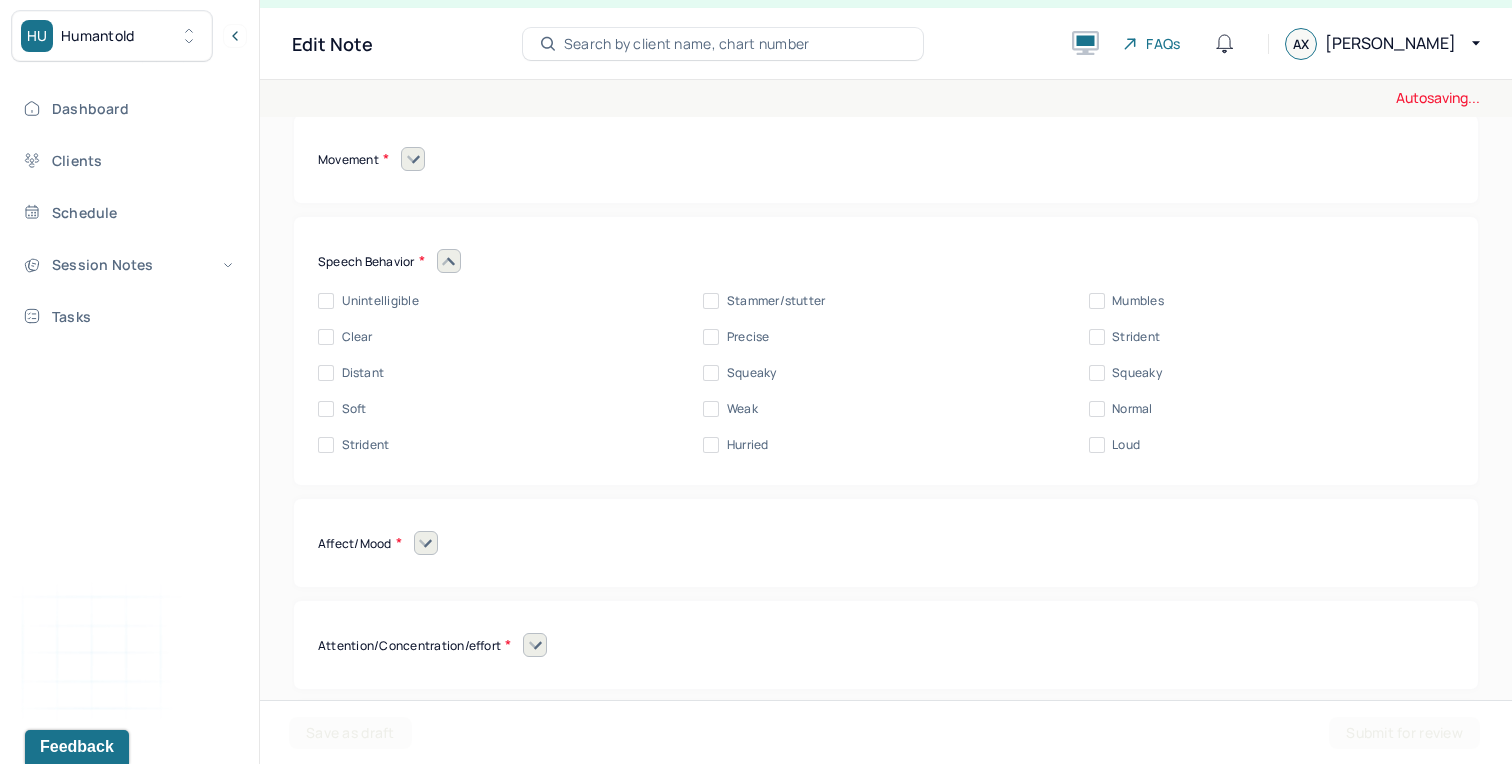click on "Normal" at bounding box center [1132, 409] 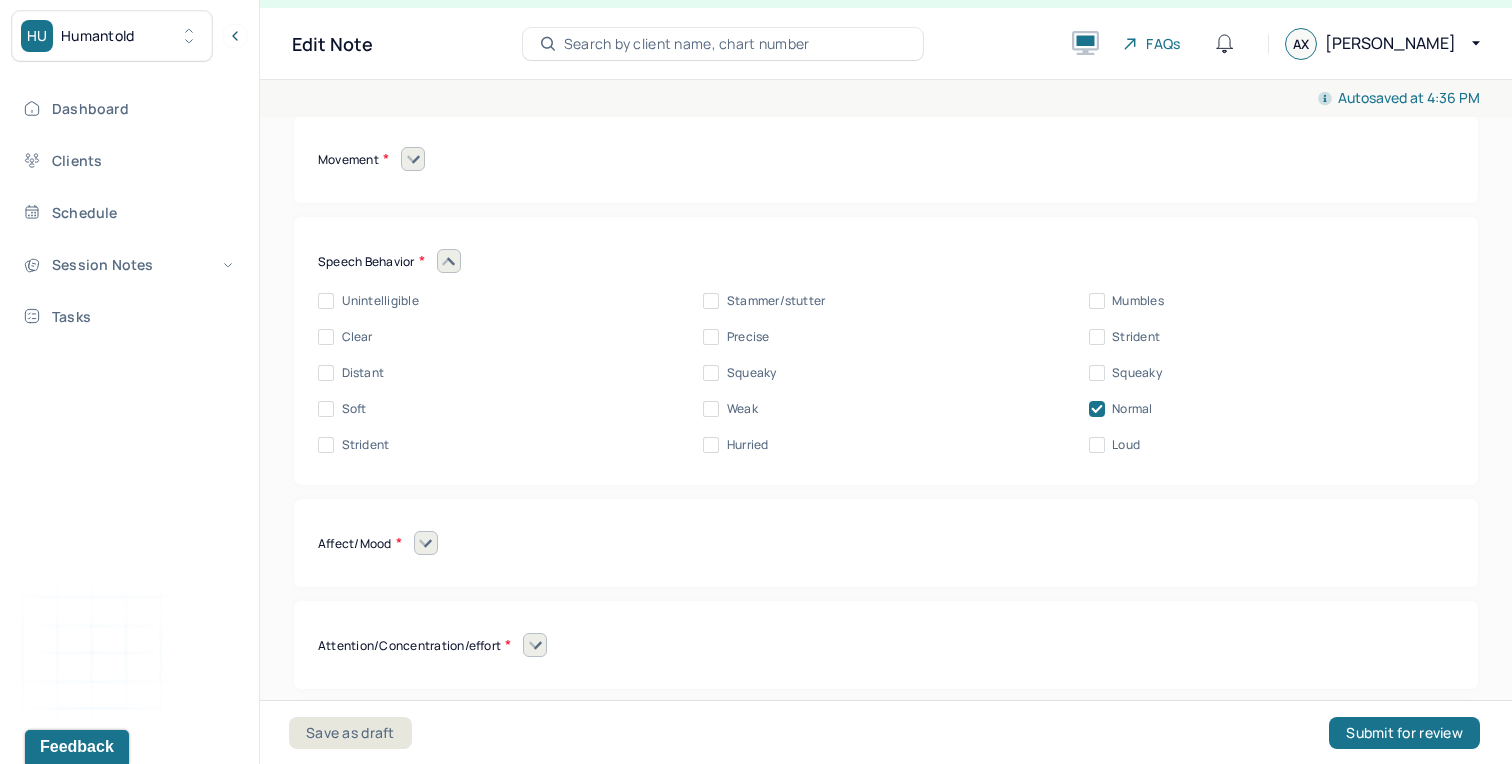 click 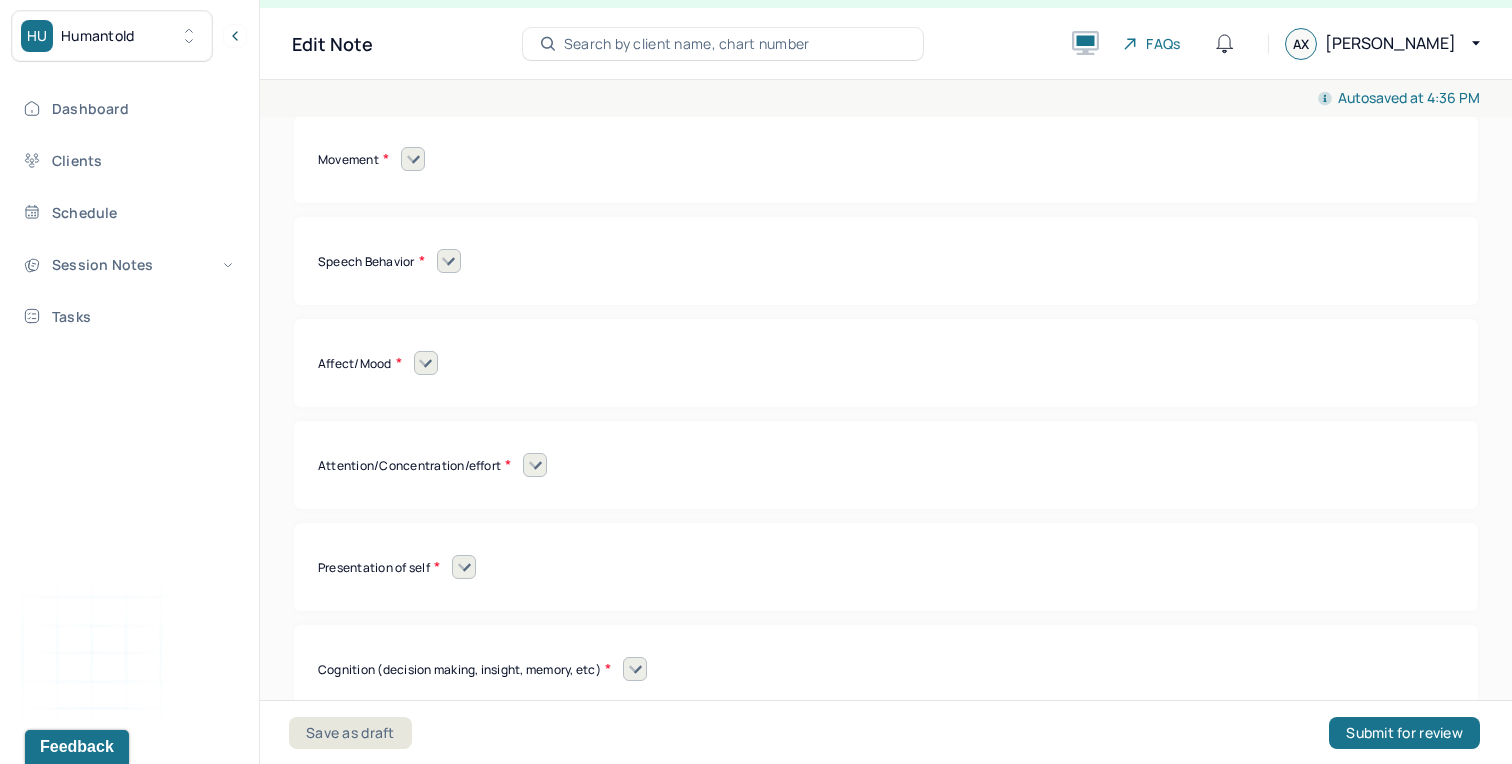 click on "Affect/Mood Blunted Constricted Normal Broad Inappropriate Indifferent to problems Congruent Irritated Hostile Flushing Dizziness Can't sit still Panicked Fearful Wretched Melancholy Sad Hopeless Bored Sorrow Grief [MEDICAL_DATA] Manic Hypomanic Ashamed Embarrassed Apologetic Calm Guilty Flat" at bounding box center [886, 363] 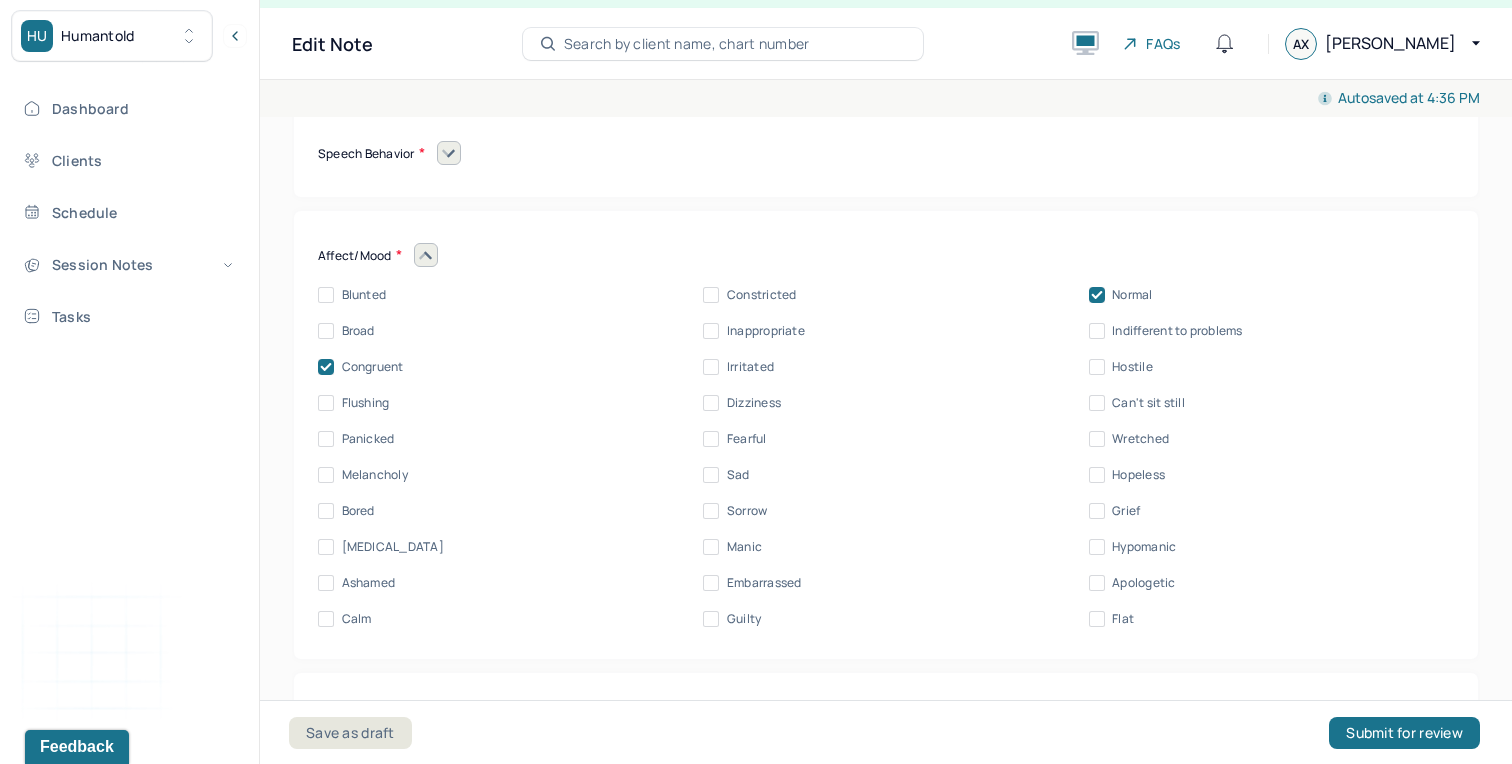 scroll, scrollTop: 8605, scrollLeft: 0, axis: vertical 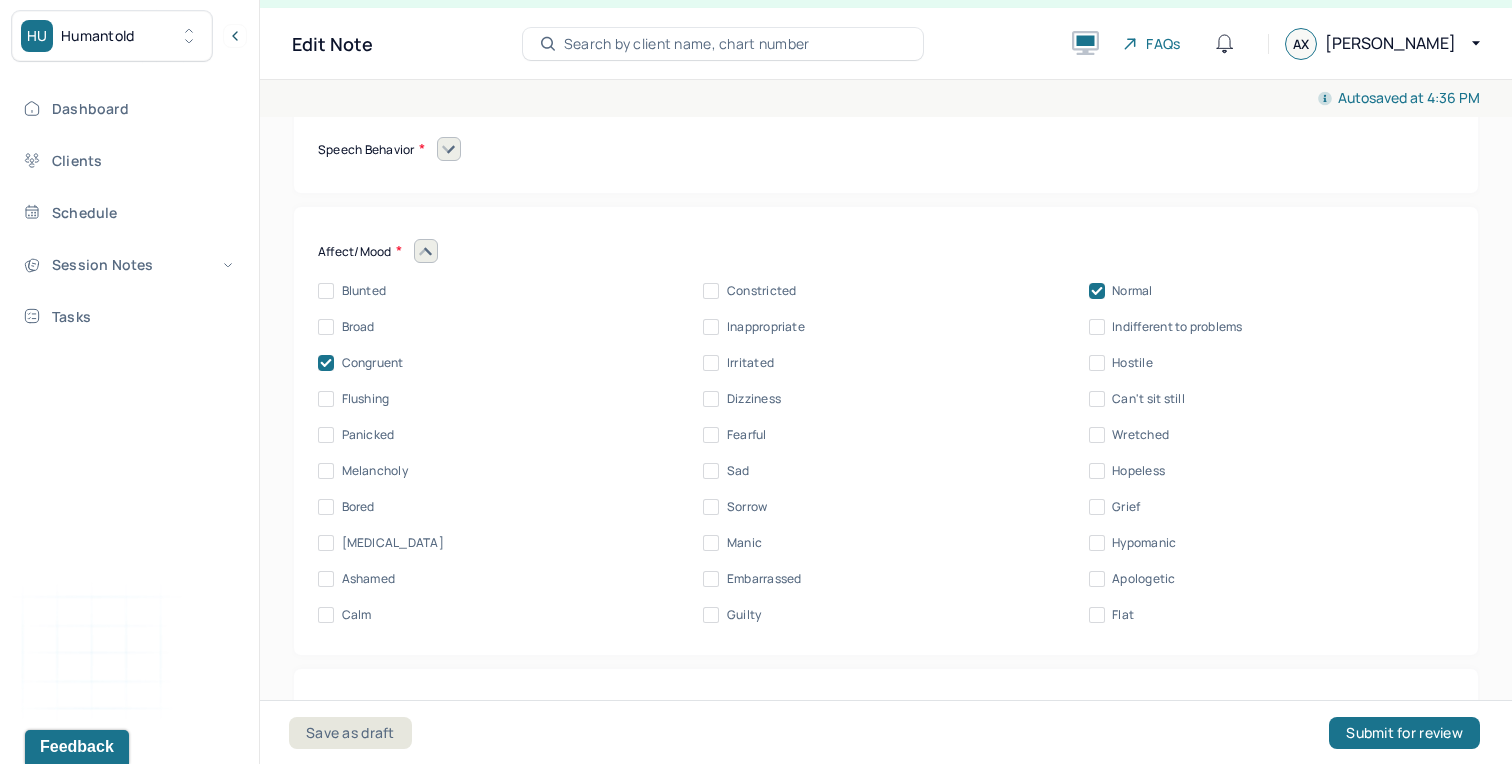 click on "Congruent" at bounding box center (373, 363) 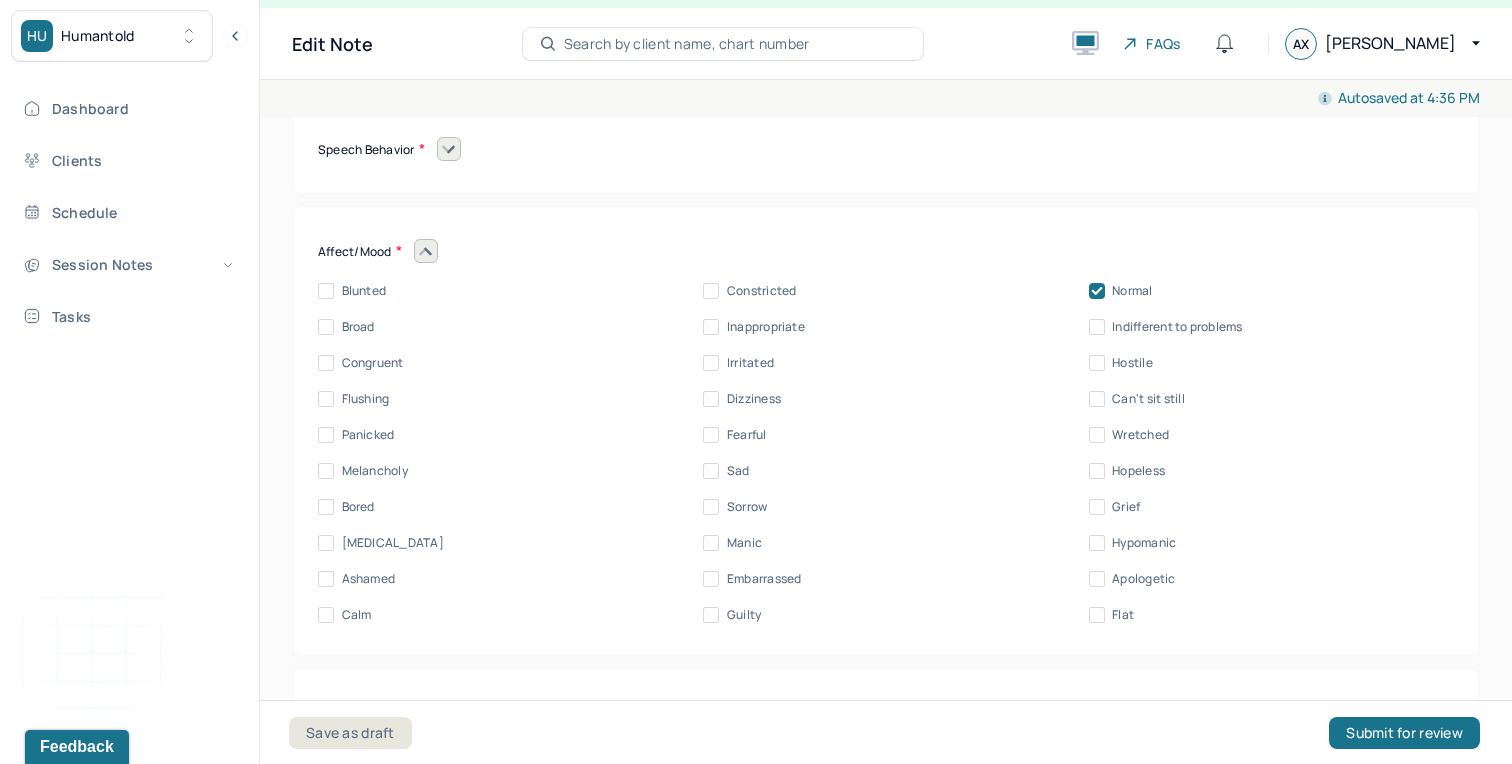 click 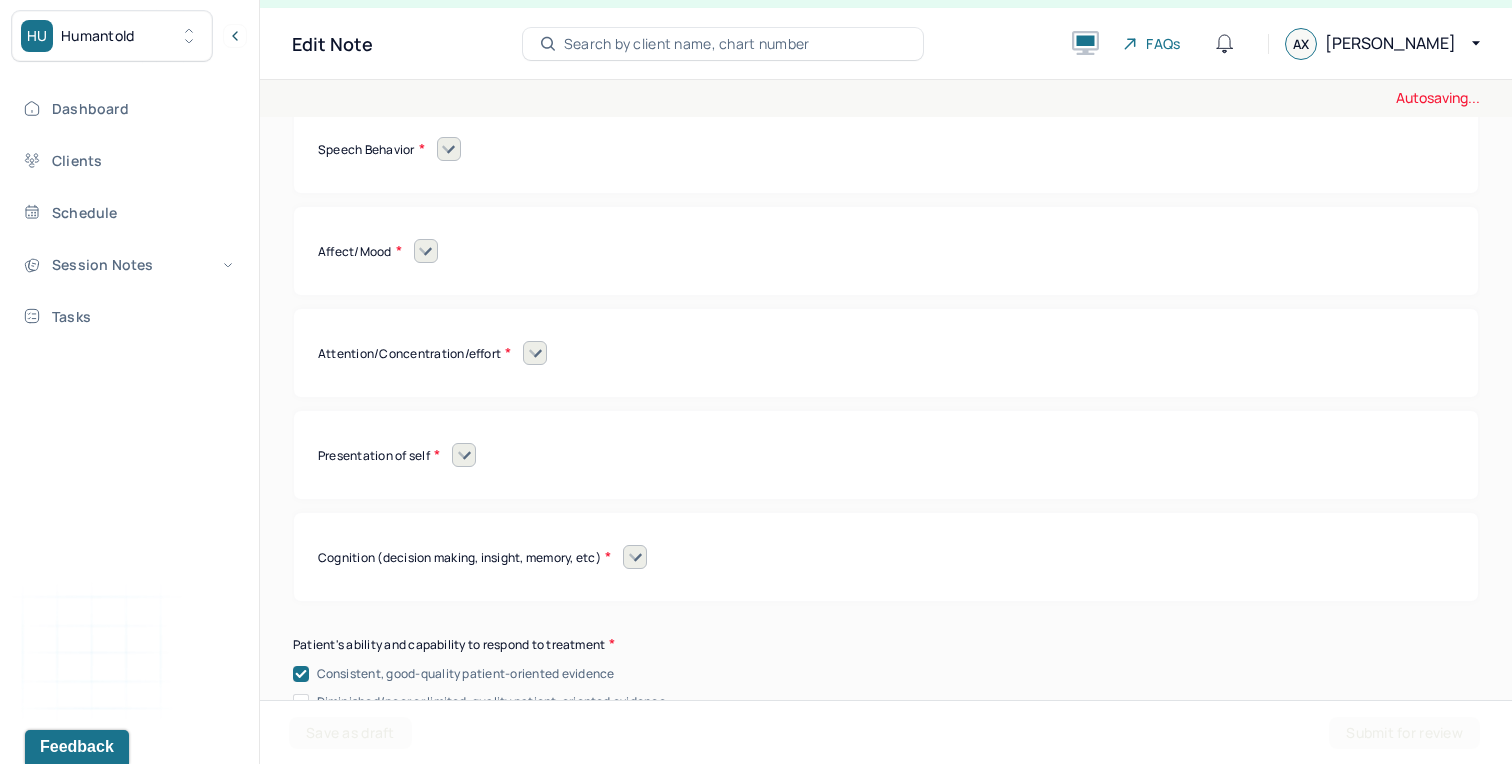 click at bounding box center [535, 353] 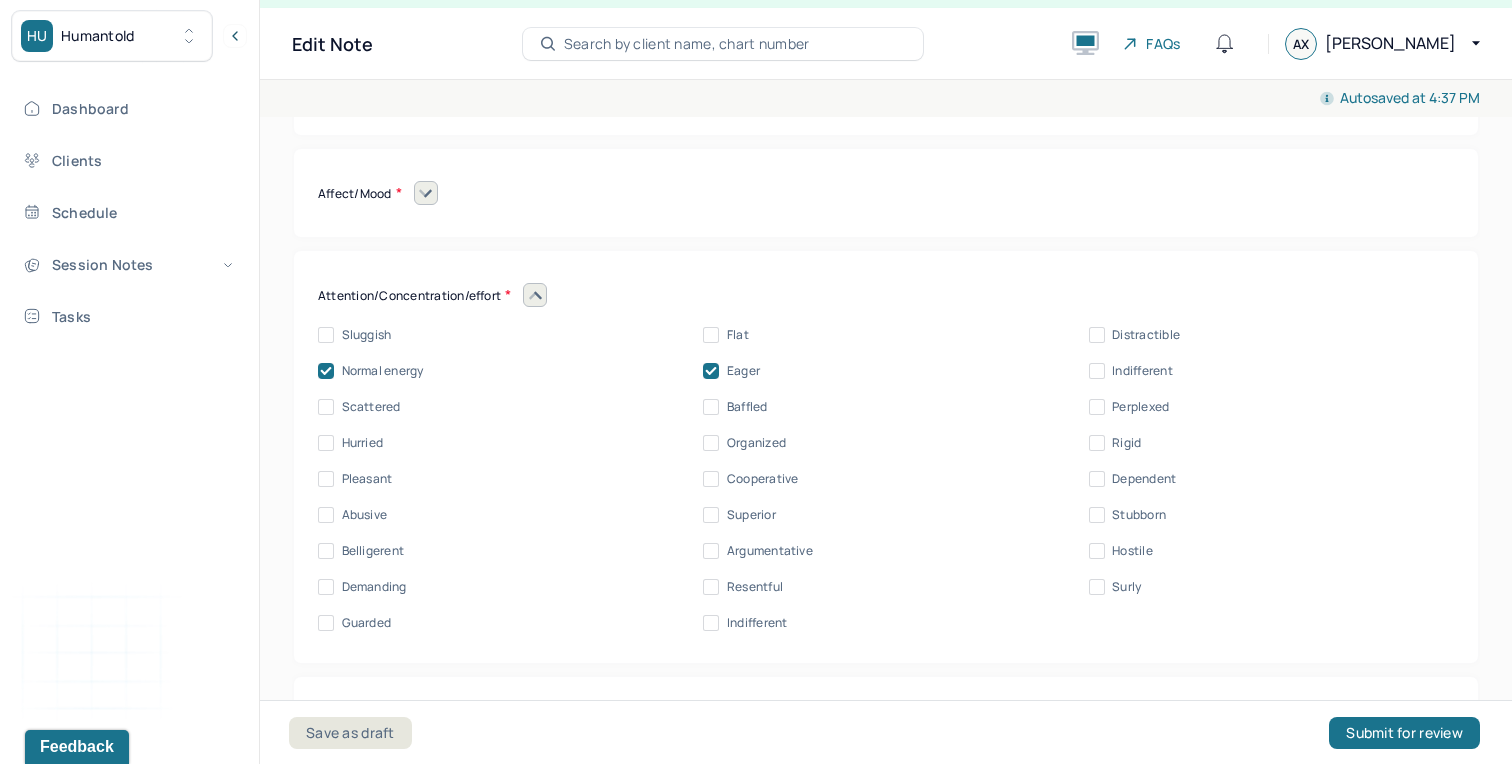 scroll, scrollTop: 8668, scrollLeft: 0, axis: vertical 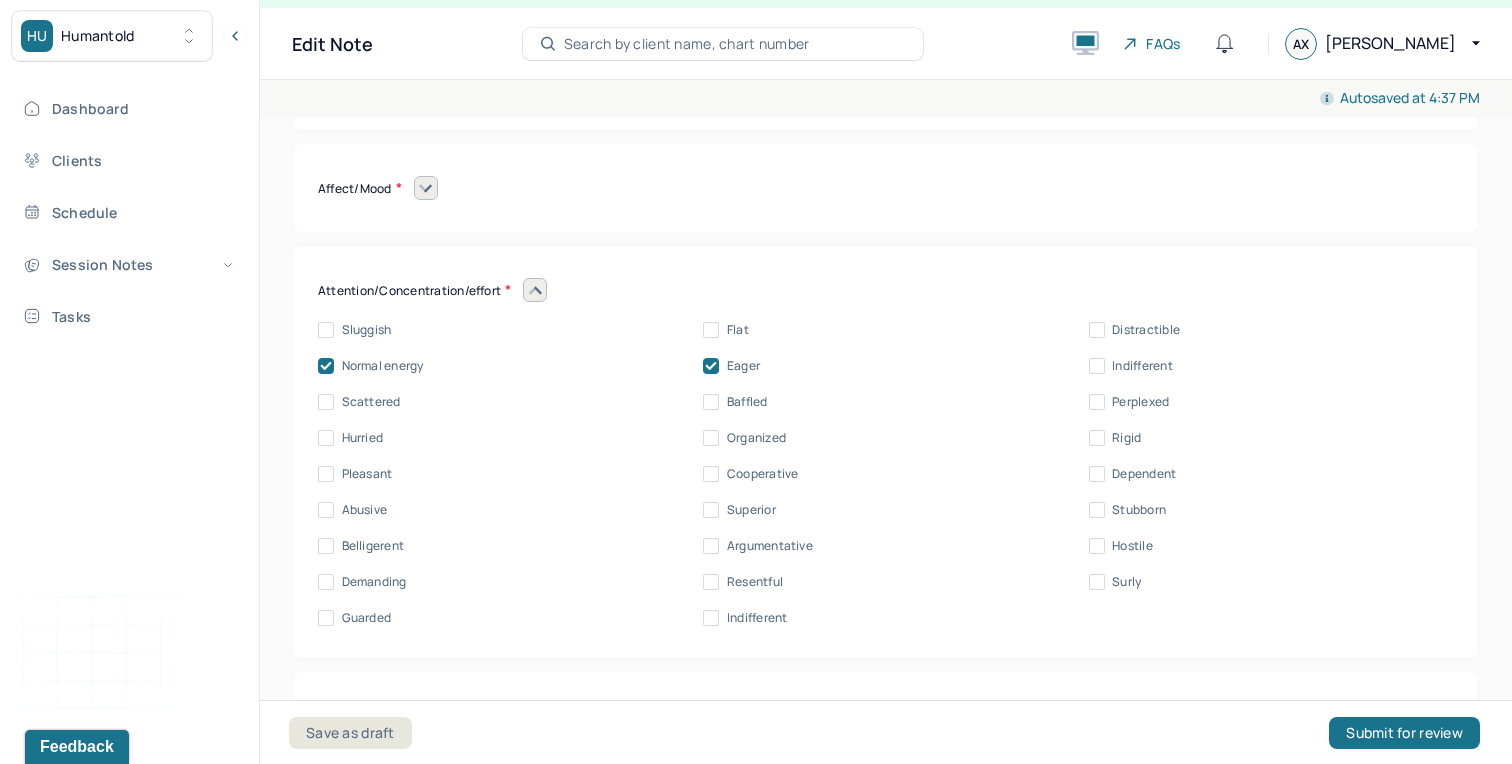 click 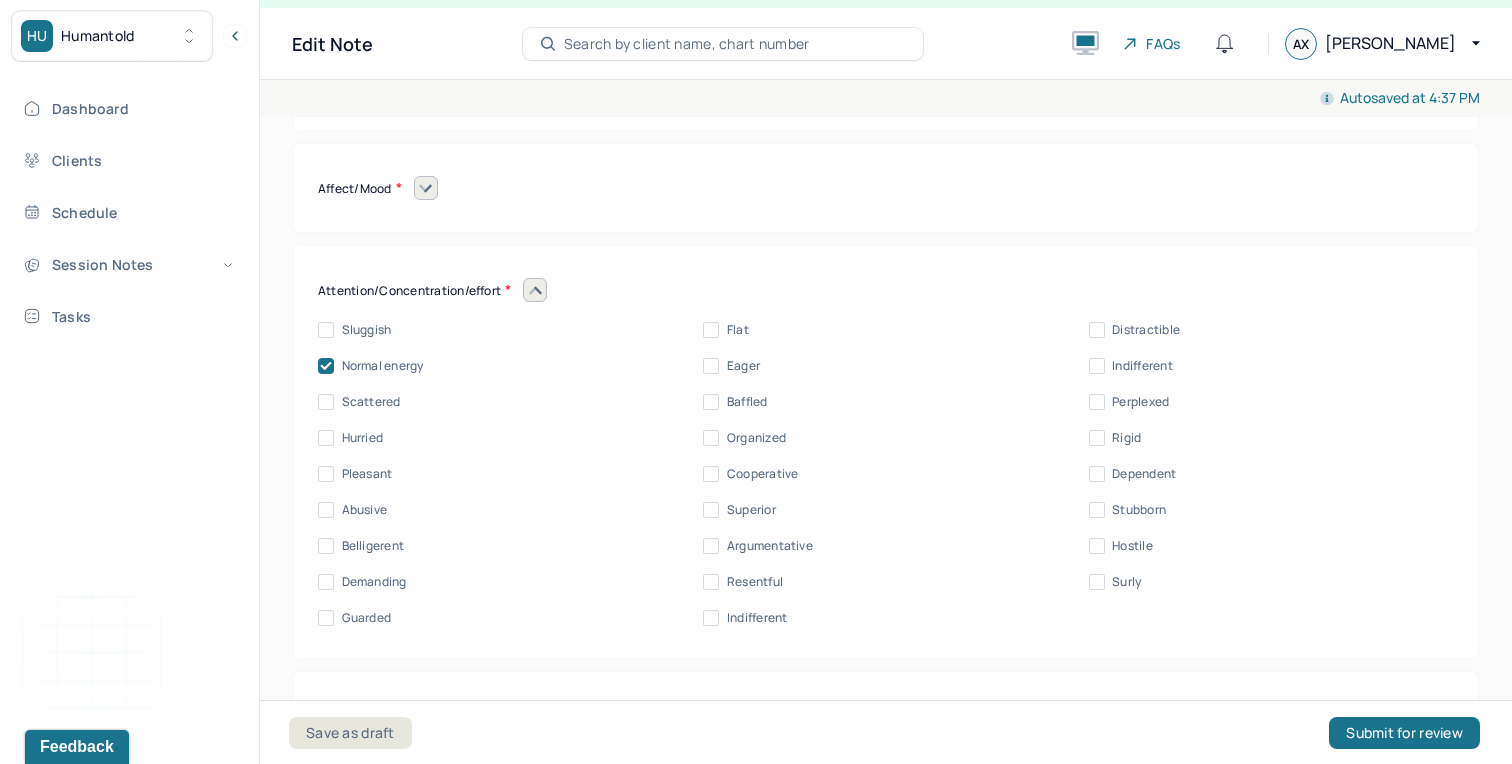 click 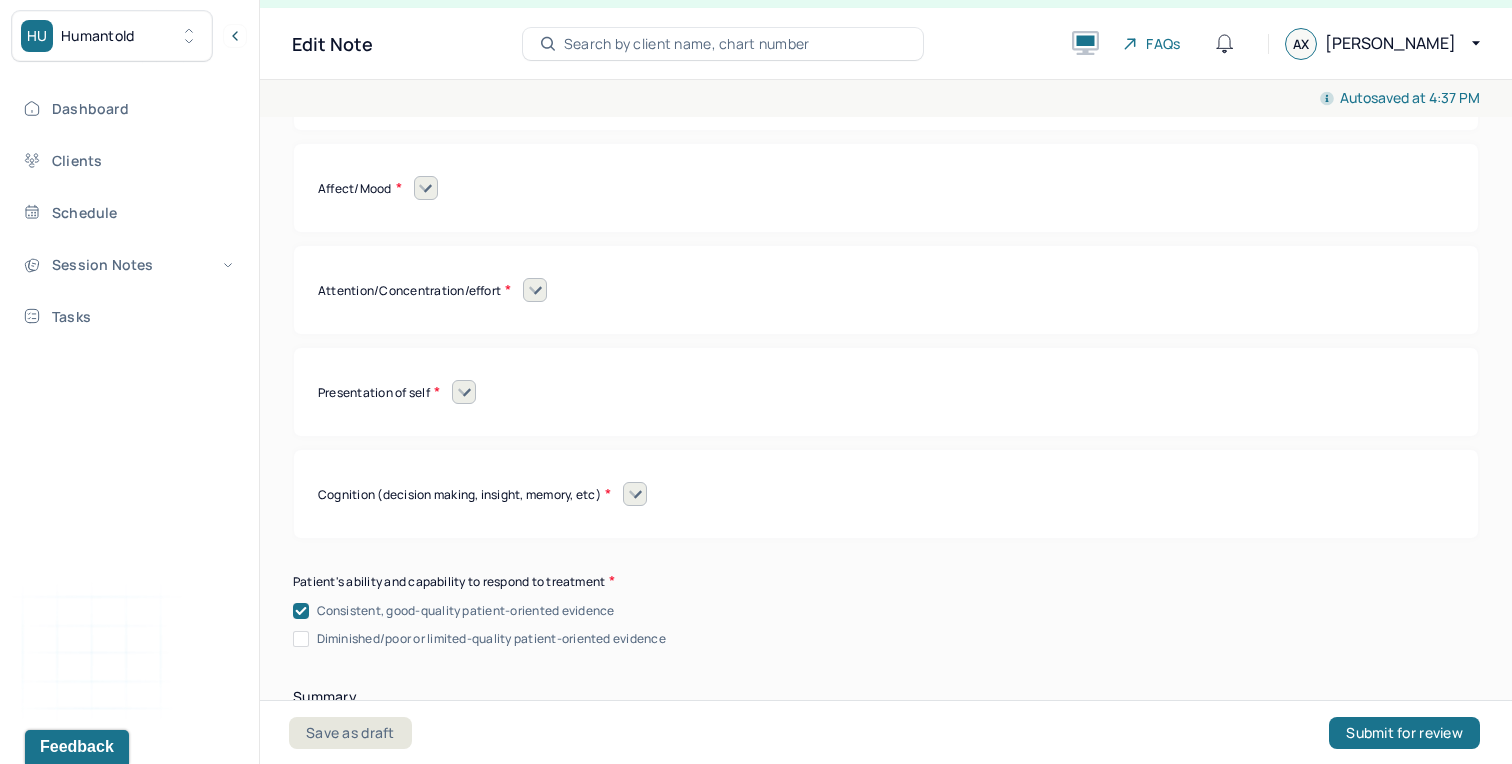 click at bounding box center [464, 392] 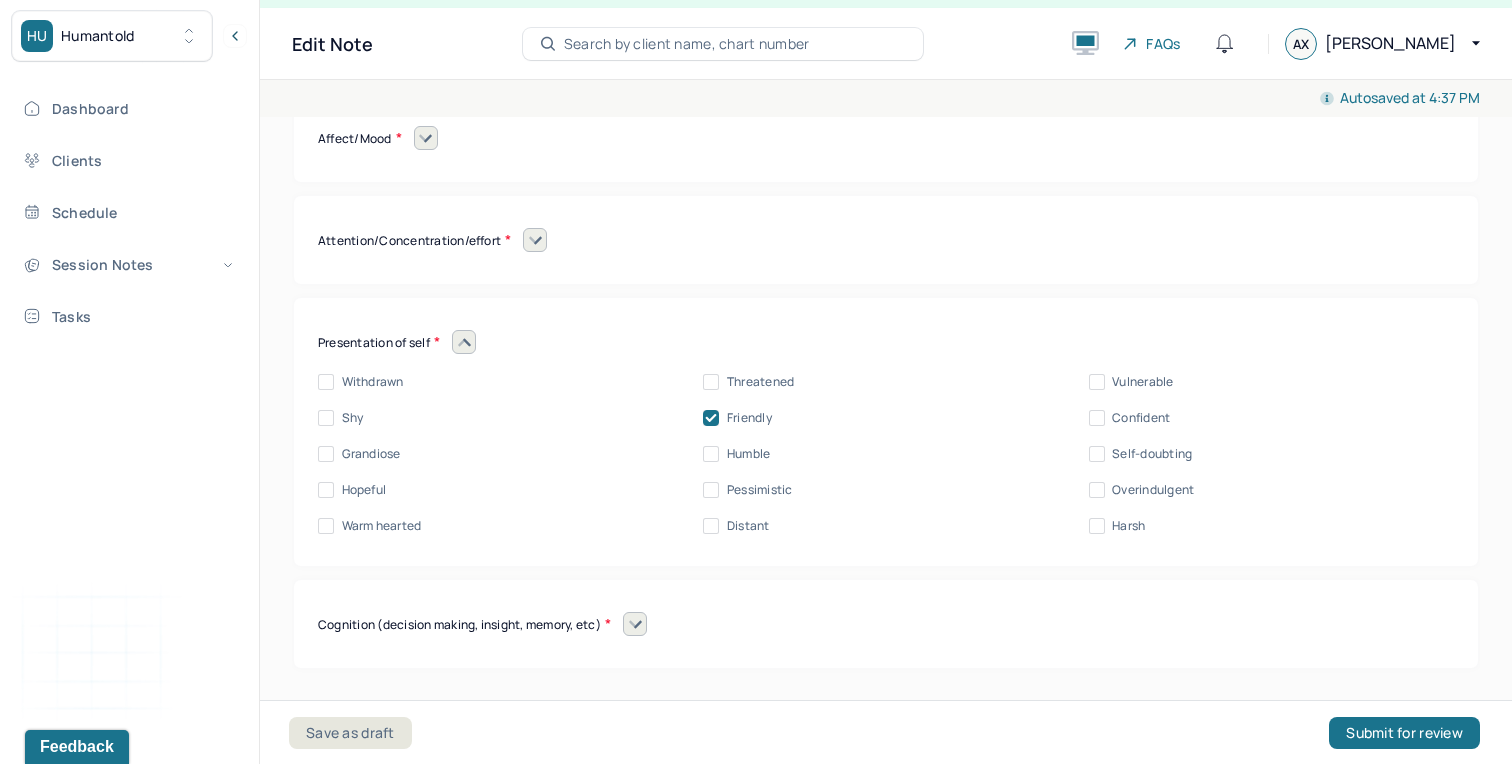 scroll, scrollTop: 8720, scrollLeft: 0, axis: vertical 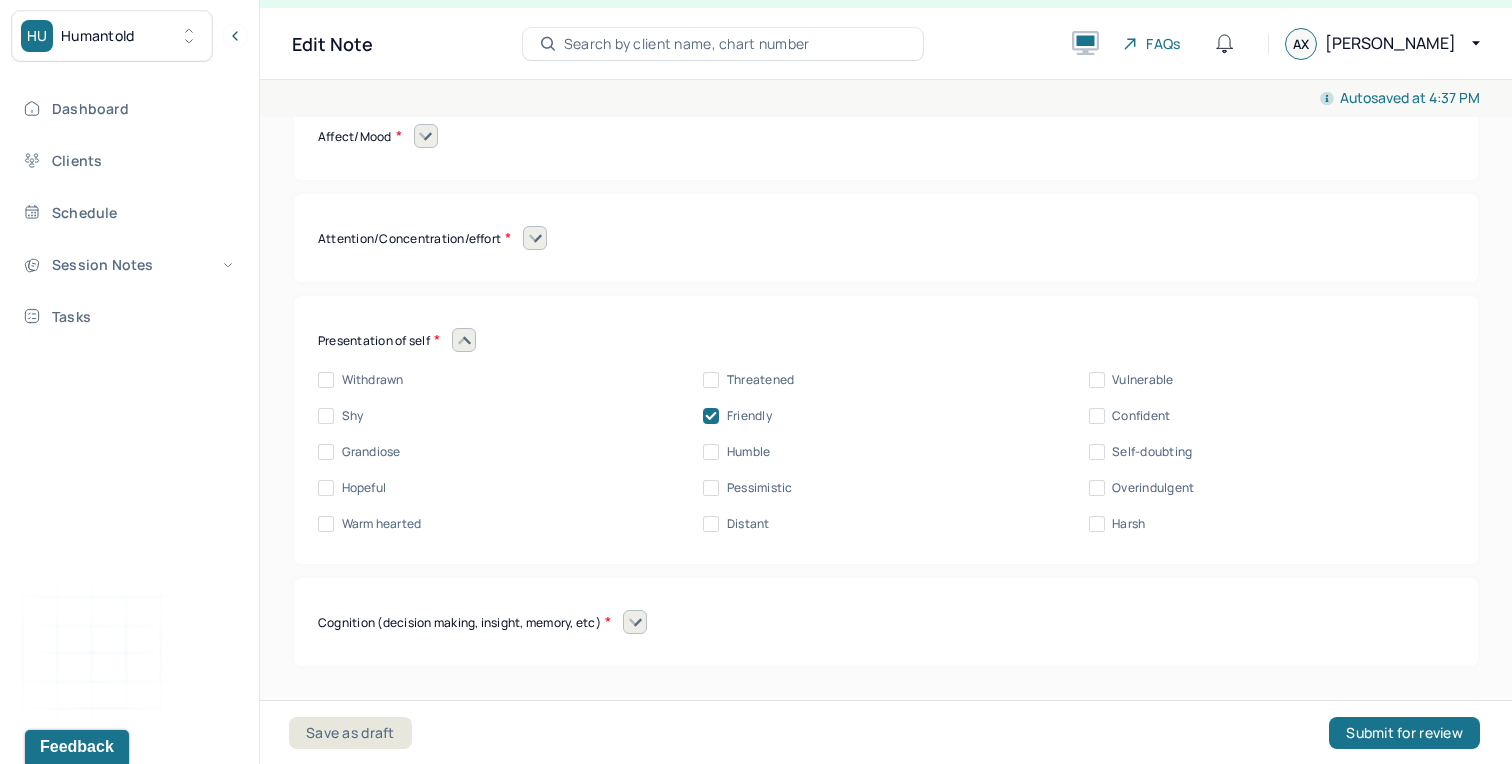 click at bounding box center [464, 340] 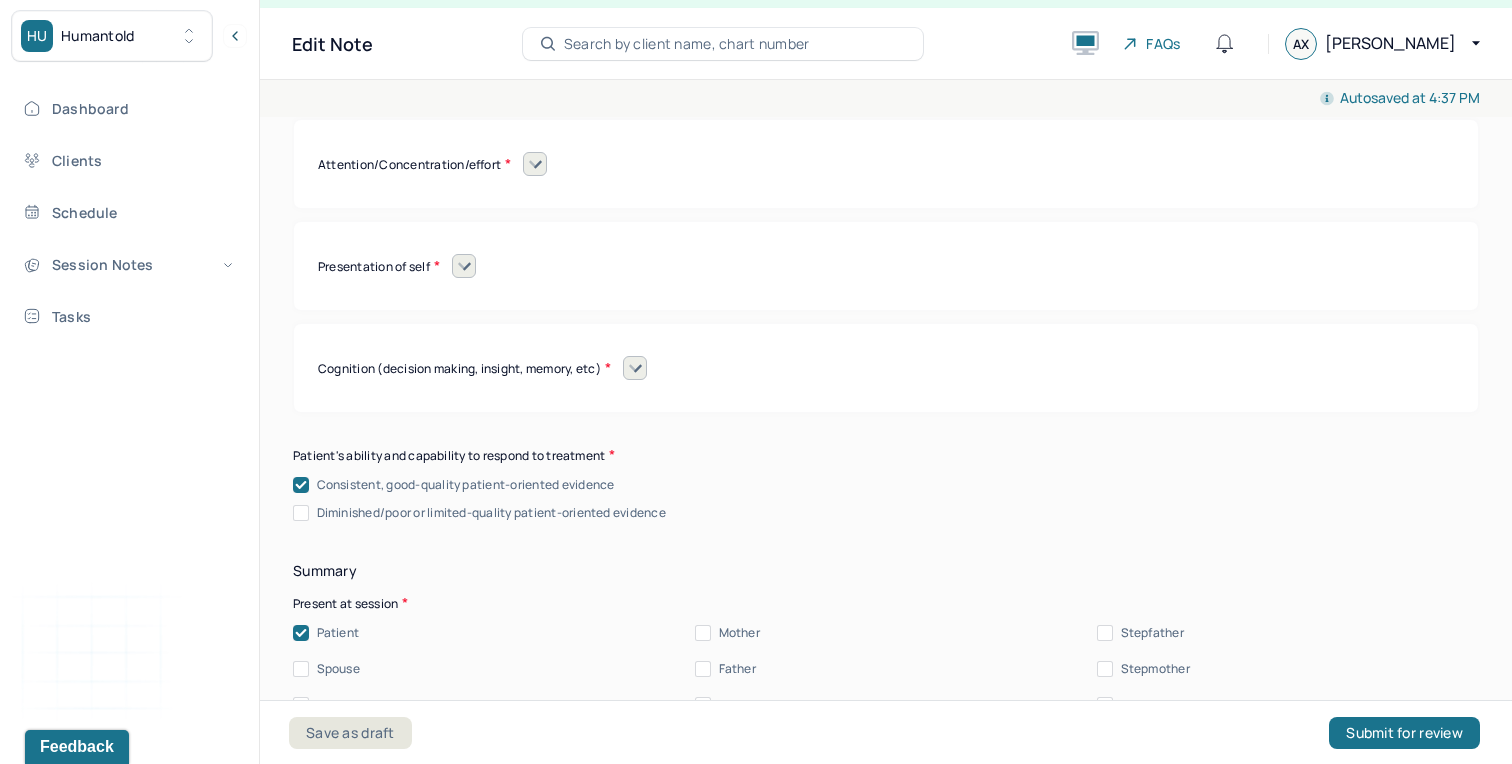 scroll, scrollTop: 8795, scrollLeft: 0, axis: vertical 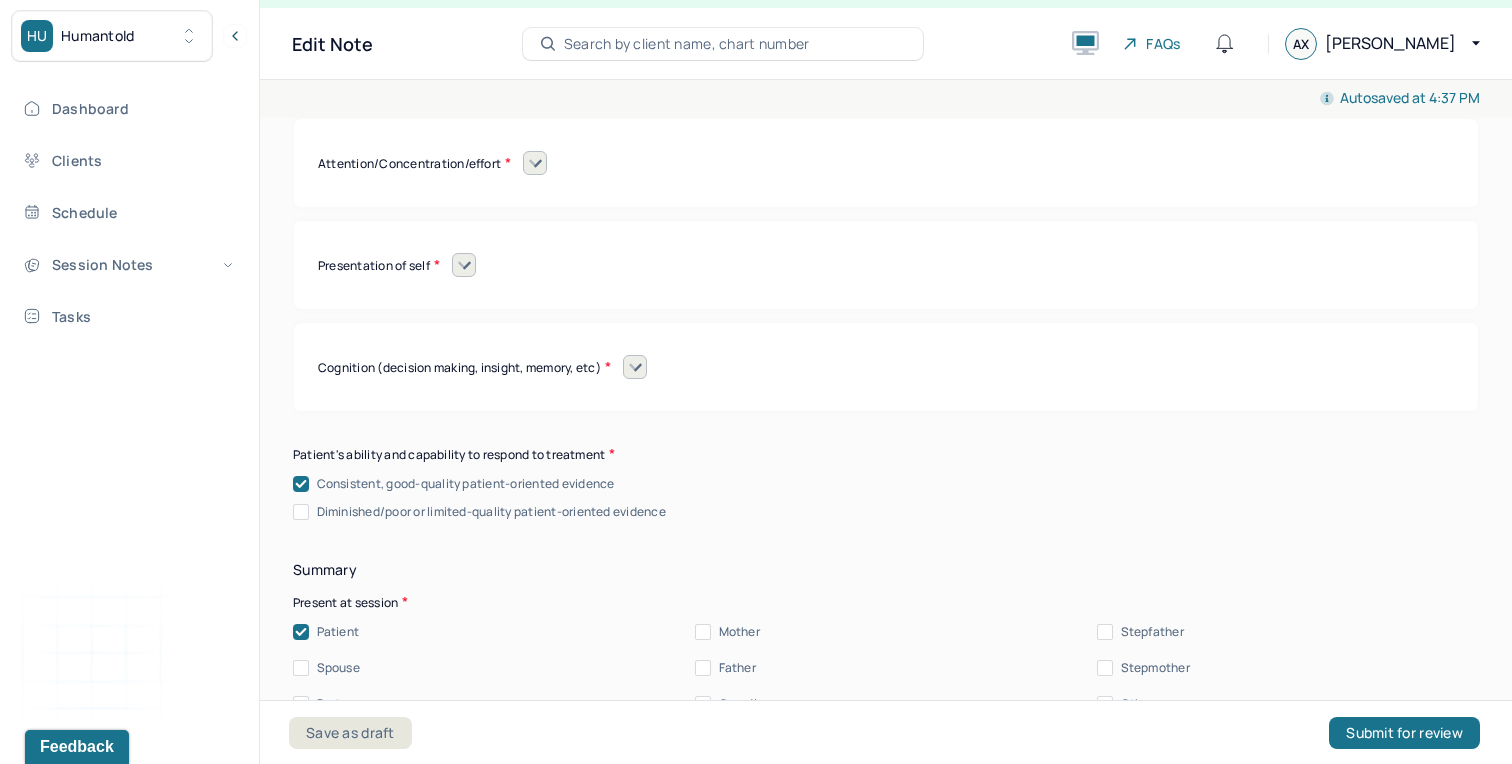 click 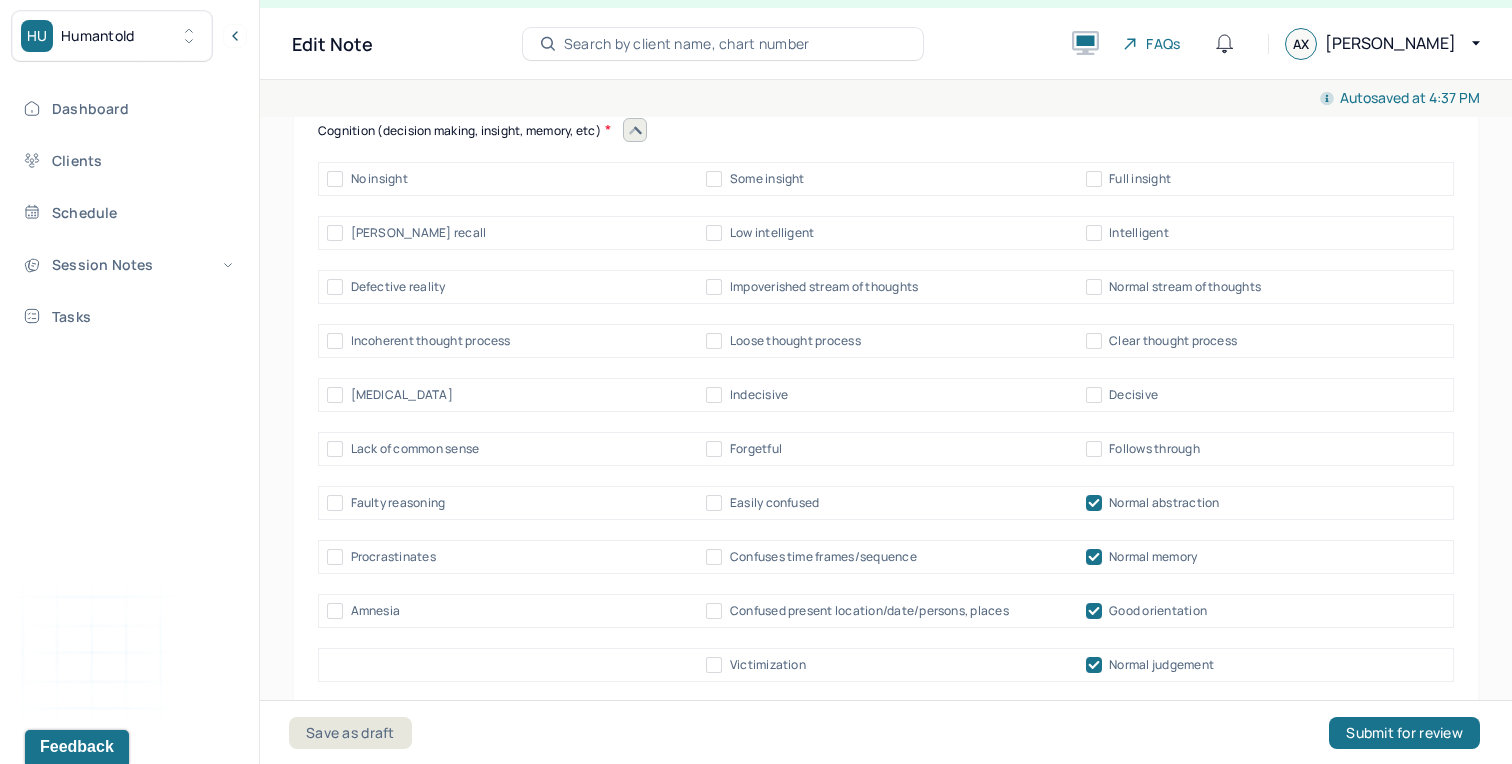 scroll, scrollTop: 8964, scrollLeft: 0, axis: vertical 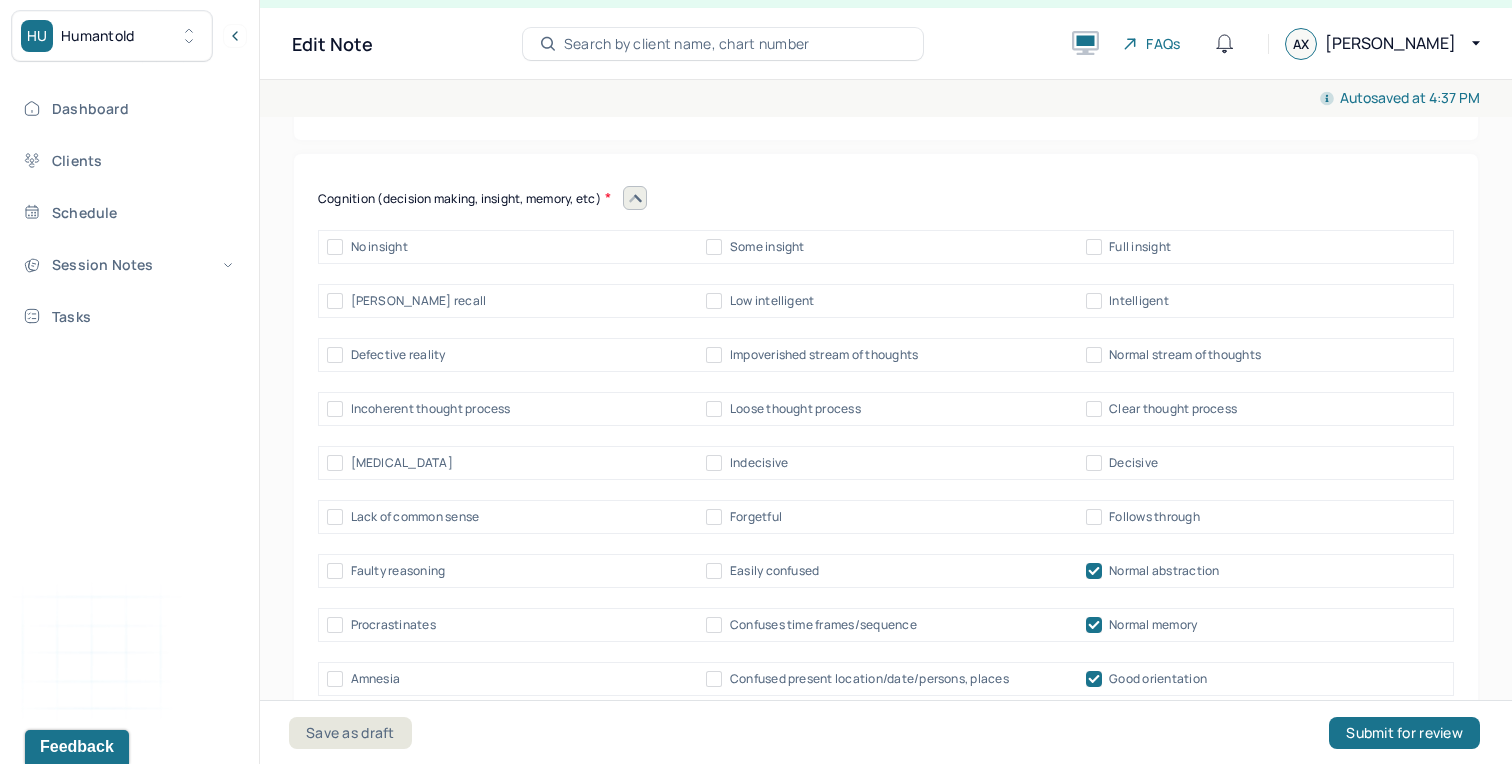 click 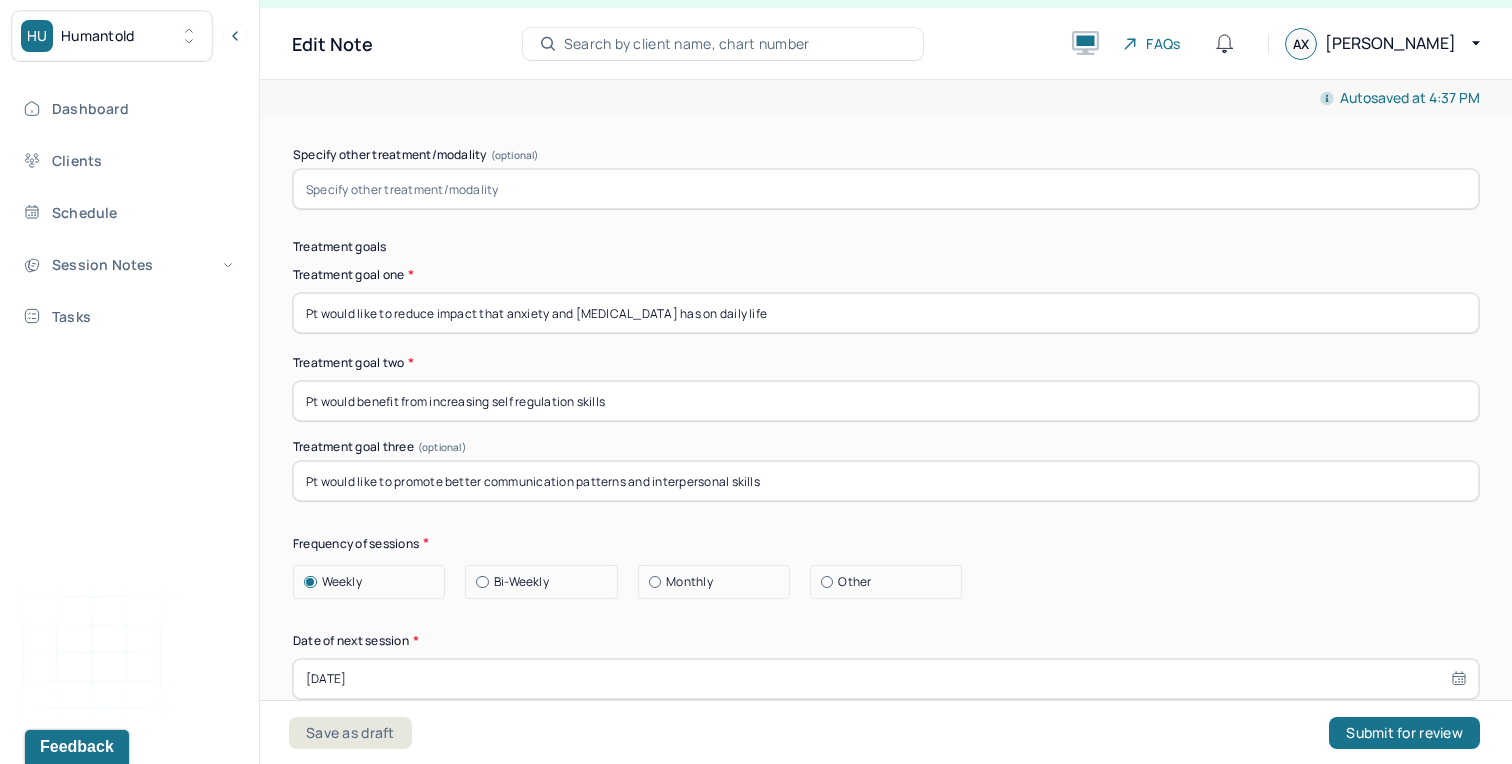 scroll, scrollTop: 9788, scrollLeft: 0, axis: vertical 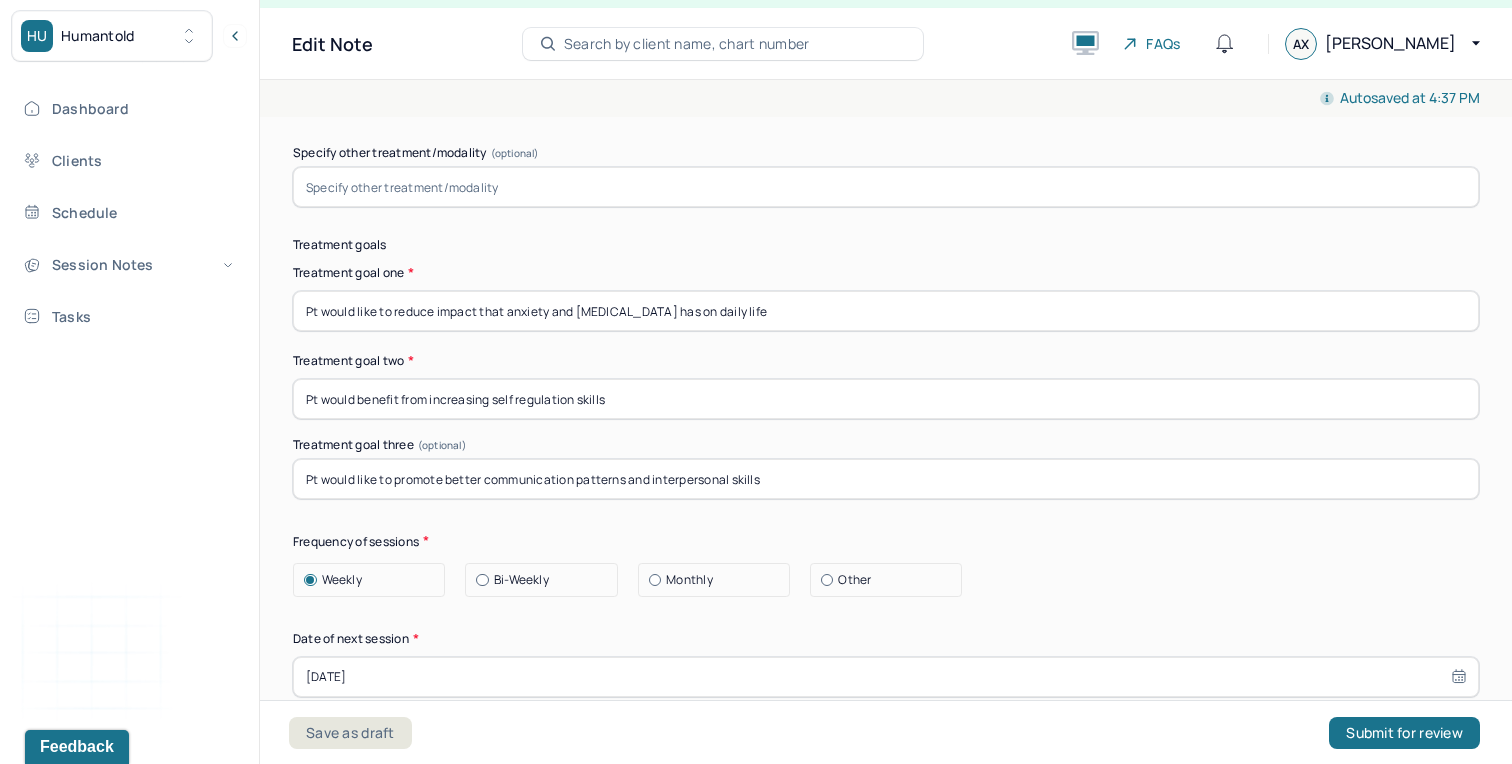 drag, startPoint x: 784, startPoint y: 461, endPoint x: 268, endPoint y: 438, distance: 516.5123 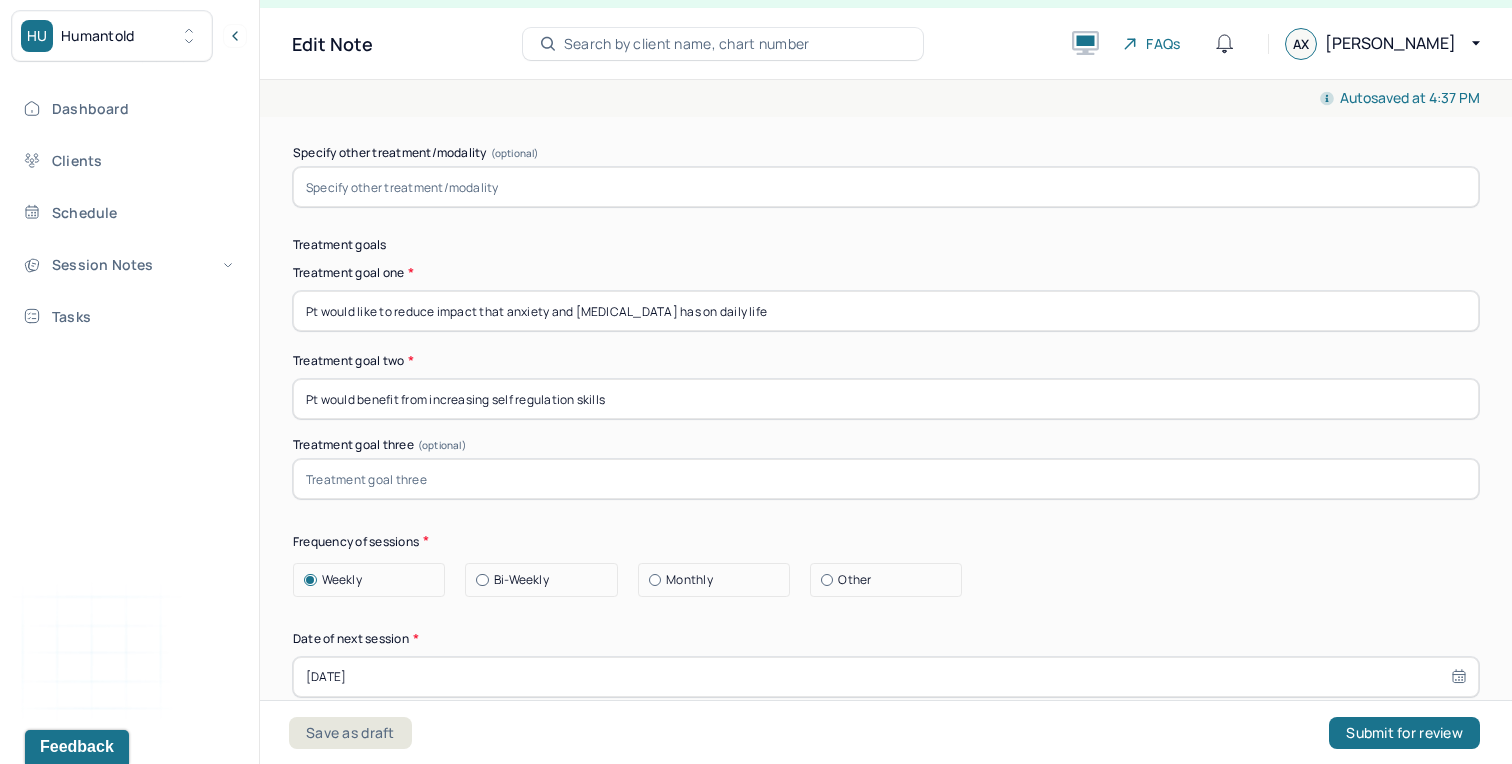 type 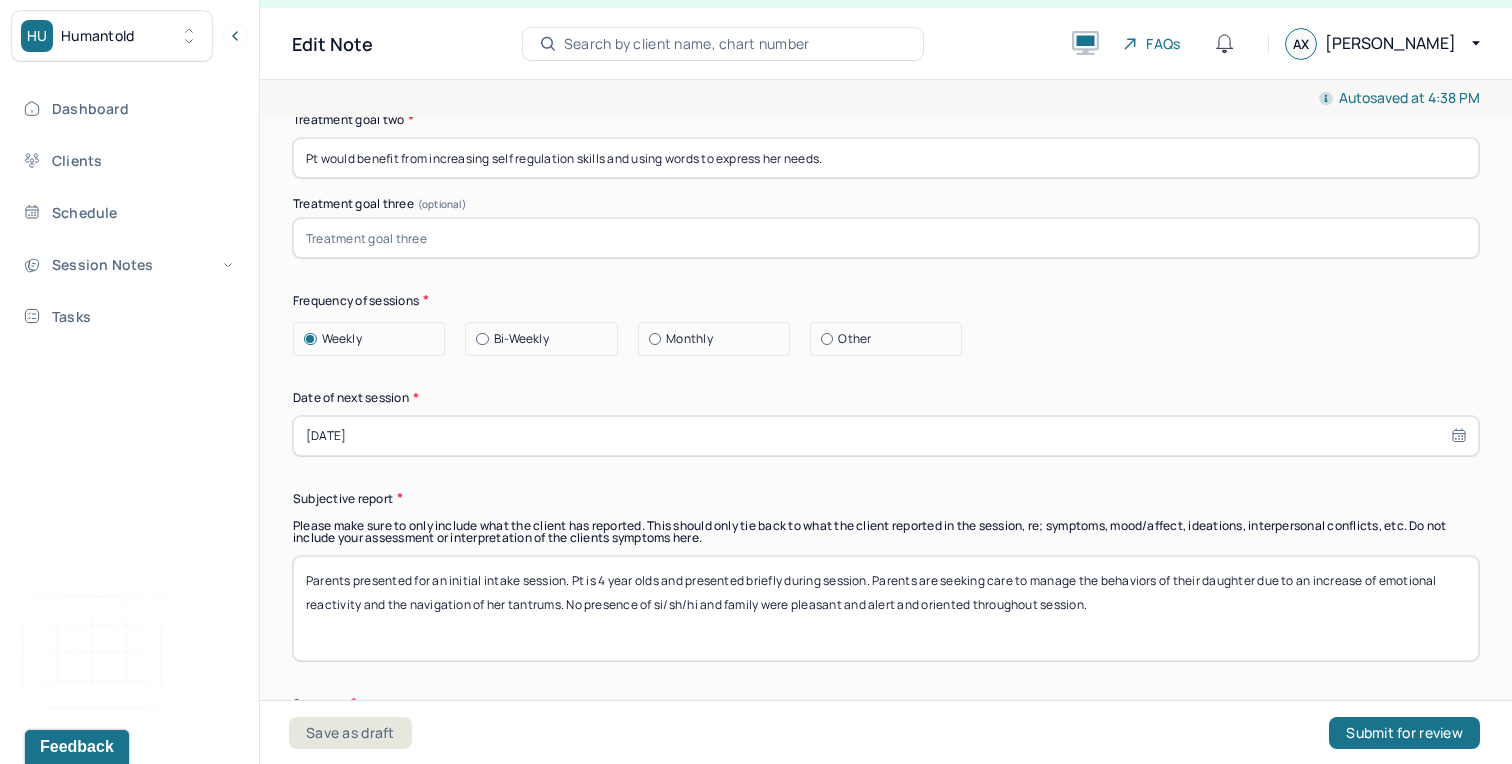 scroll, scrollTop: 10041, scrollLeft: 0, axis: vertical 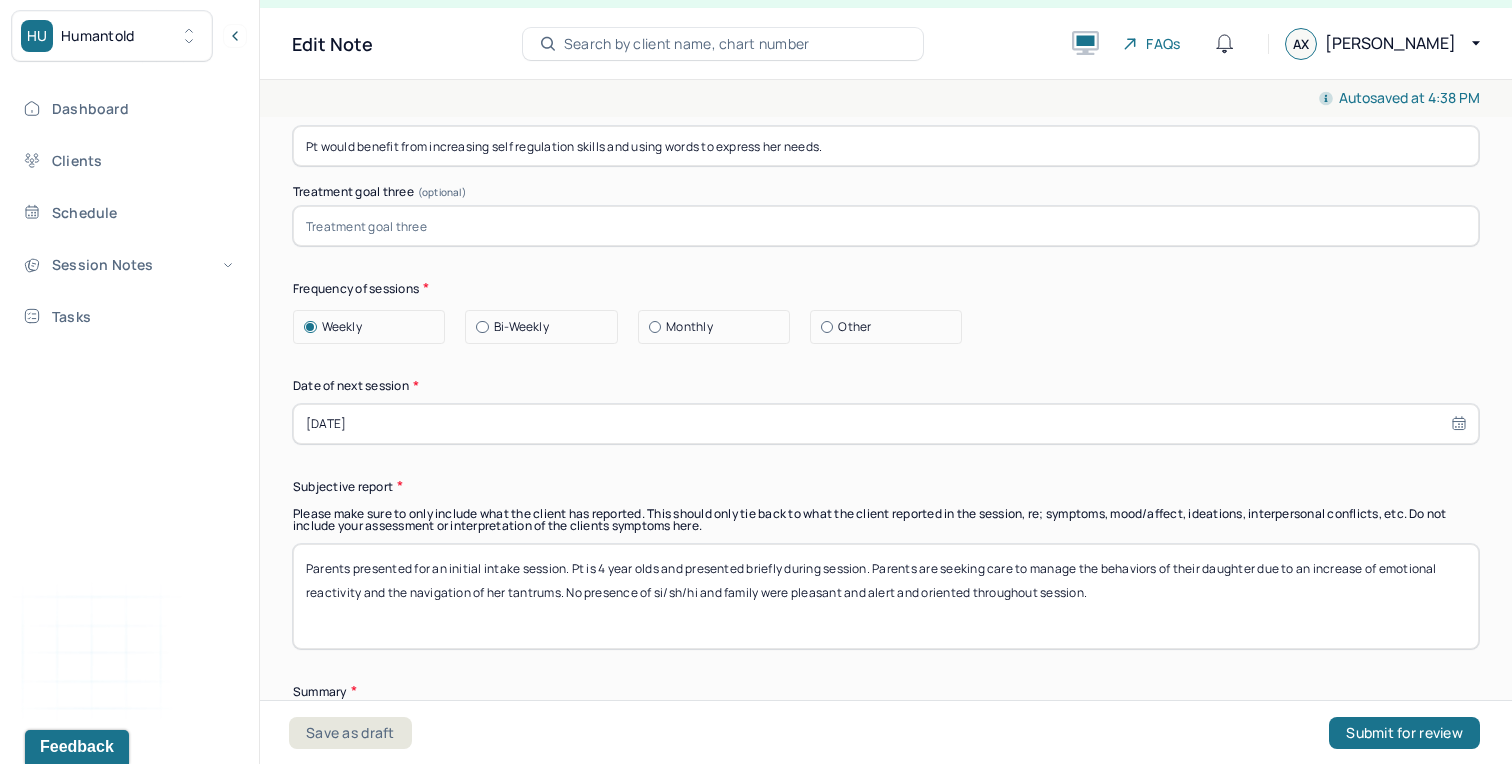 type on "Pt would benefit from increasing self regulation skills and using words to express her needs." 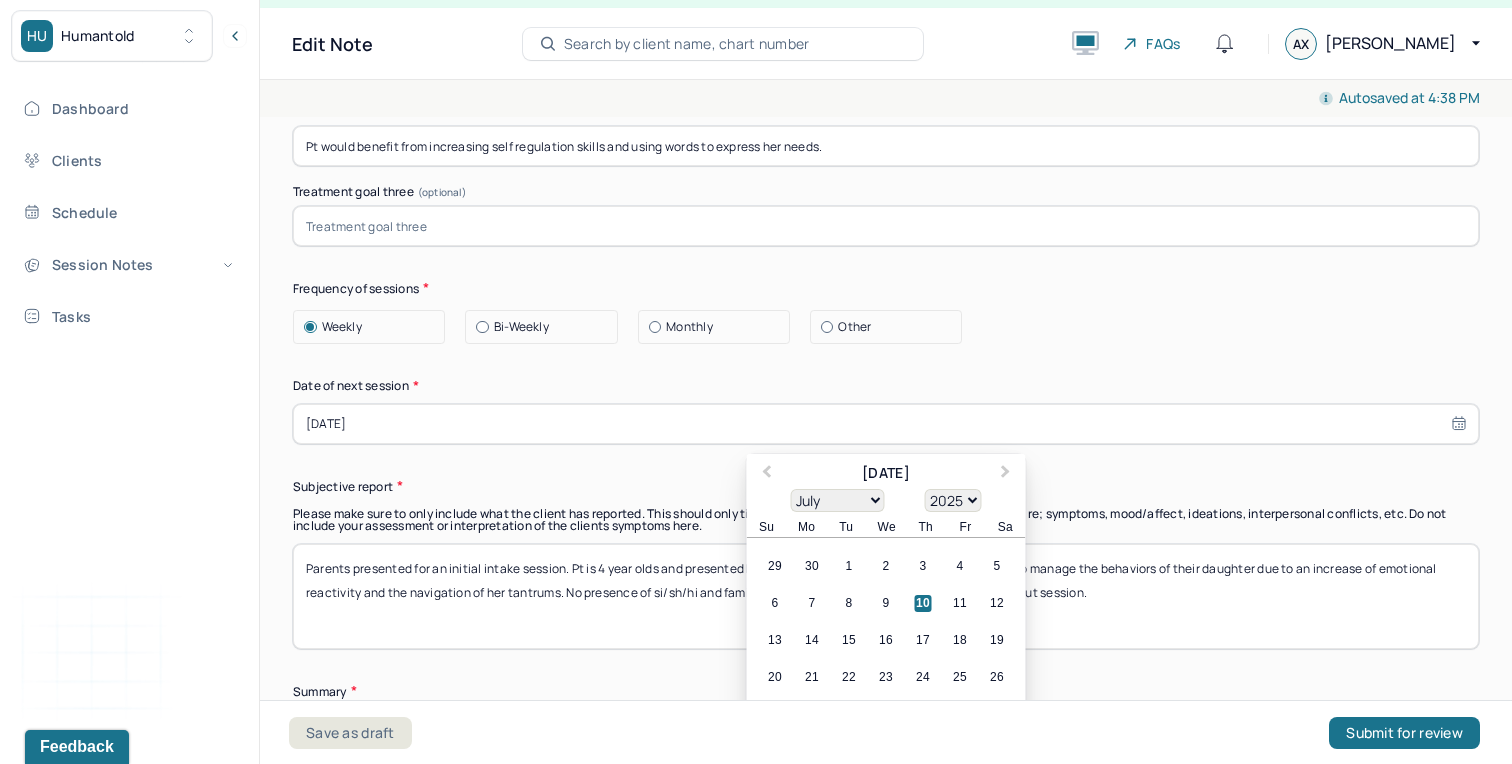 click on "[DATE]" at bounding box center (886, 424) 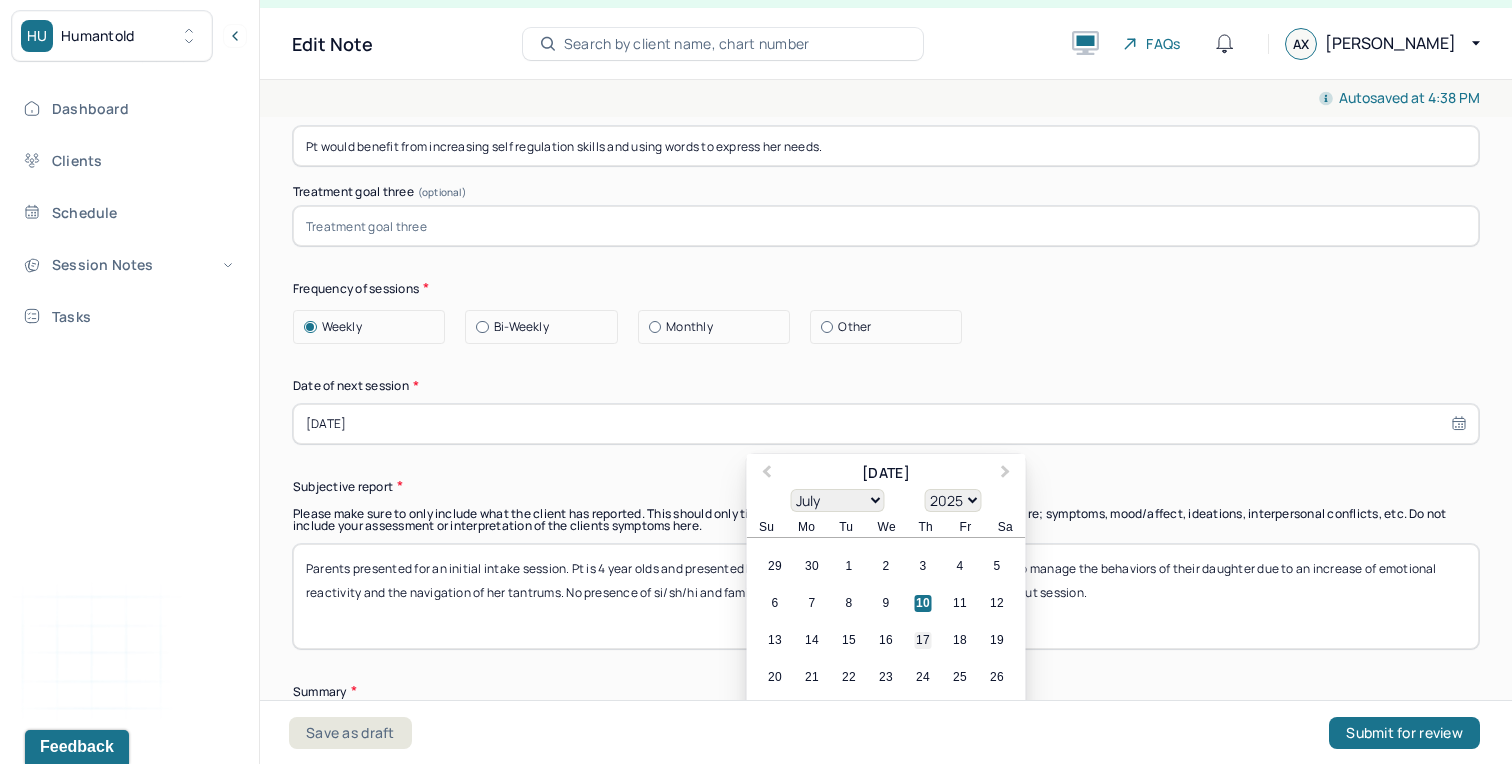 click on "17" at bounding box center [923, 640] 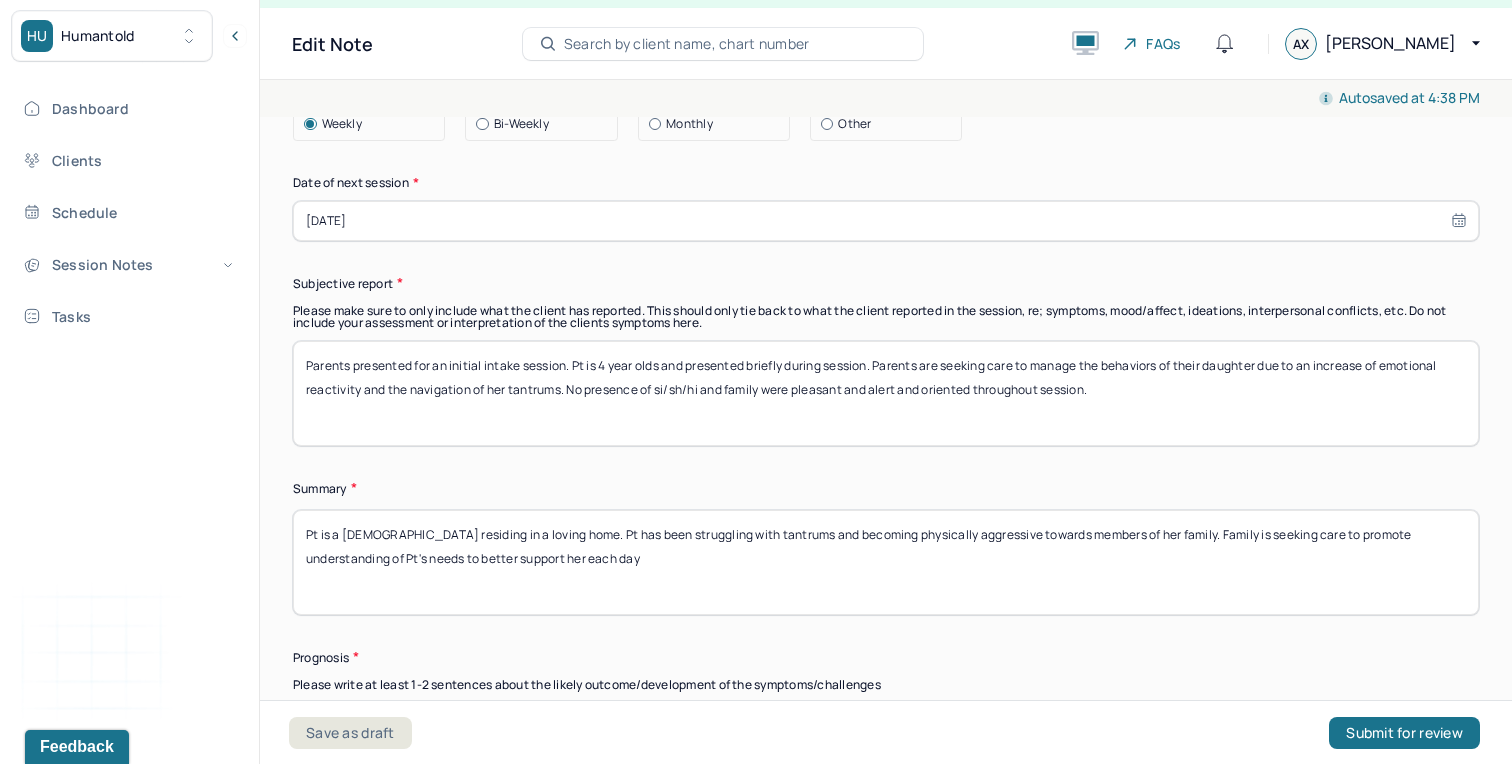 scroll, scrollTop: 10245, scrollLeft: 0, axis: vertical 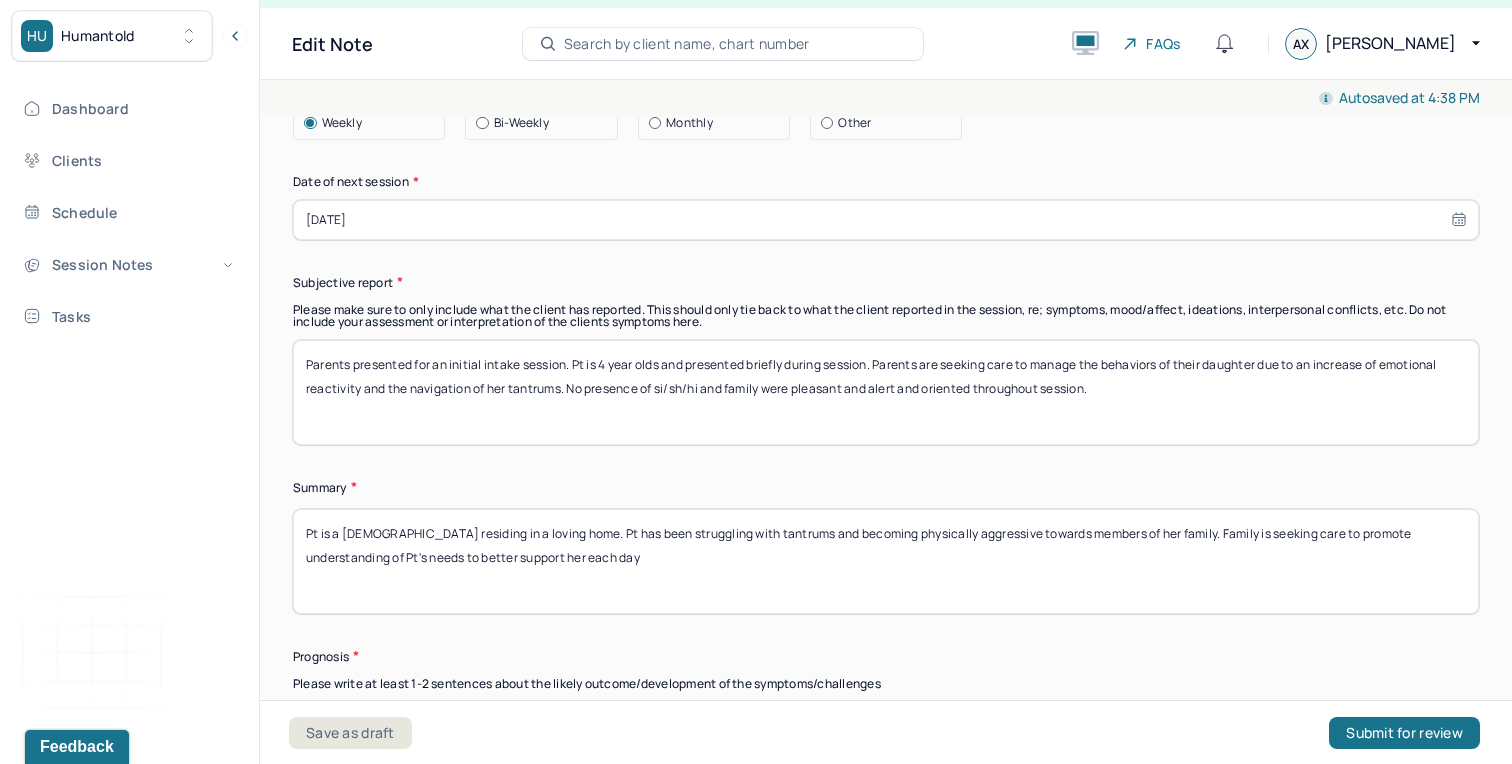 drag, startPoint x: 876, startPoint y: 346, endPoint x: 571, endPoint y: 339, distance: 305.08032 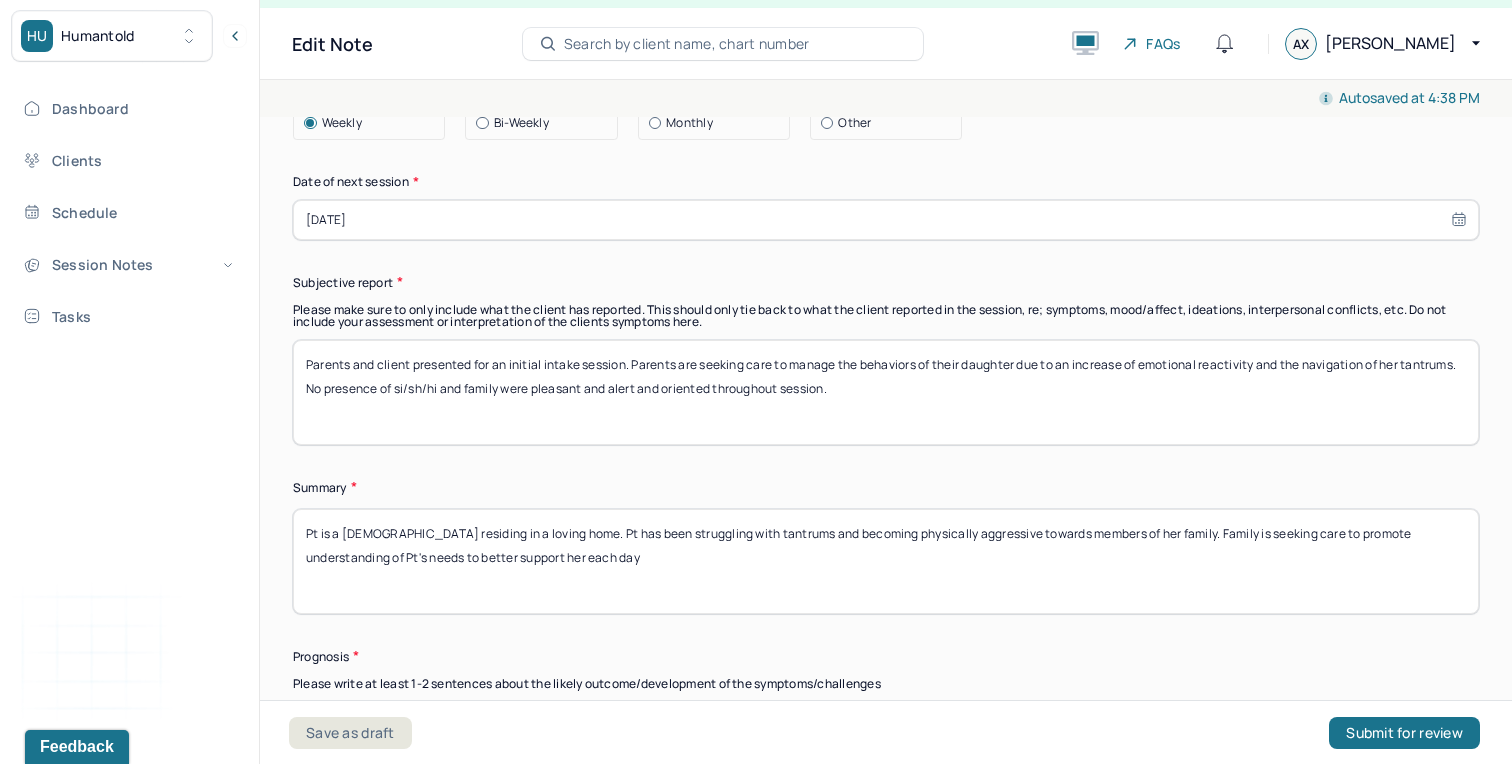 click on "Parents and client presented for an initial intake session. Parents are seeking care to manage the behaviors of their daughter due to an increase of emotional reactivity and the navigation of her tantrums. No presence of si/sh/hi and family were pleasant and alert and oriented throughout session." at bounding box center (886, 392) 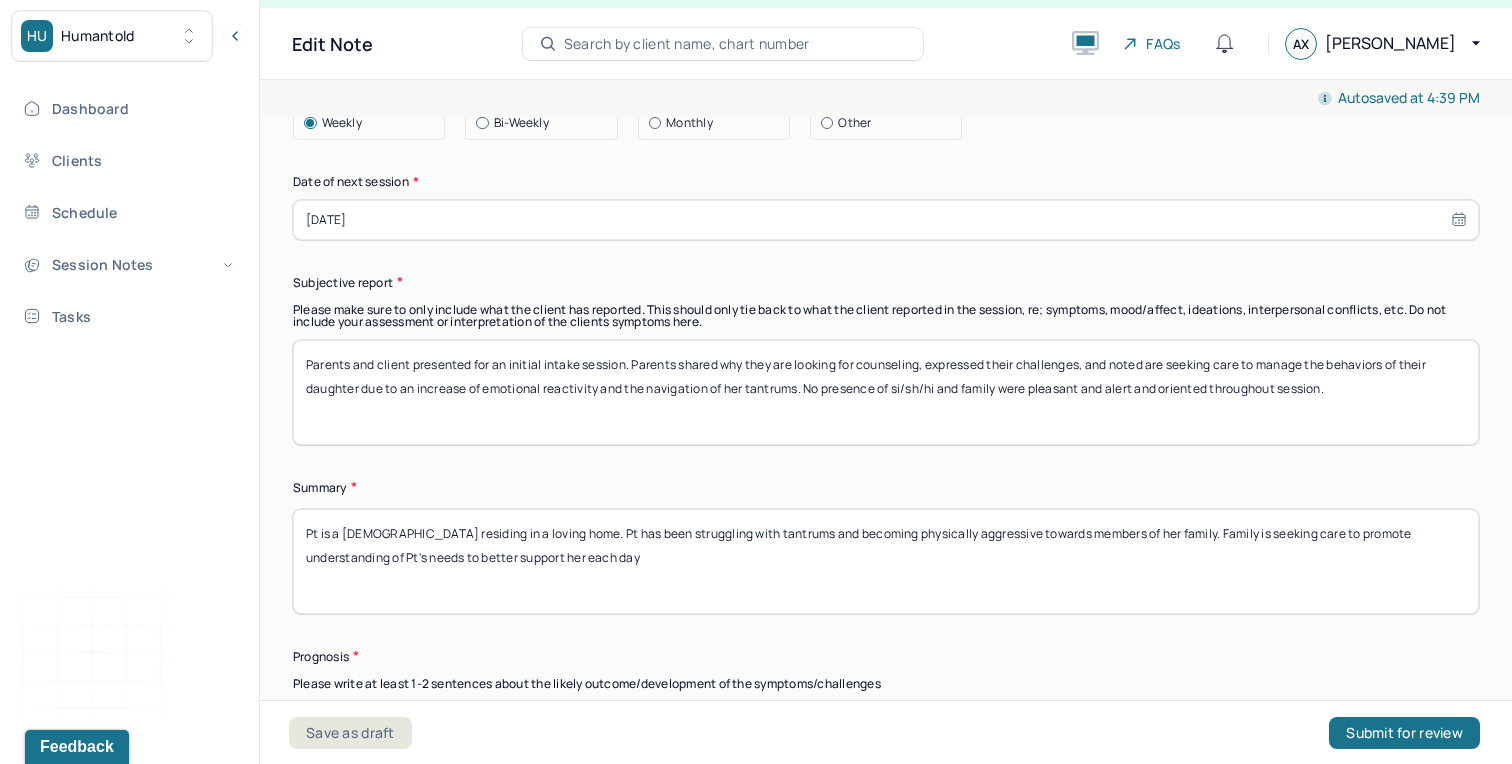 drag, startPoint x: 1413, startPoint y: 343, endPoint x: 1152, endPoint y: 343, distance: 261 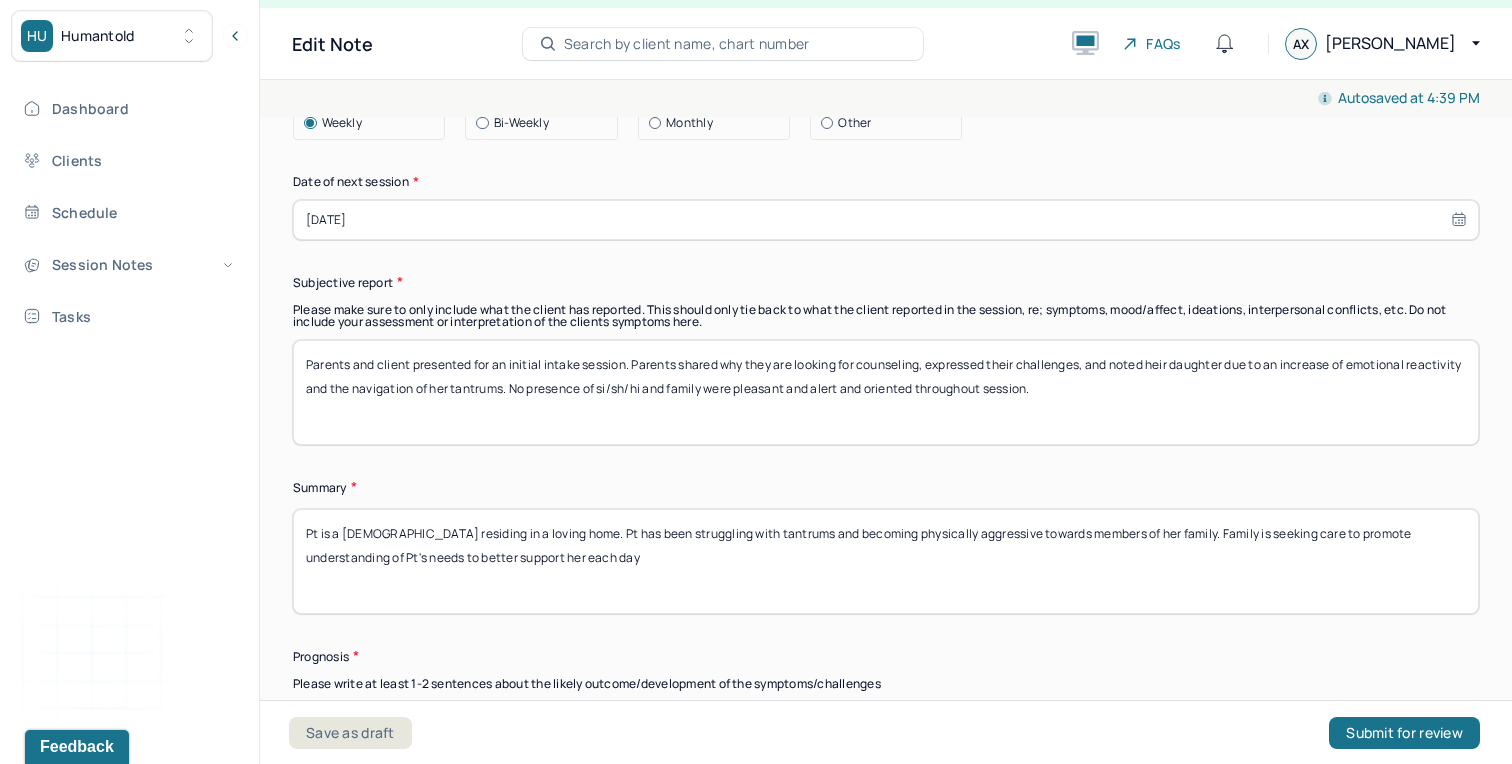 drag, startPoint x: 1154, startPoint y: 337, endPoint x: 563, endPoint y: 371, distance: 591.9772 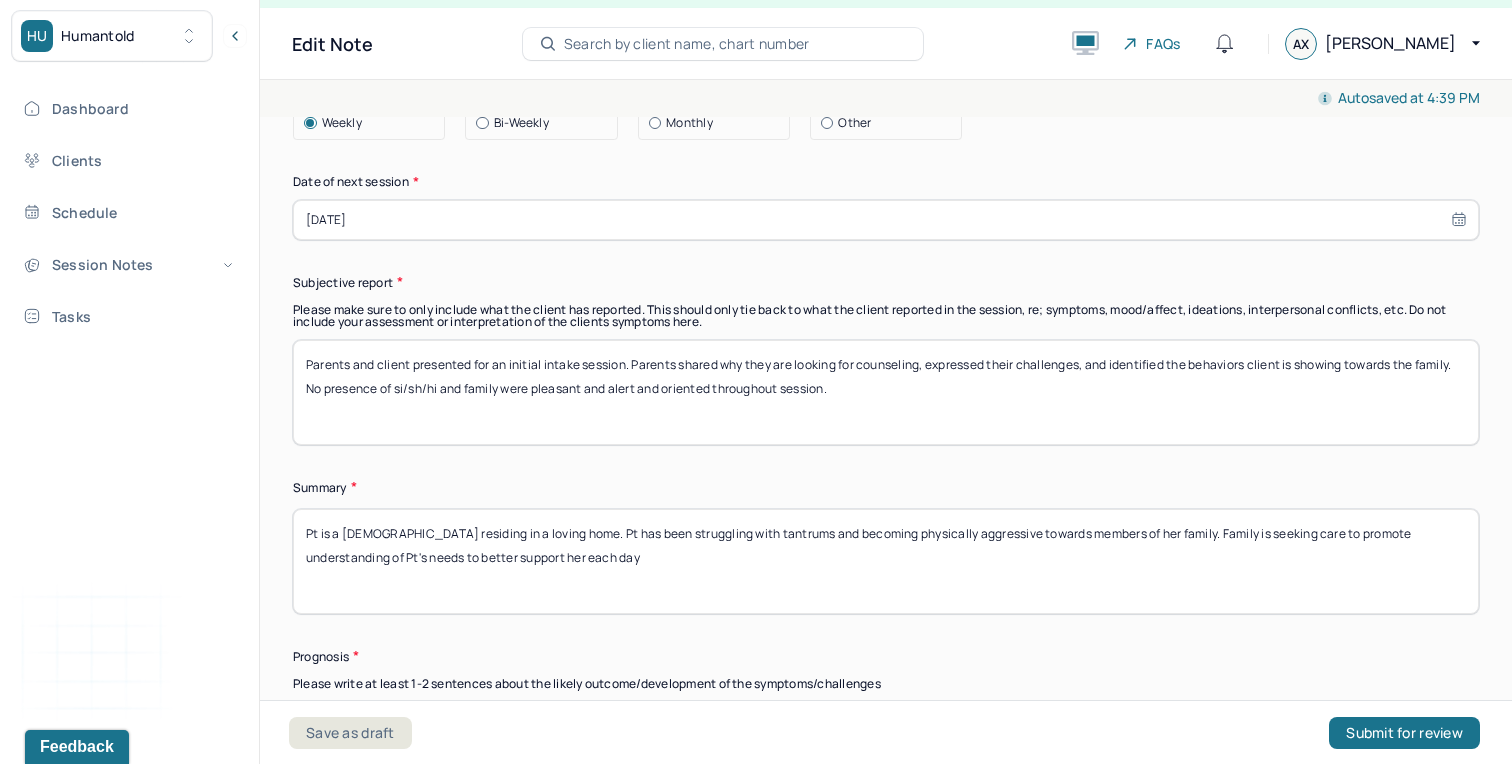 click on "Parents and client presented for an initial intake session. Parents shared why they are looking for counseling, expressed their challenges, and identified the behaviors client is showing towards the family No presence of si/sh/hi and family were pleasant and alert and oriented throughout session." at bounding box center (886, 392) 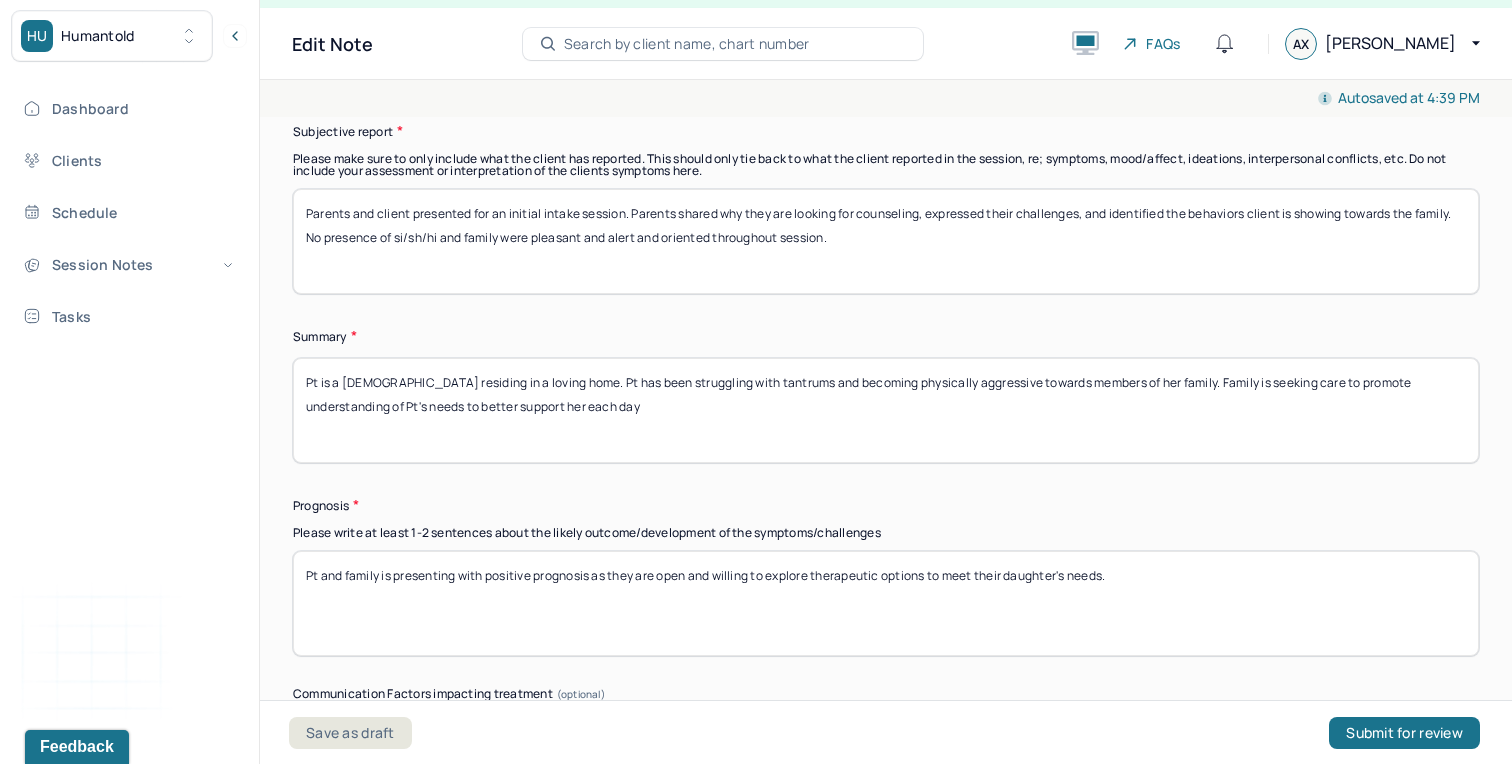 scroll, scrollTop: 10397, scrollLeft: 0, axis: vertical 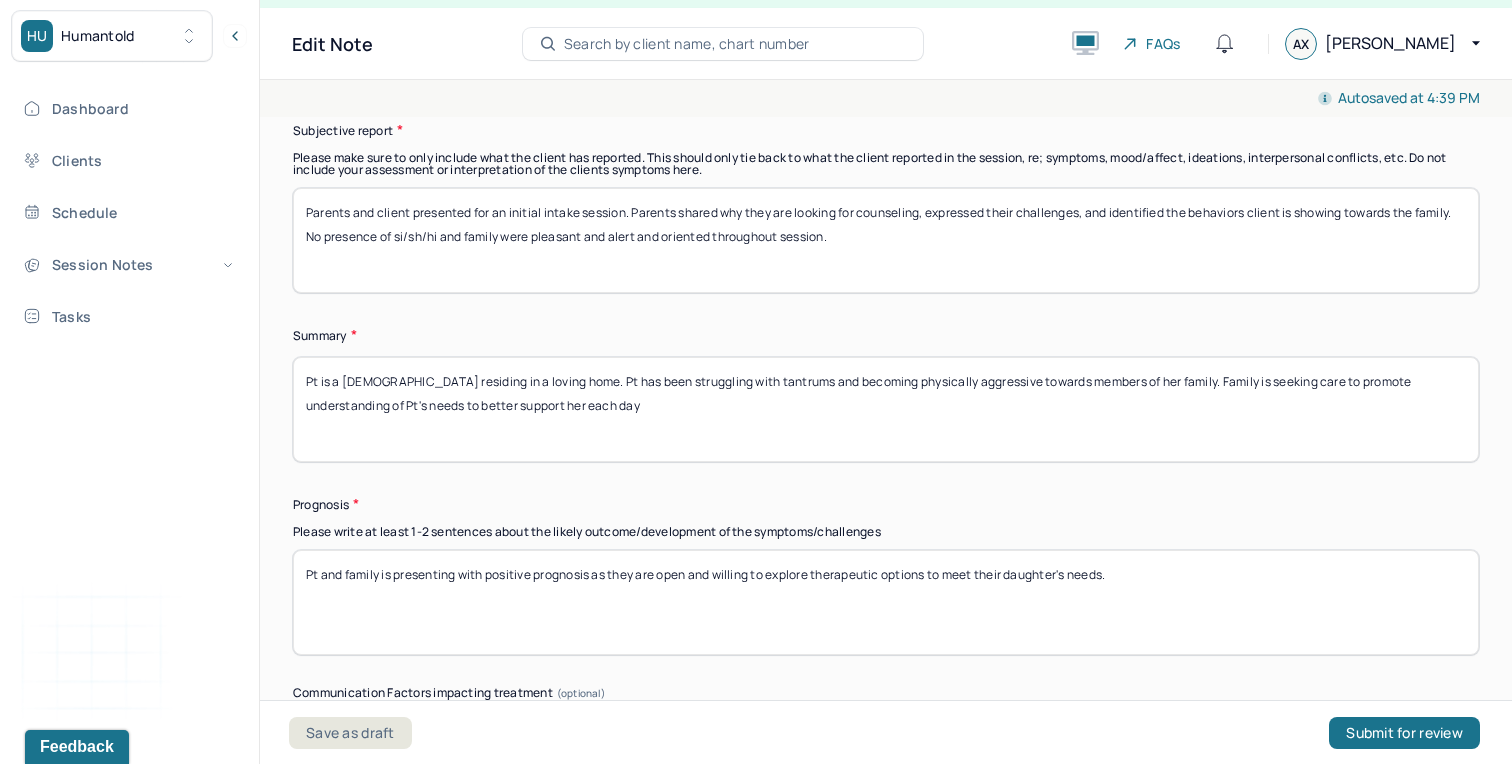 type on "Parents and client presented for an initial intake session. Parents shared why they are looking for counseling, expressed their challenges, and identified the behaviors client is showing towards the family. No presence of si/sh/hi and family were pleasant and alert and oriented throughout session." 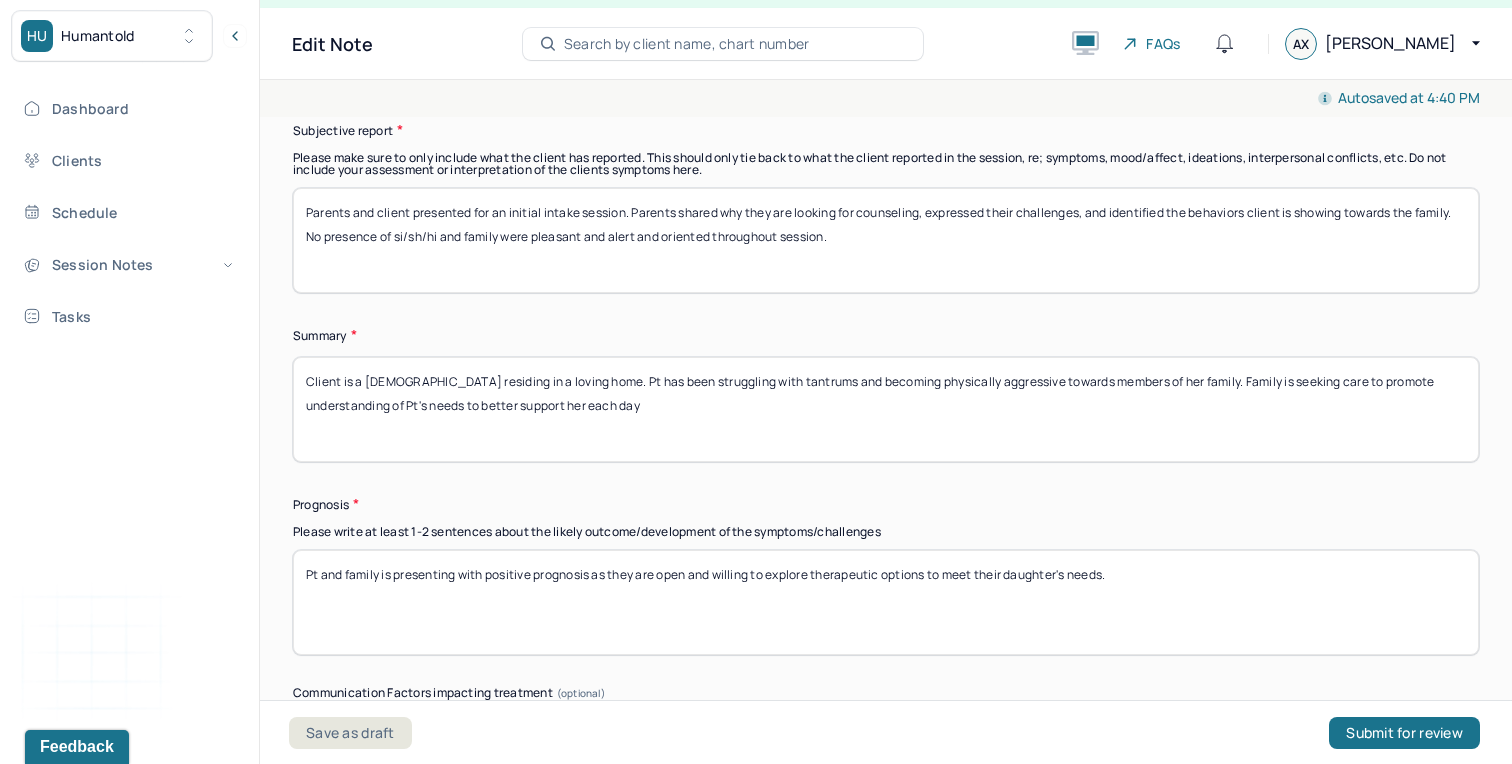 click on "Client is a [DEMOGRAPHIC_DATA] residing in a loving home. Pt has been struggling with tantrums and becoming physically aggressive towards members of her family. Family is seeking care to promote understanding of Pt's needs to better support her each day" at bounding box center [886, 409] 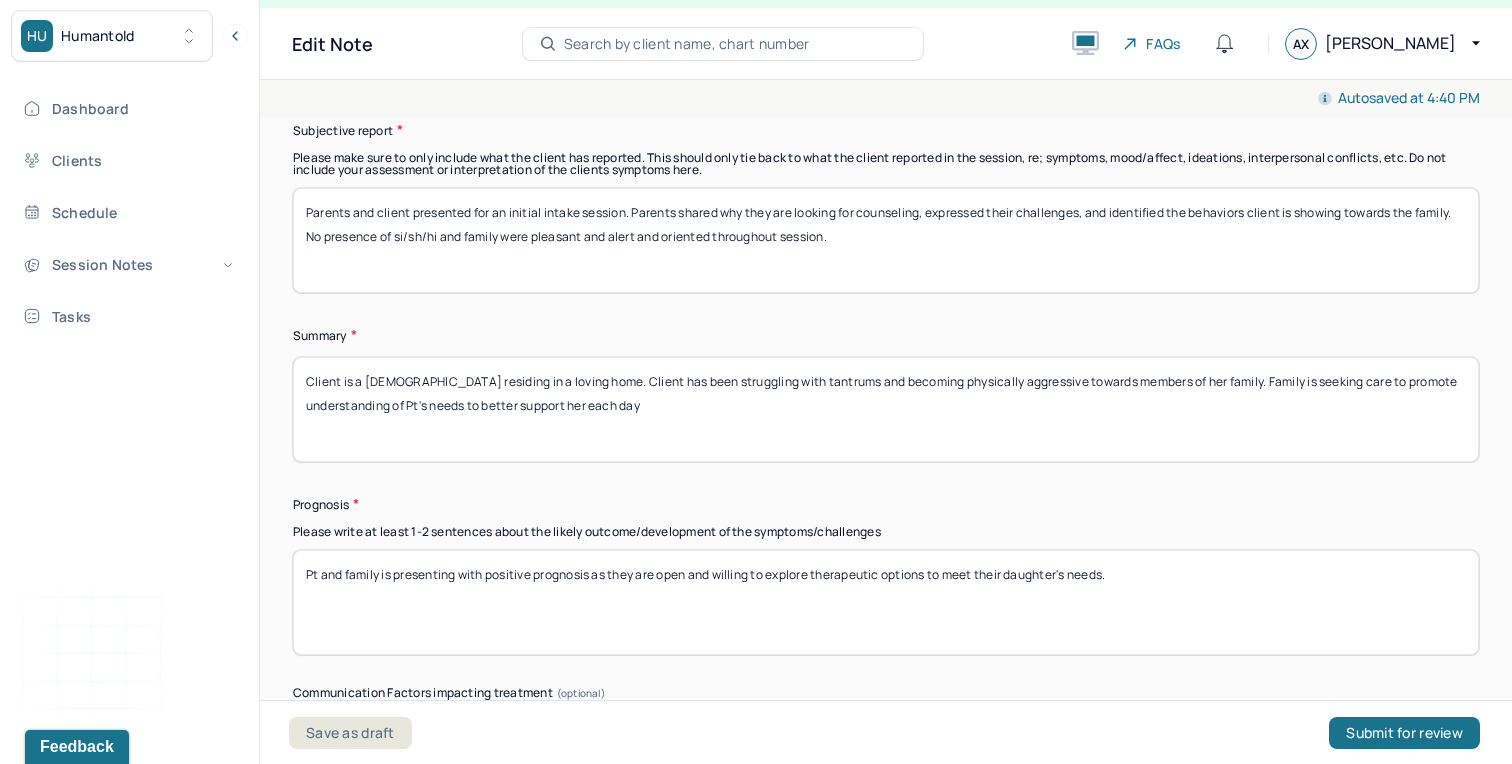 click on "Client is a [DEMOGRAPHIC_DATA] residing in a loving home. Client has been struggling with tantrums and becoming physically aggressive towards members of her family. Family is seeking care to promote understanding of Pt's needs to better support her each day" at bounding box center (886, 409) 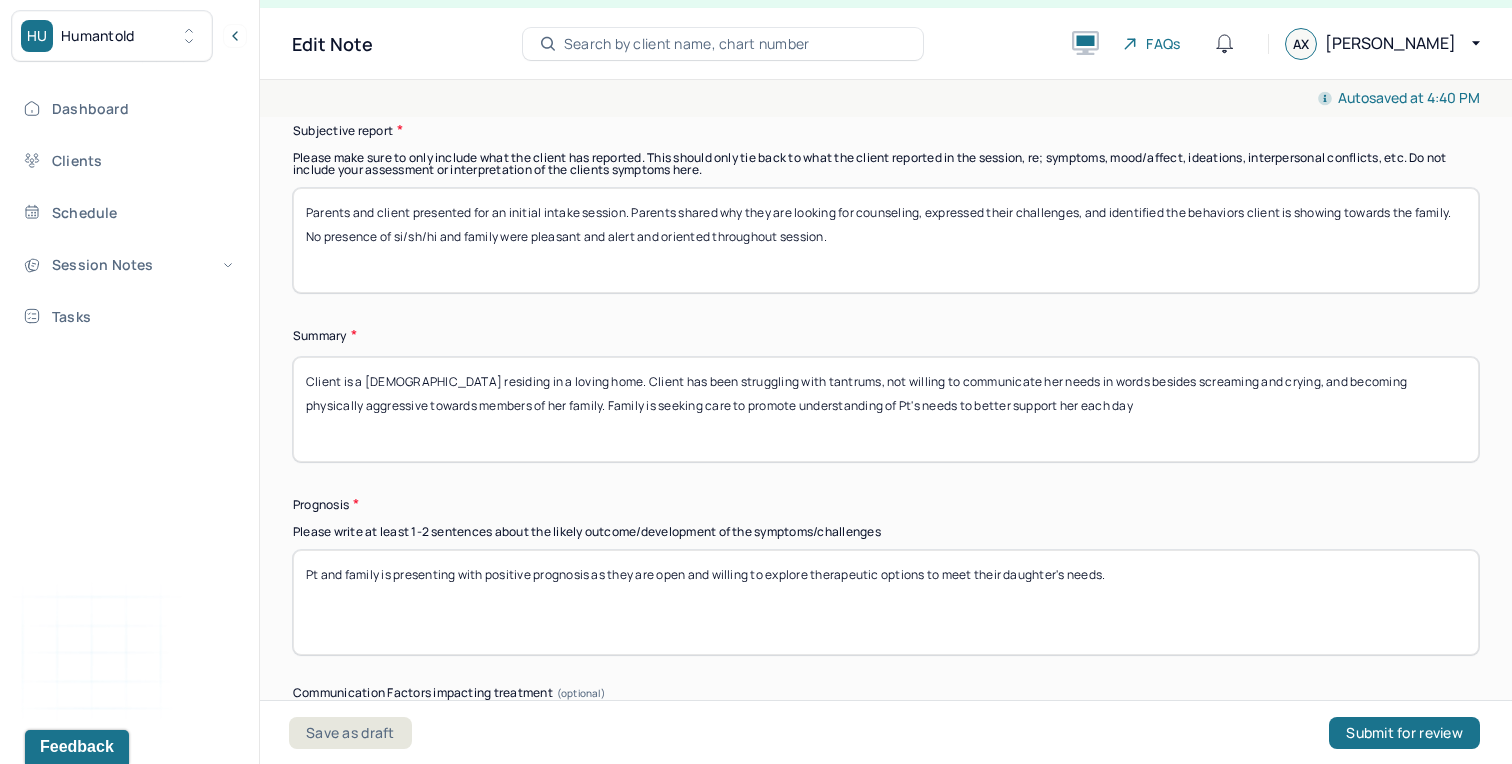 click on "Client is a [DEMOGRAPHIC_DATA] residing in a loving home. Client has been struggling with tantrums, not willing to communicate her needs in words besides screaming and crying, and becoming physically aggressive towards members of her family. Family is seeking care to promote understanding of Pt's needs to better support her each day" at bounding box center (886, 409) 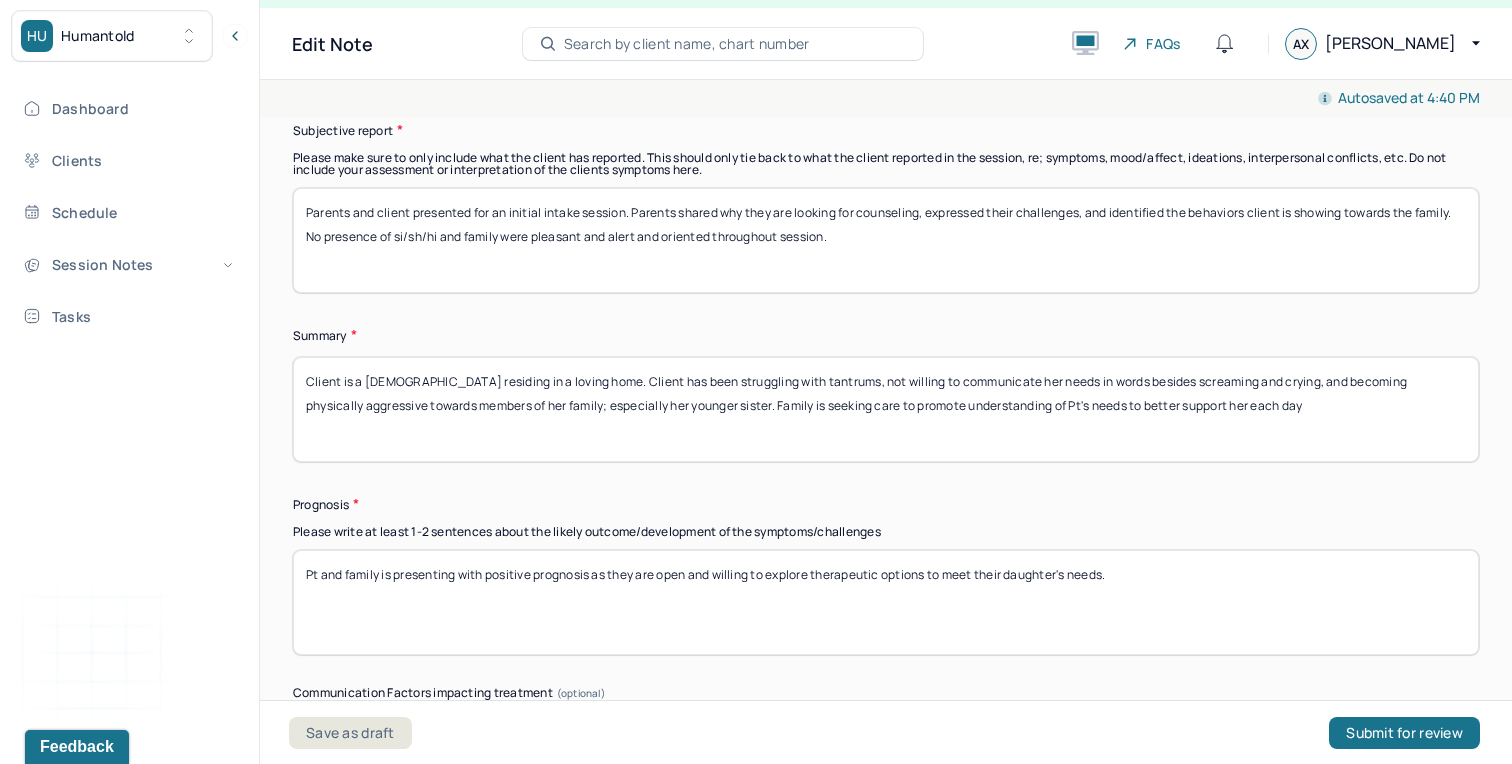 click on "Client is a [DEMOGRAPHIC_DATA] residing in a loving home. Client has been struggling with tantrums, not willing to communicate her needs in words besides screaming and crying, and becoming physically aggressive towards members of her family; especially her younger sister. Family is seeking care to promote understanding of Pt's needs to better support her each day" at bounding box center [886, 409] 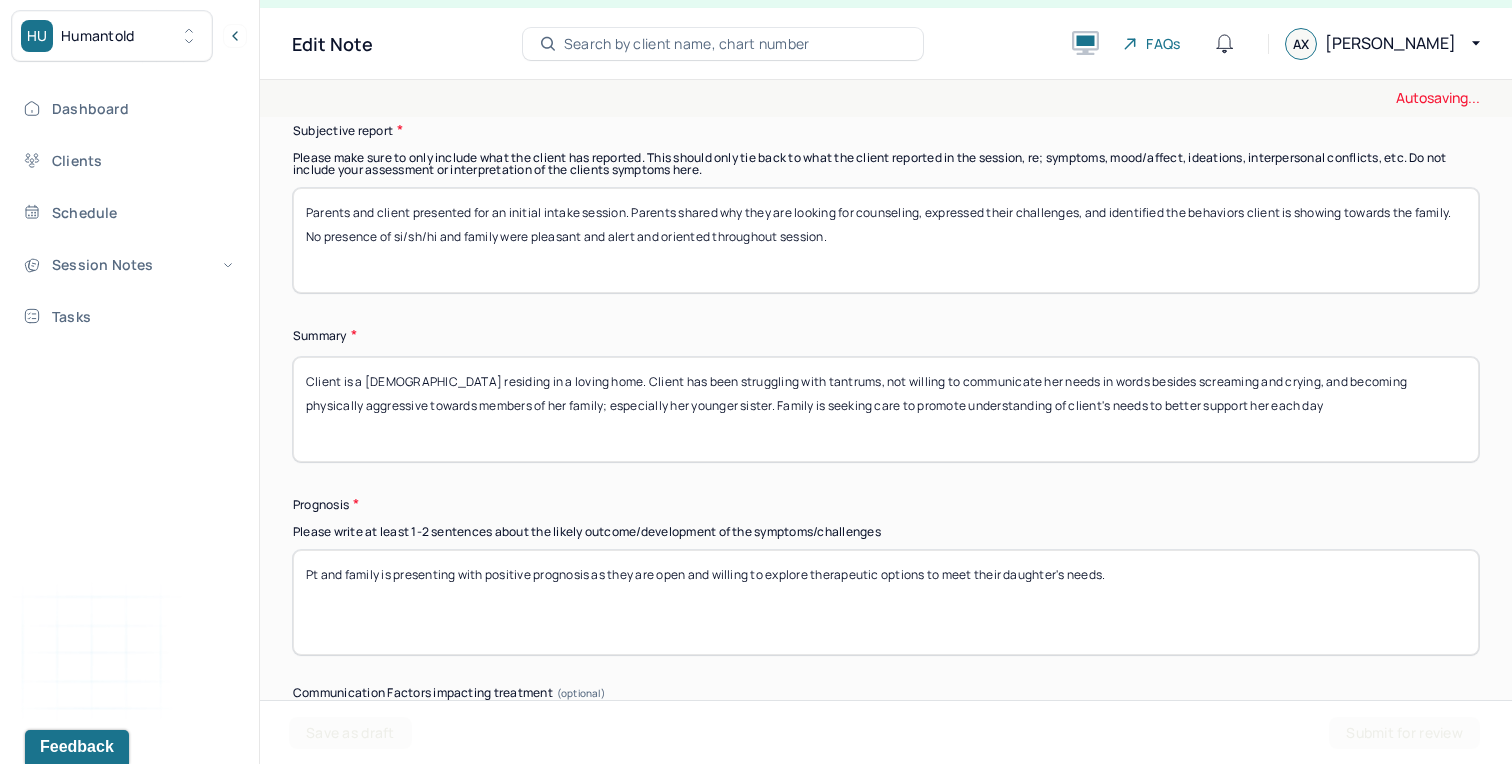 click on "Client is a [DEMOGRAPHIC_DATA] residing in a loving home. Client has been struggling with tantrums, not willing to communicate her needs in words besides screaming and crying, and becoming physically aggressive towards members of her family; especially her younger sister. Family is seeking care to promote understanding of Pt's needs to better support her each day" at bounding box center [886, 409] 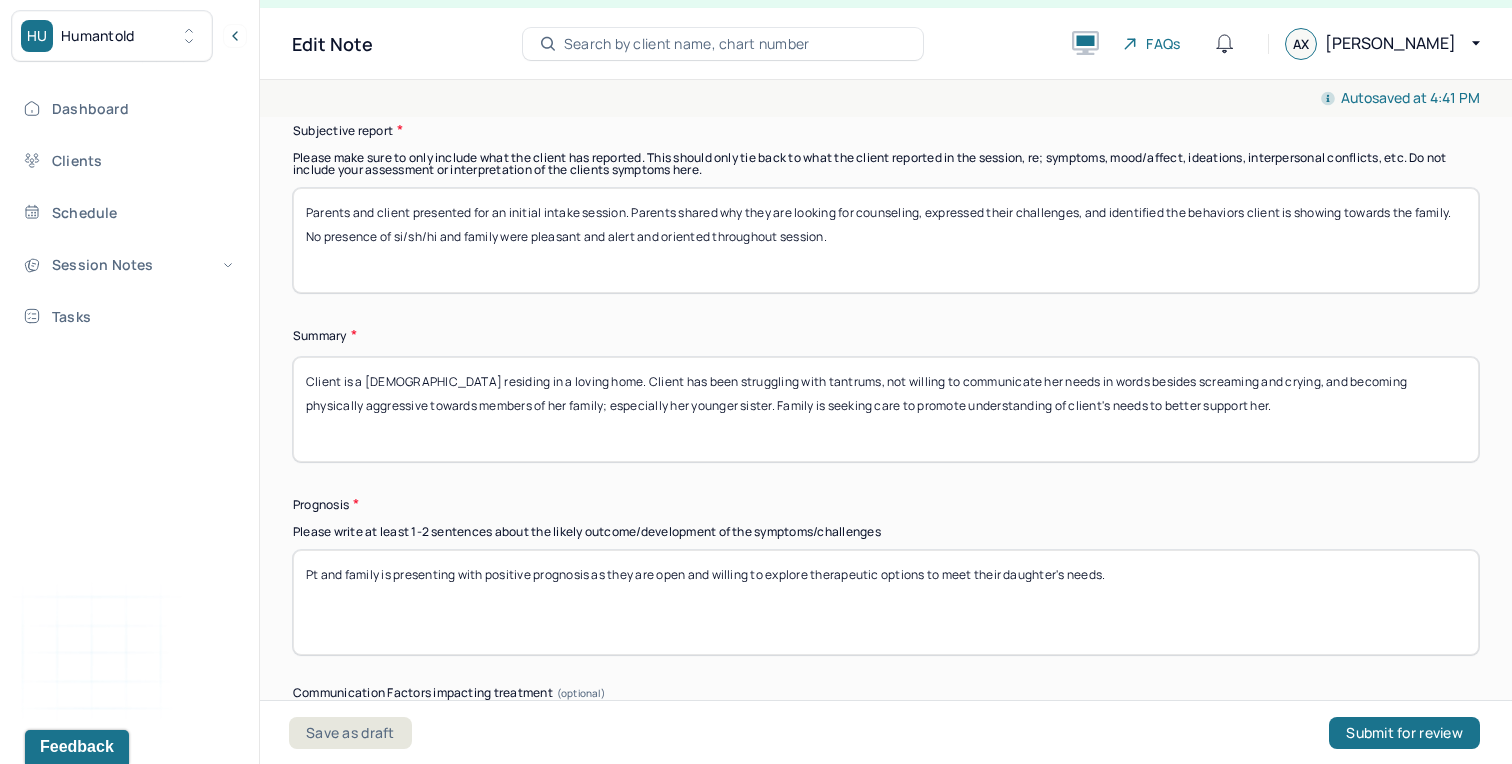 type on "Client is a [DEMOGRAPHIC_DATA] residing in a loving home. Client has been struggling with tantrums, not willing to communicate her needs in words besides screaming and crying, and becoming physically aggressive towards members of her family; especially her younger sister. Family is seeking care to promote understanding of client's needs to better support her." 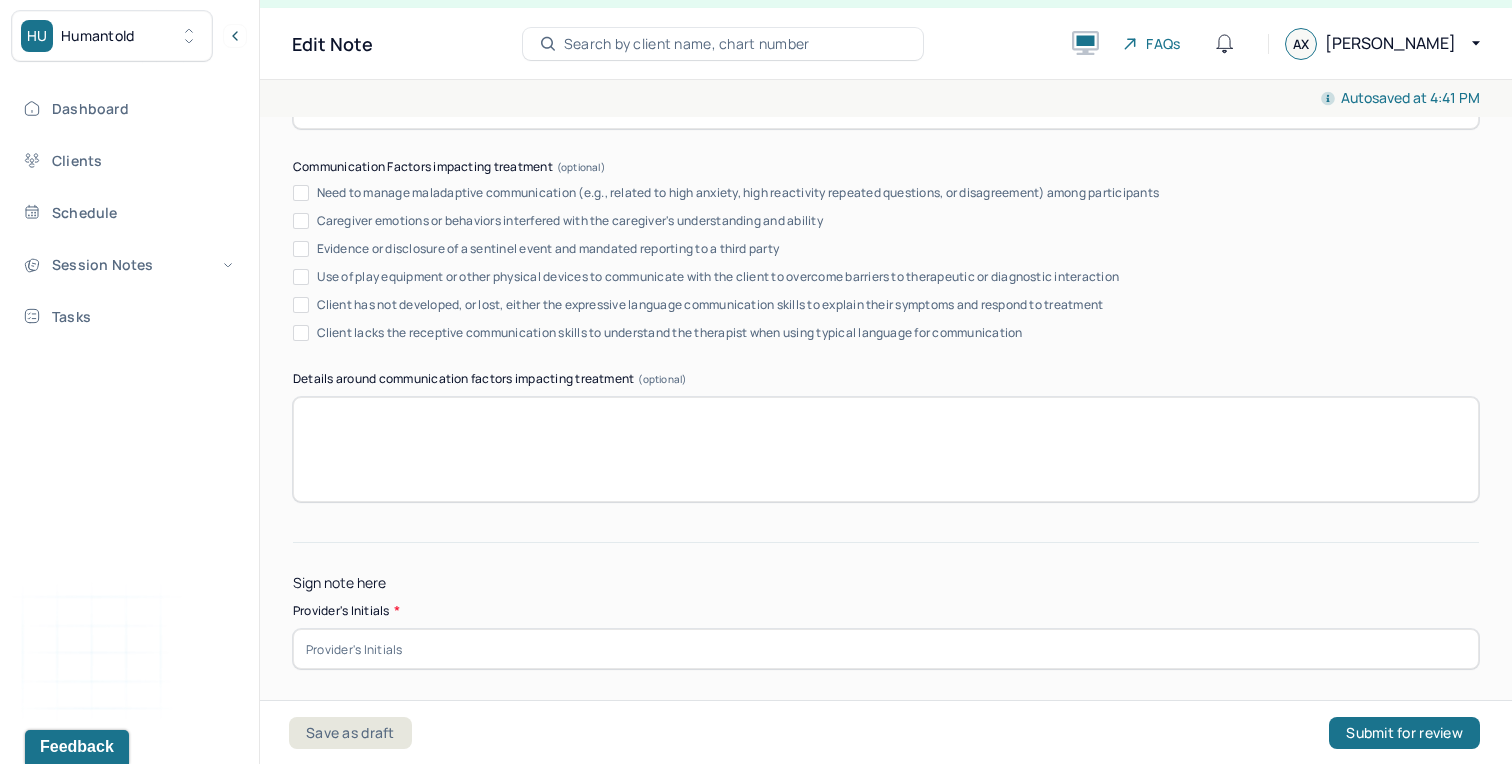 scroll, scrollTop: 10983, scrollLeft: 0, axis: vertical 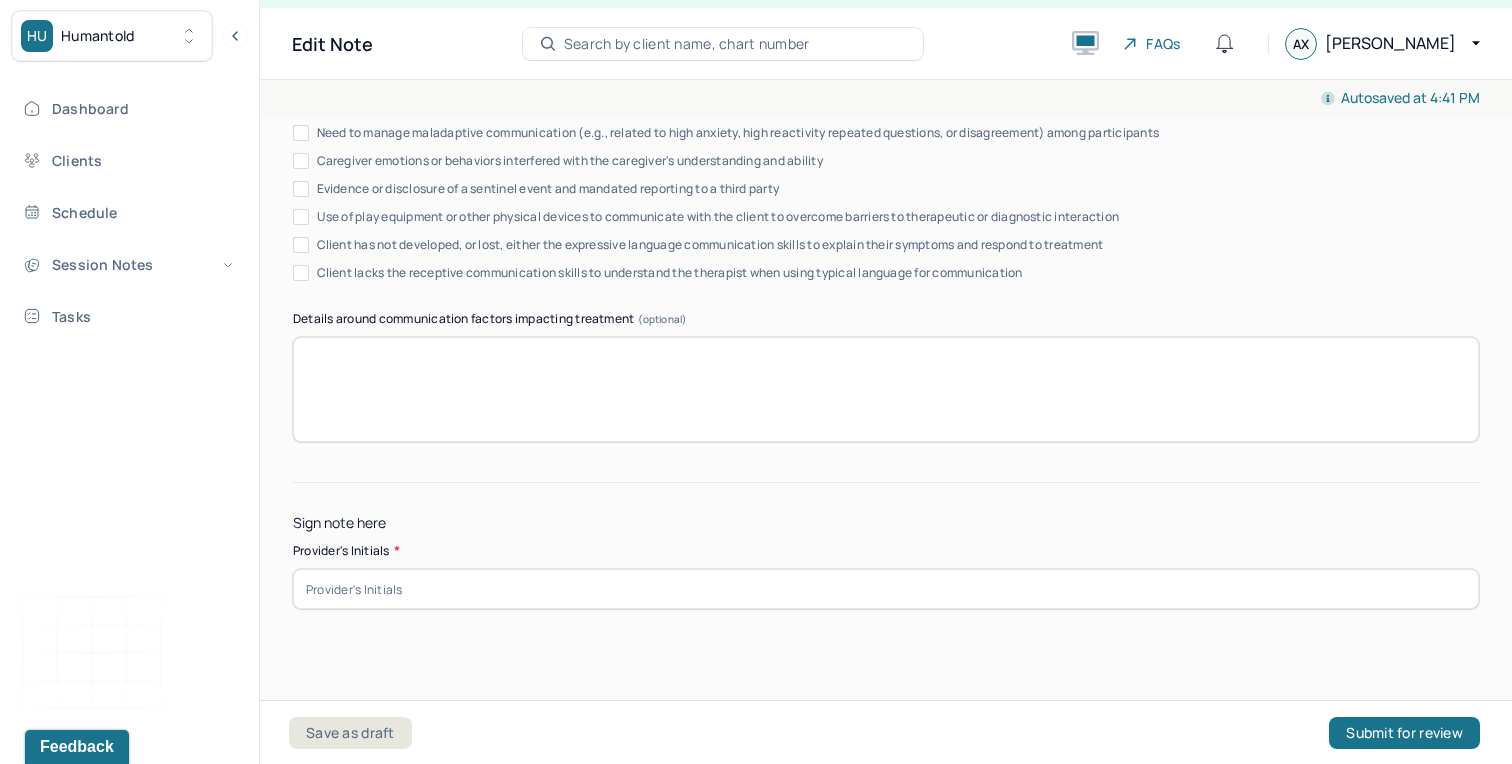 click at bounding box center (886, 589) 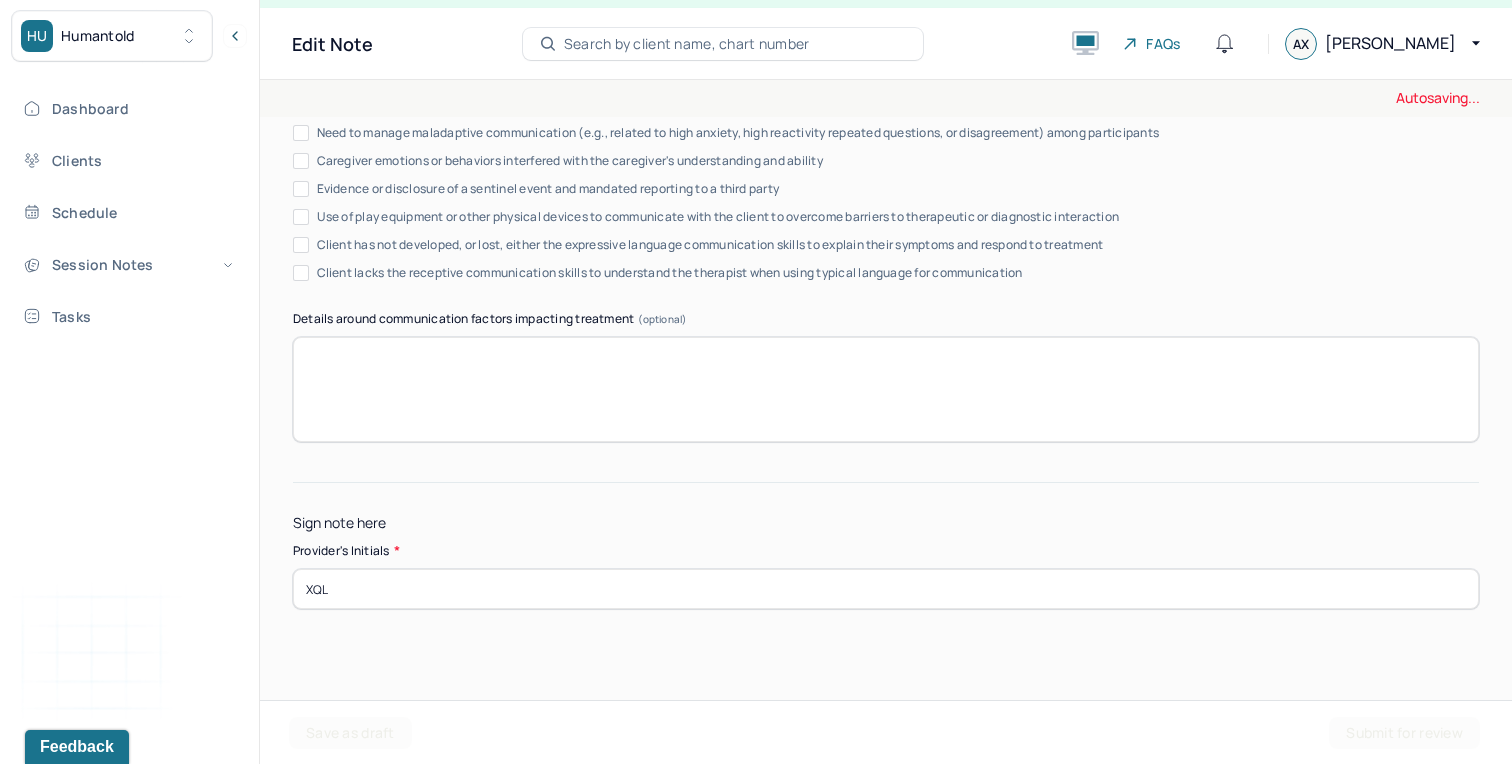 type on "XQL" 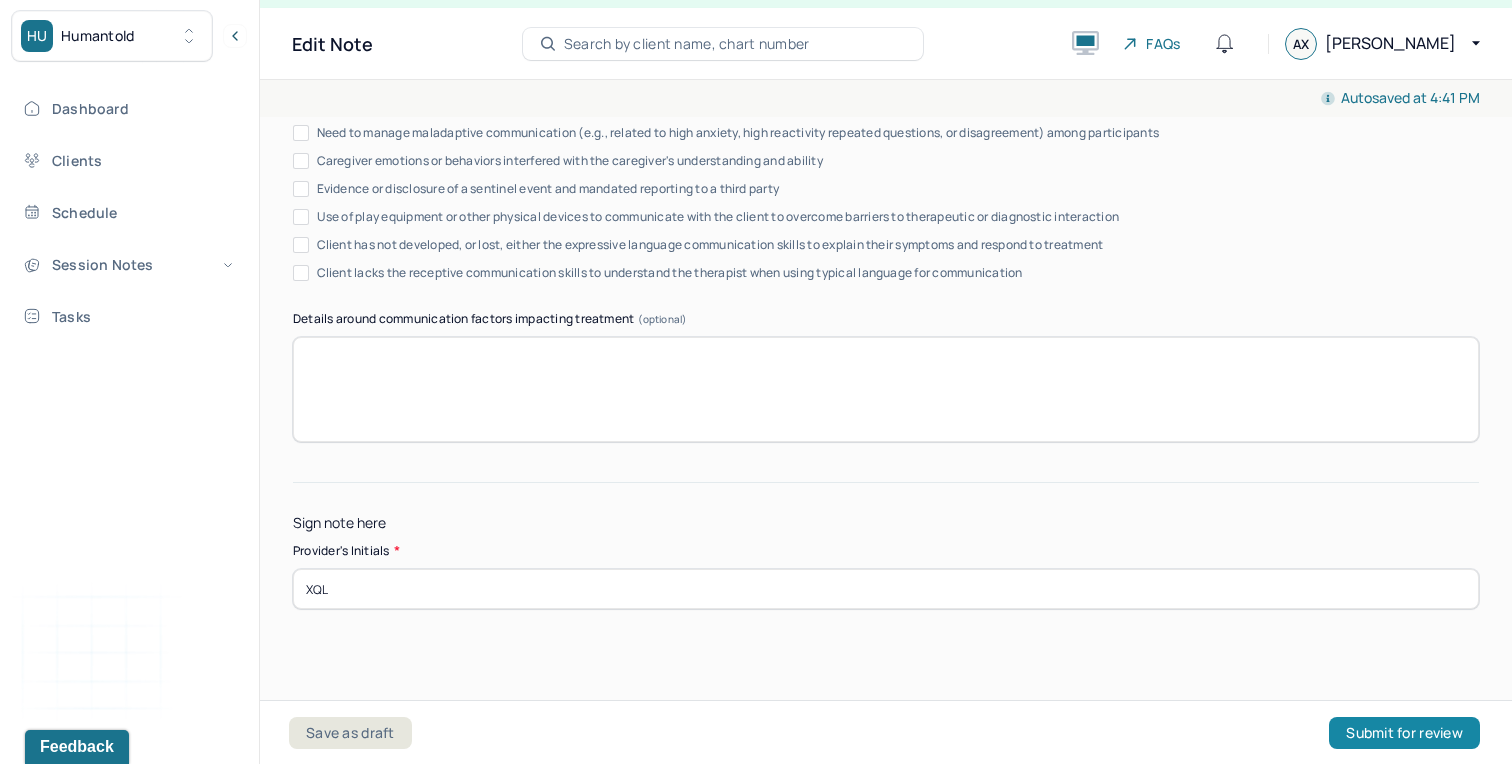 click on "Submit for review" at bounding box center [1404, 733] 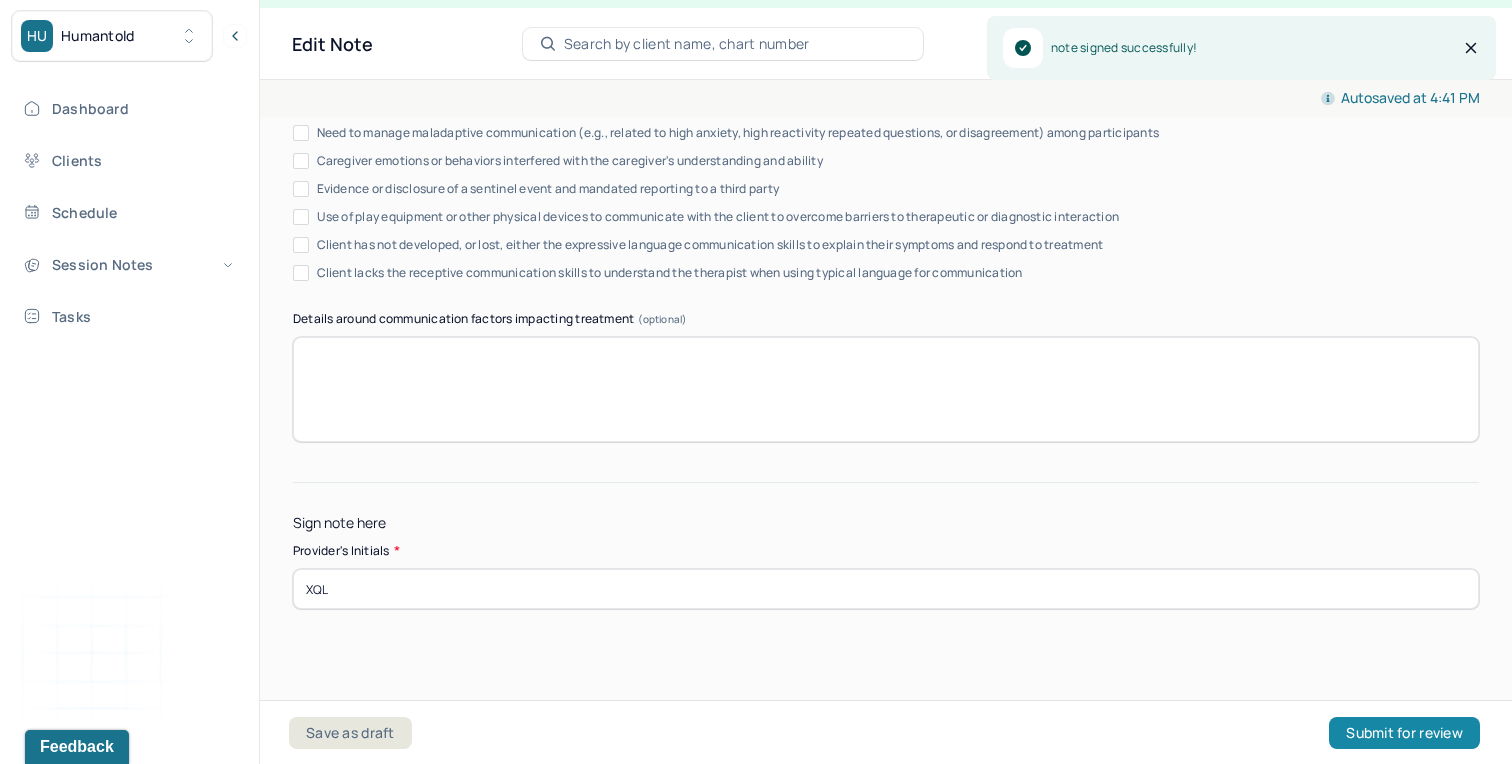 scroll, scrollTop: 0, scrollLeft: 0, axis: both 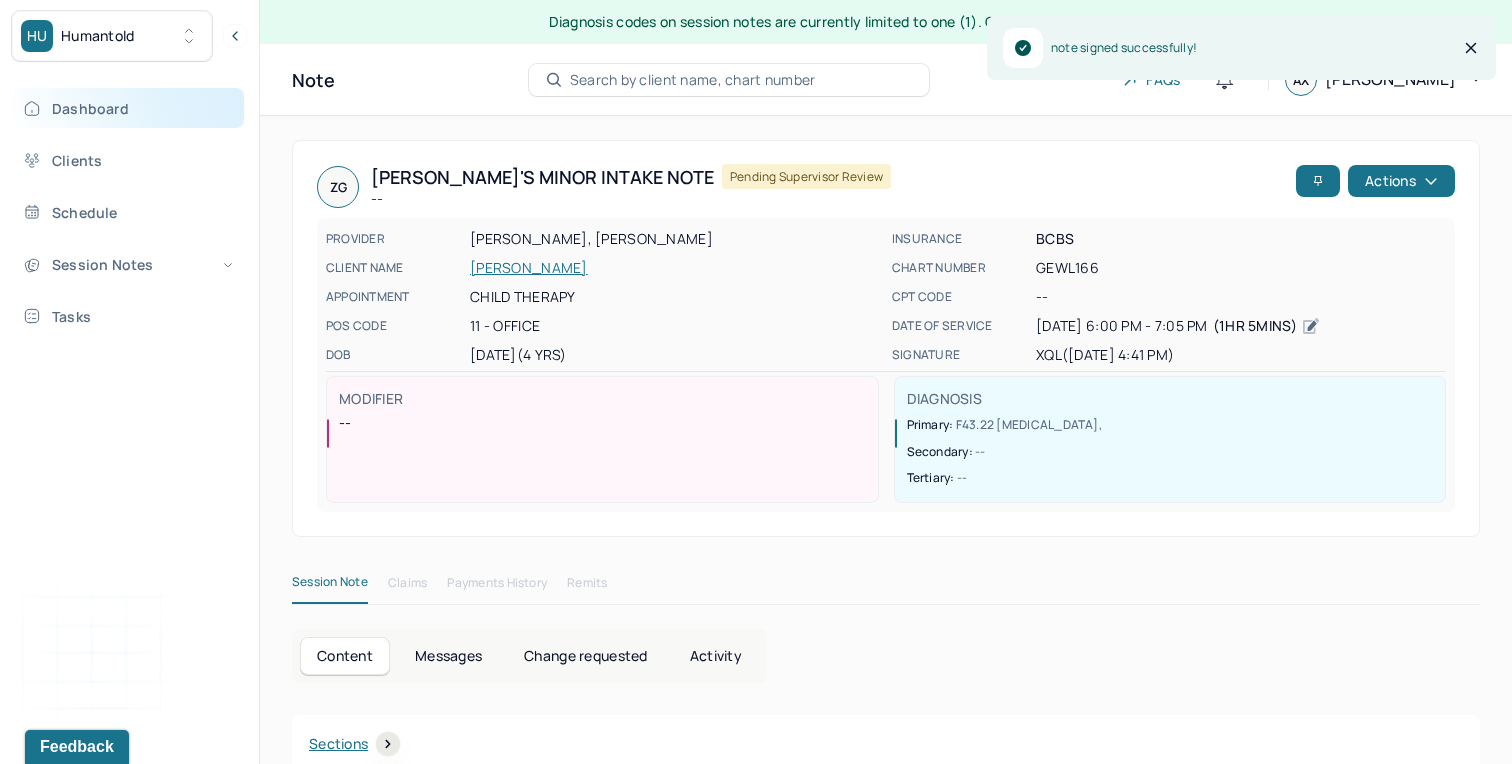 click on "Dashboard" at bounding box center [128, 108] 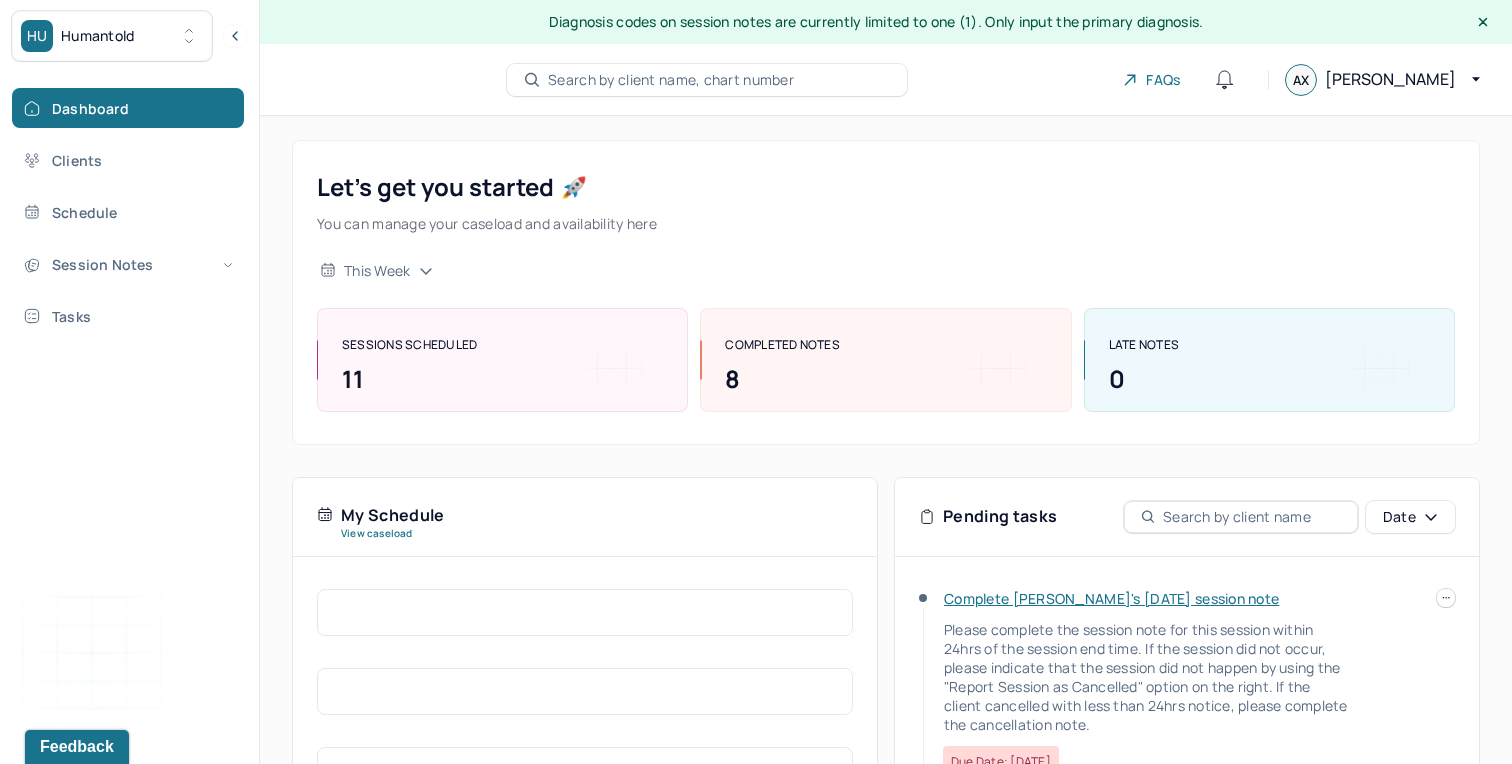click on "Complete [PERSON_NAME]'s [DATE] session note" at bounding box center (1111, 598) 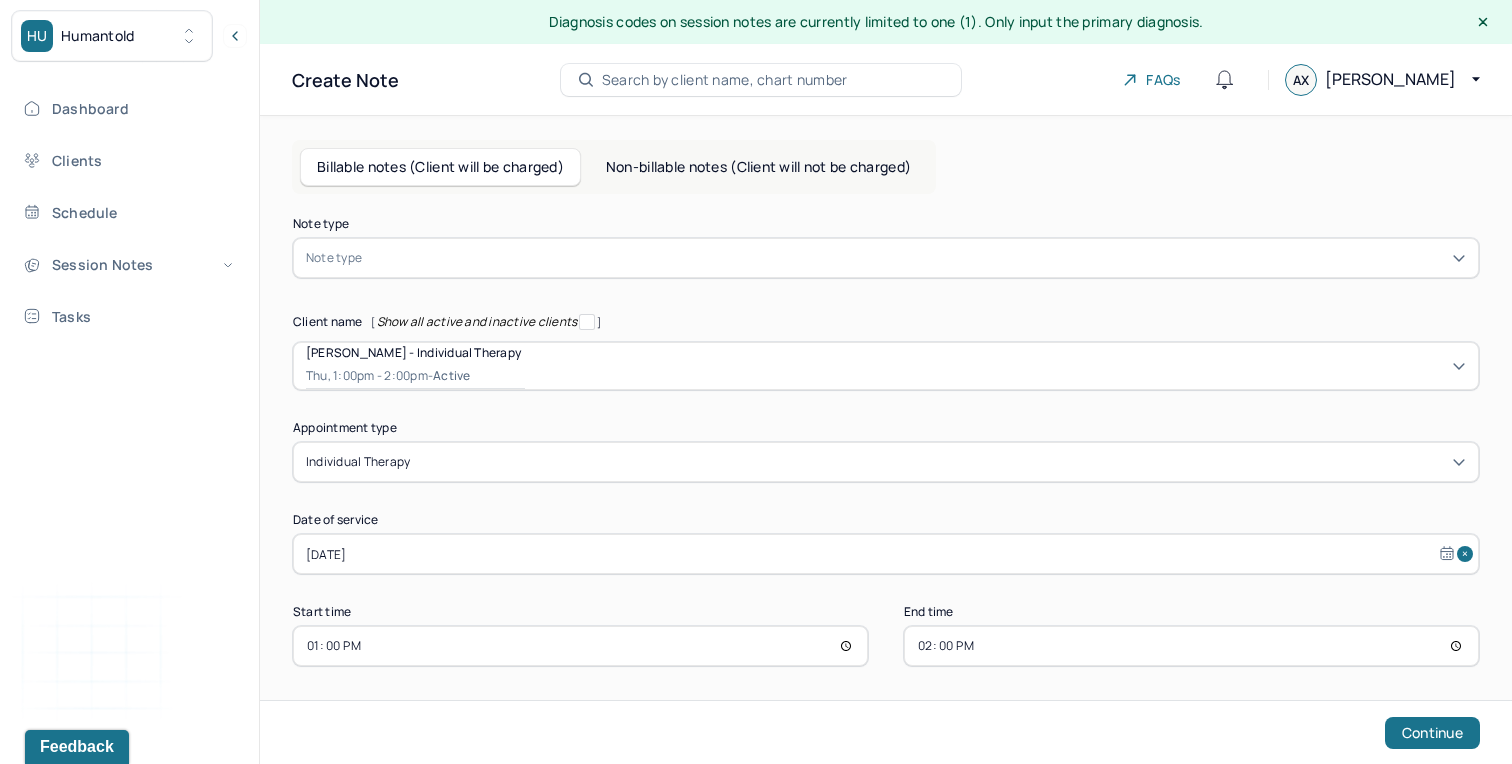 click on "Note type Note type Client name [ Show all active and inactive clients ] [PERSON_NAME] - Individual therapy Thu, 1:00pm - 2:00pm  -  active Appointment type individual therapy Date of service [DATE] Start time 13:00 End time 14:00   Continue" at bounding box center (886, 442) 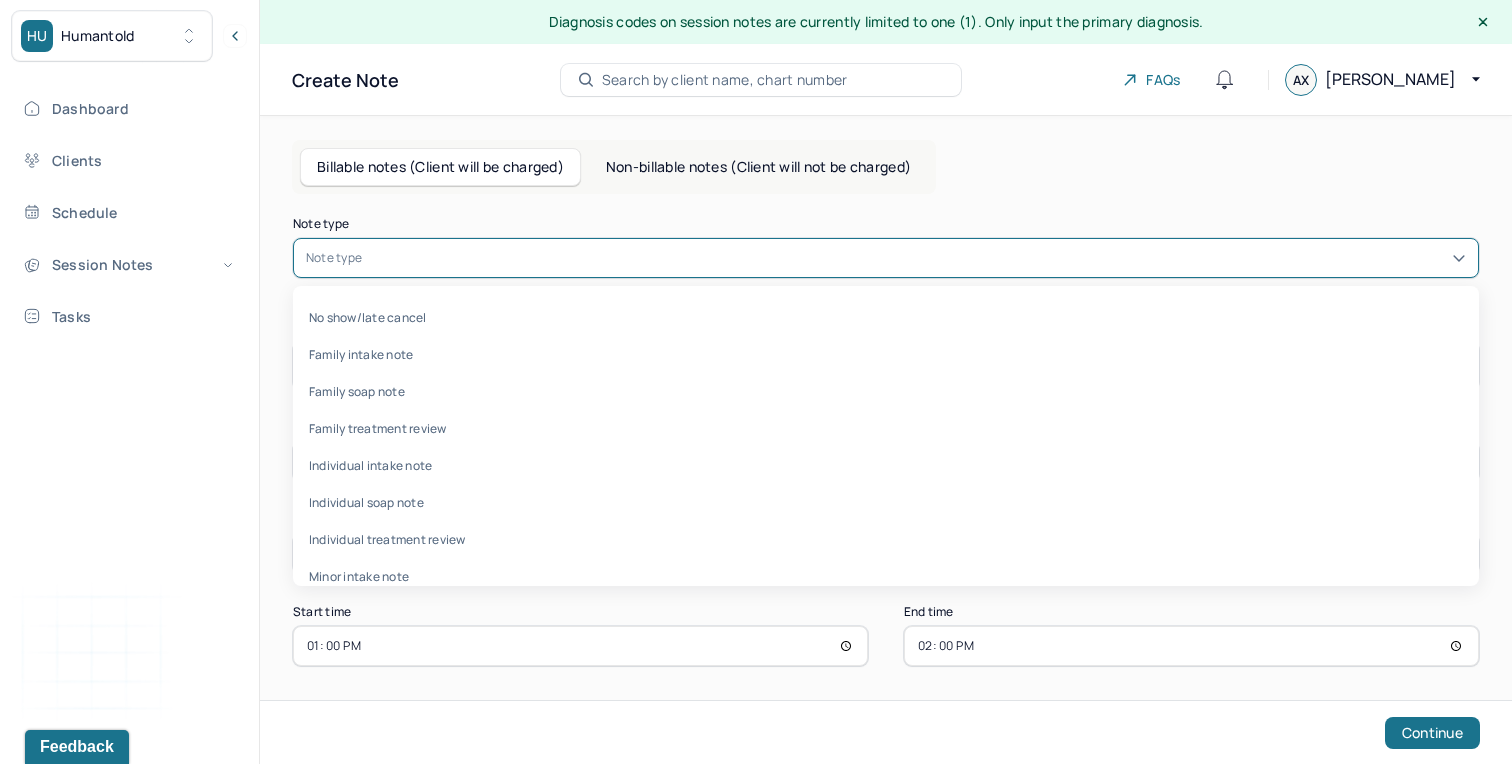 click at bounding box center [916, 258] 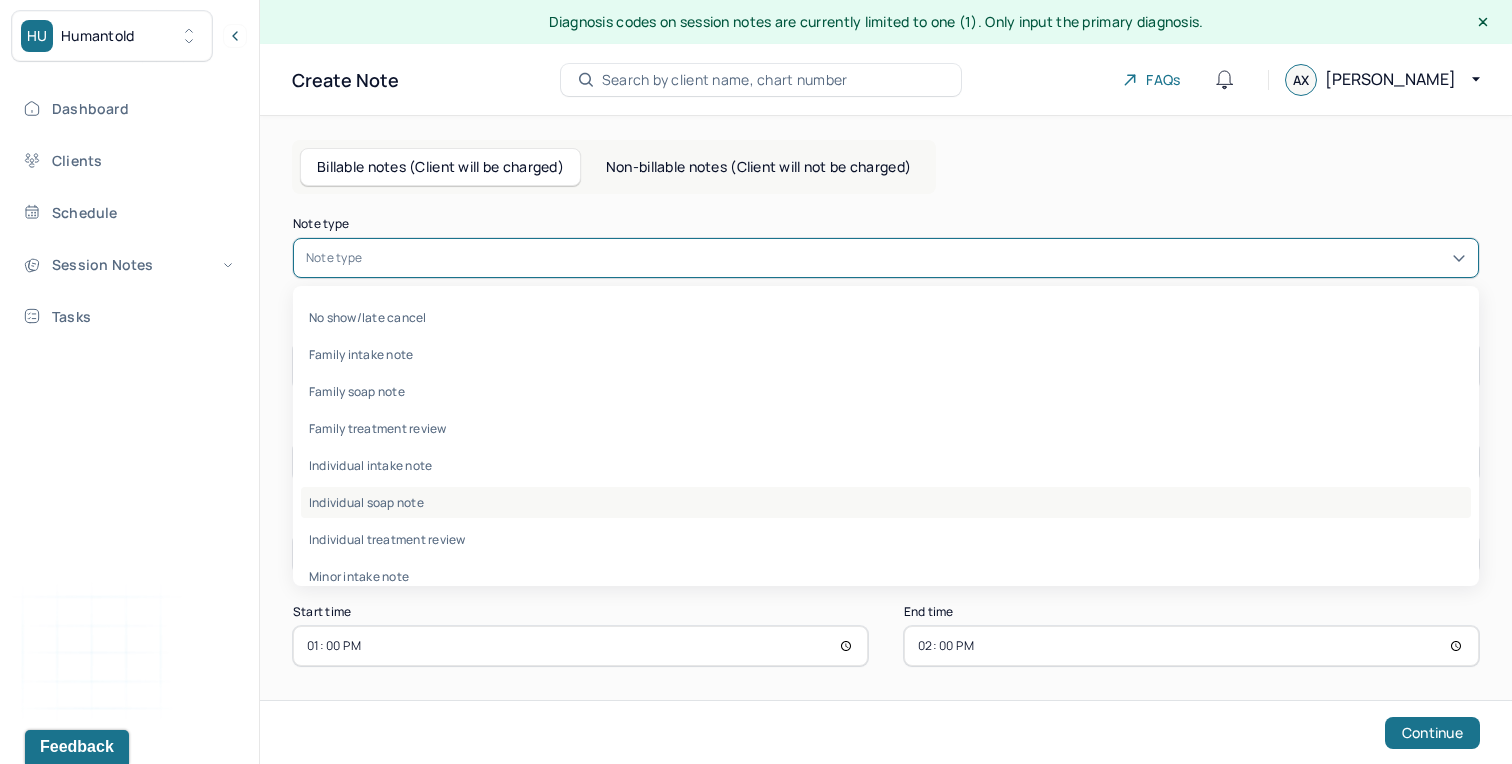 click on "Individual soap note" at bounding box center [886, 502] 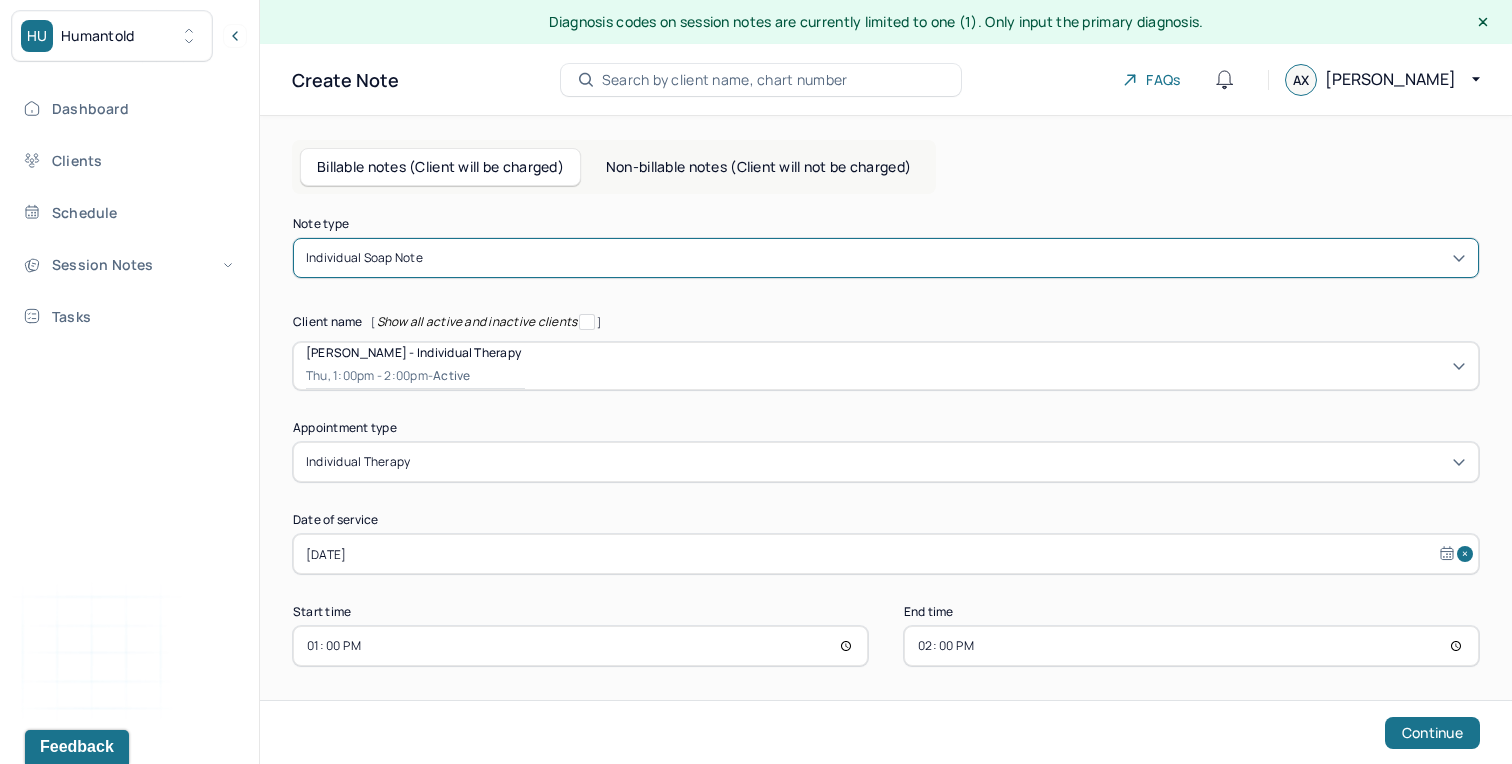 scroll, scrollTop: 7, scrollLeft: 0, axis: vertical 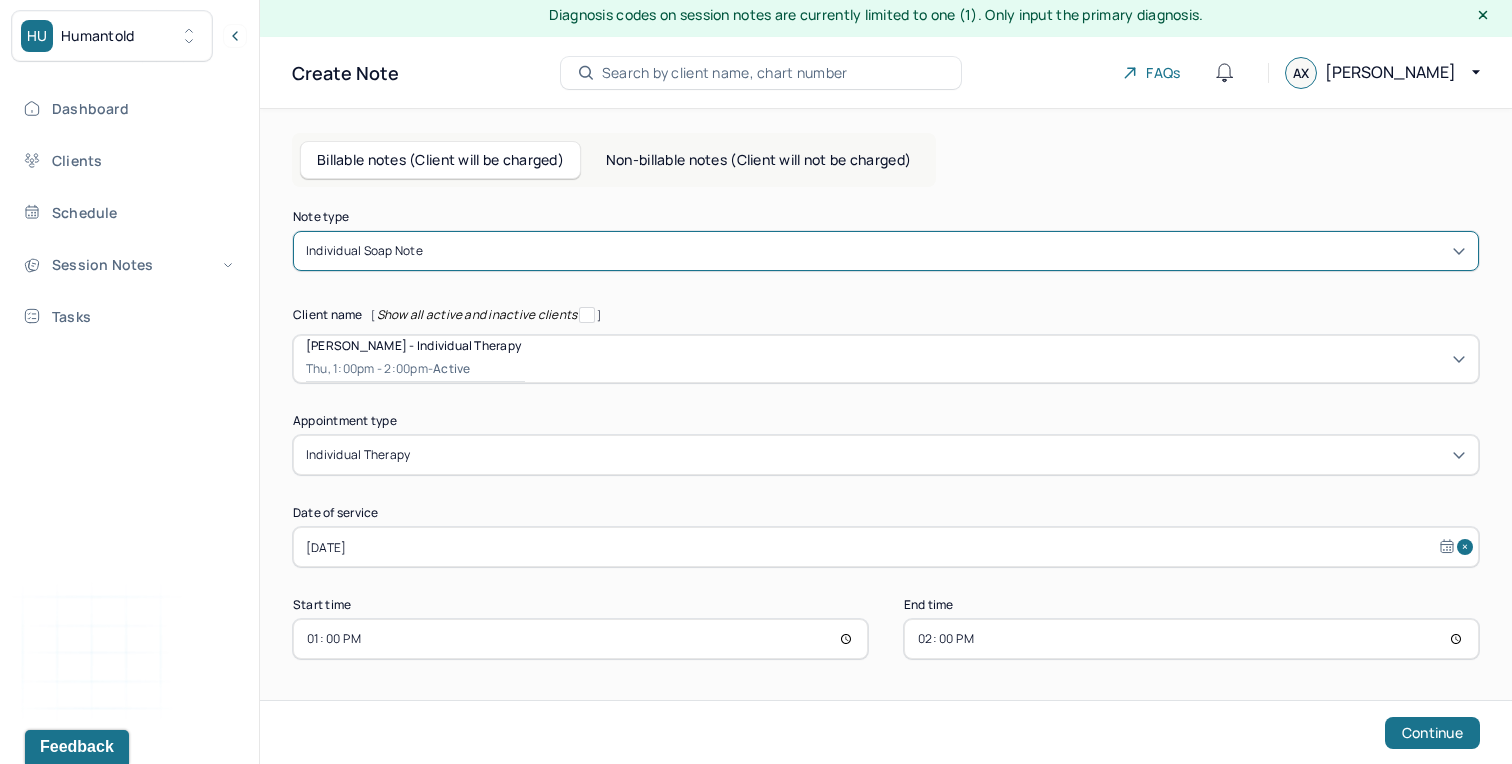 click on "14:00" at bounding box center (1191, 639) 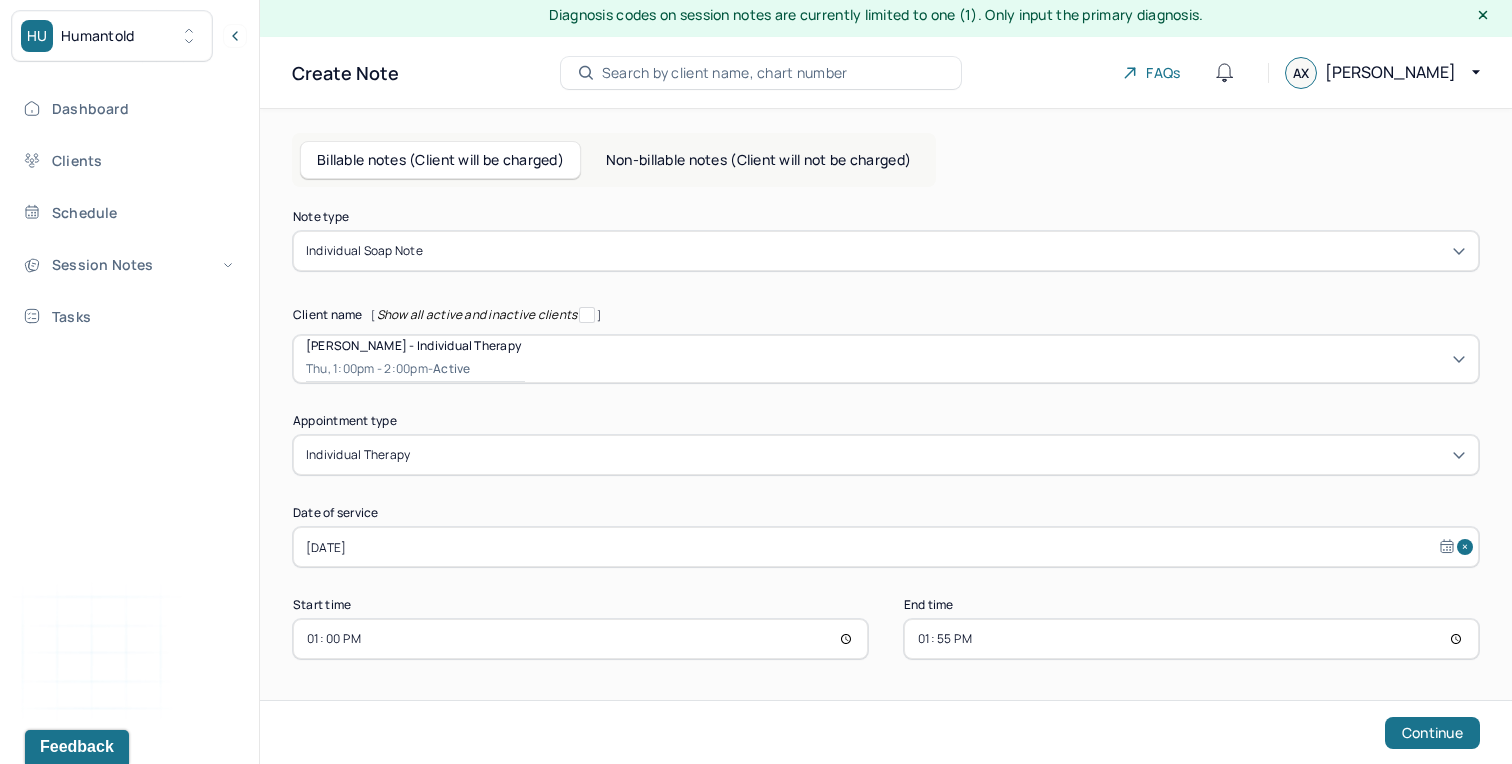 type on "13:55" 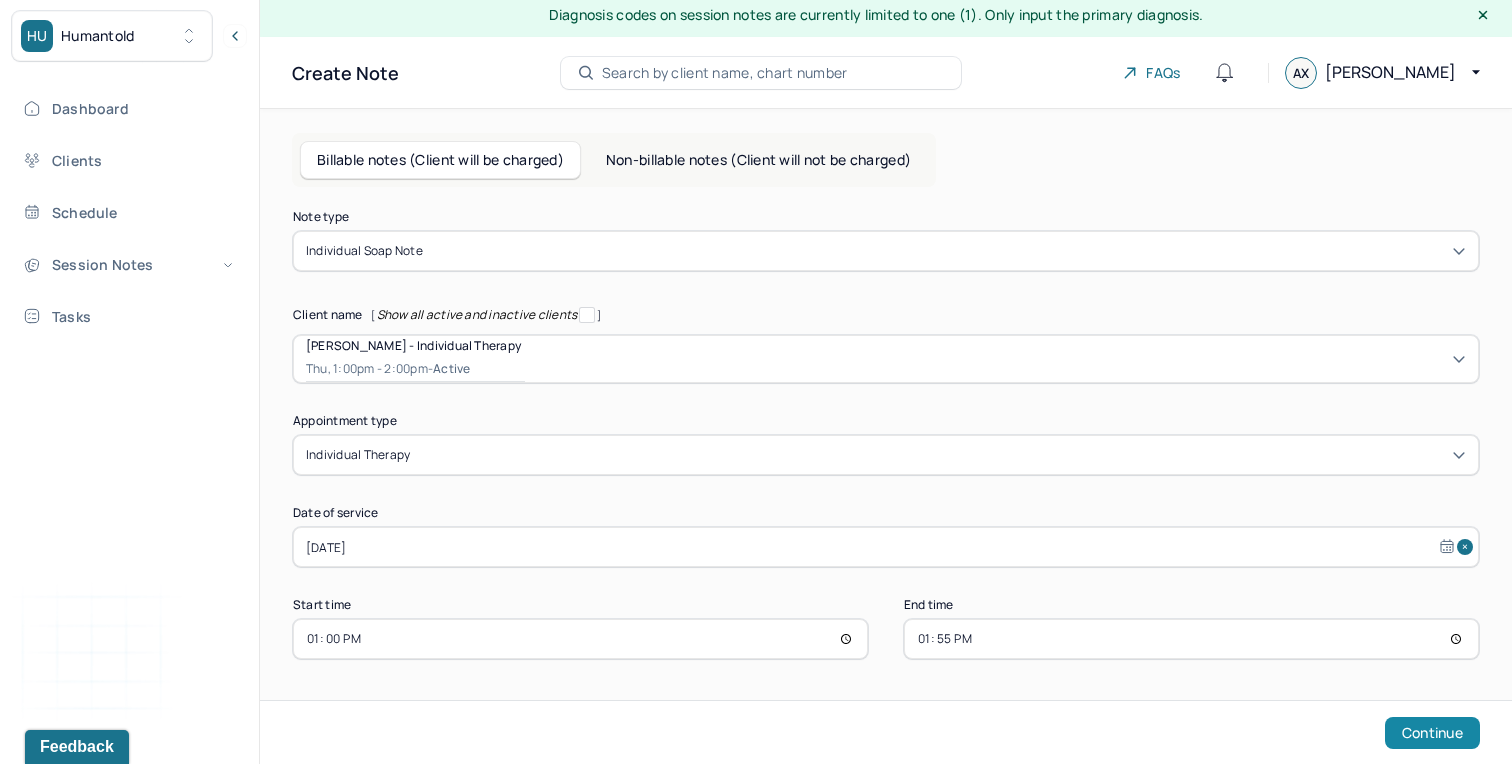 click on "Continue" at bounding box center (1432, 733) 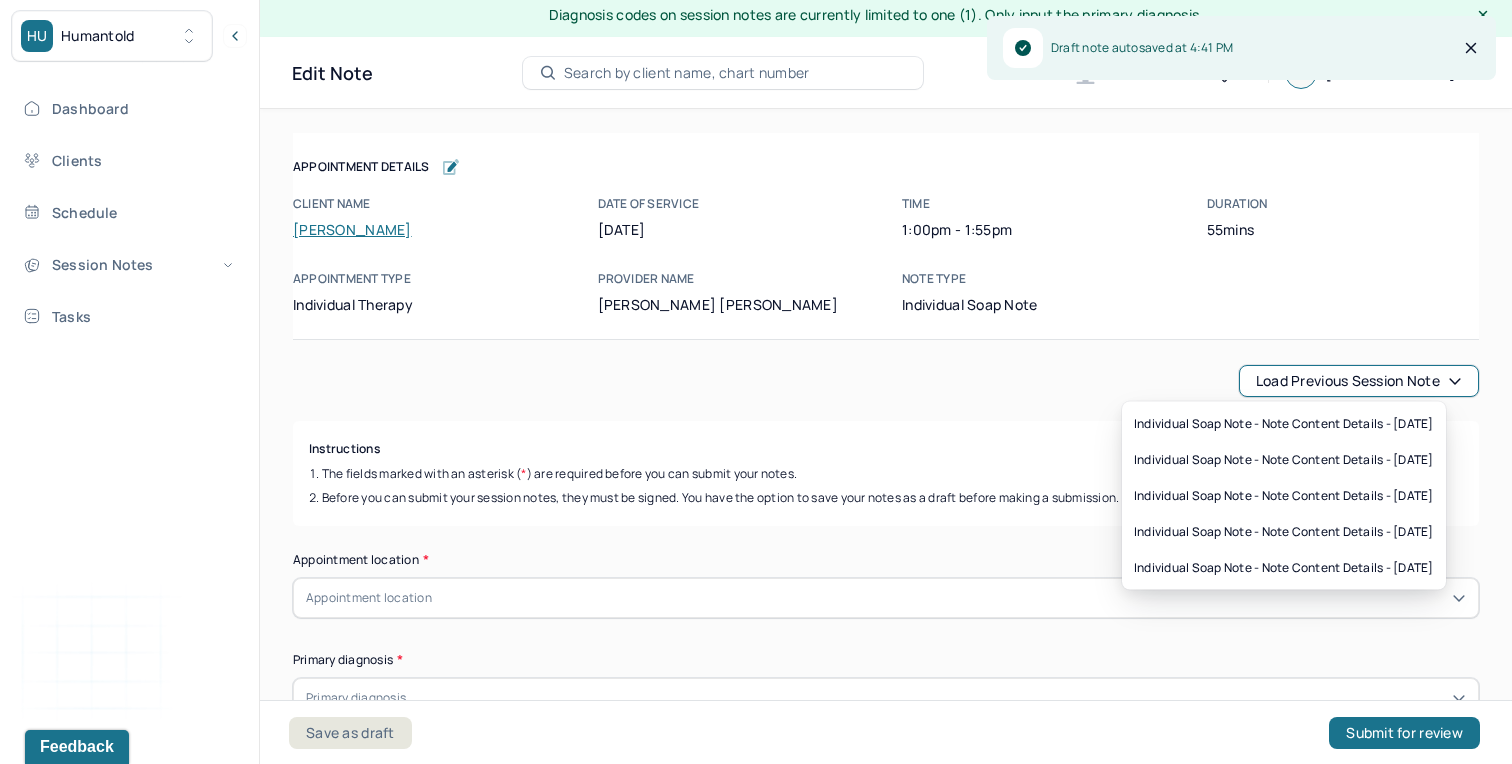 click on "Load previous session note" at bounding box center [1359, 381] 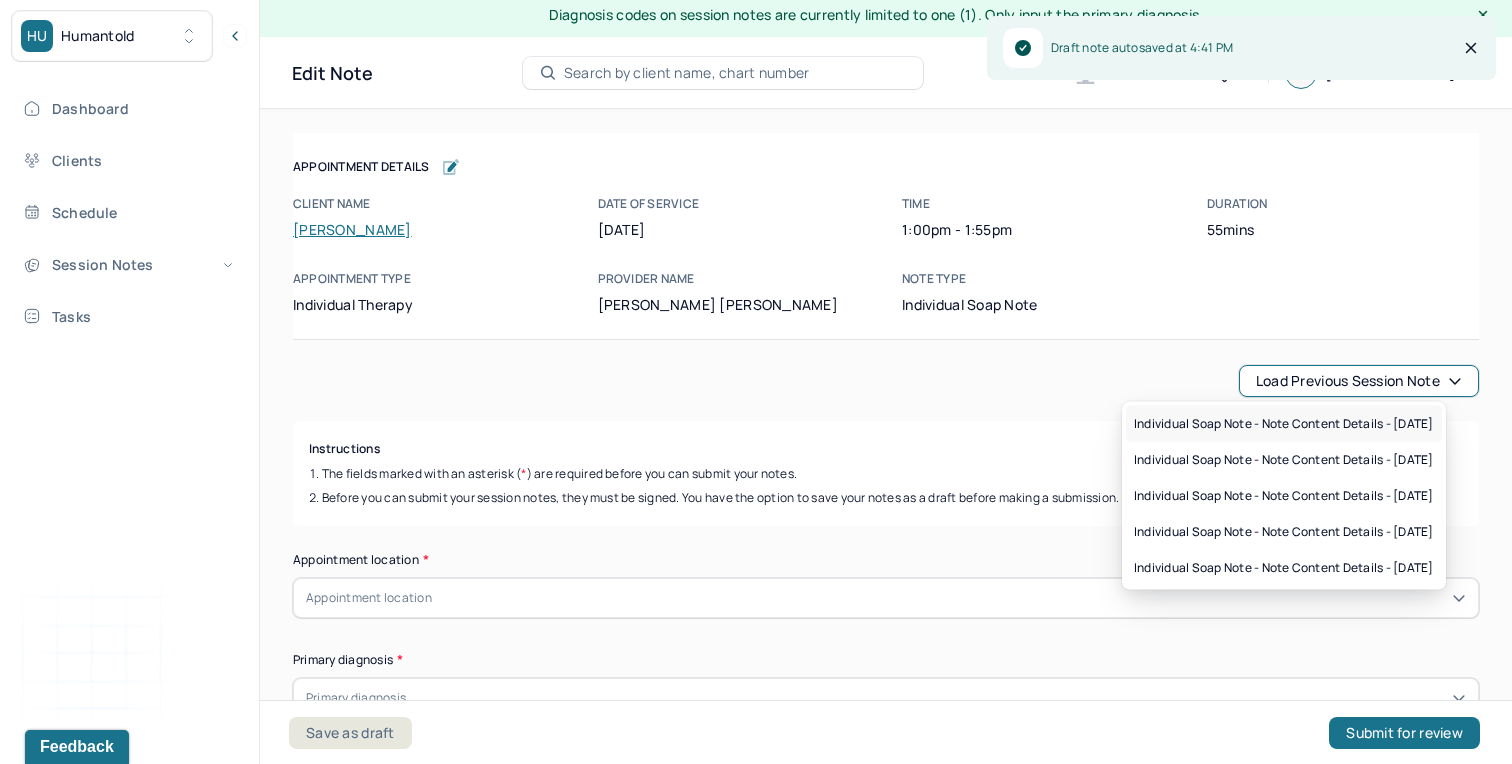 click on "Individual soap note   - Note content Details -   [DATE]" at bounding box center (1284, 424) 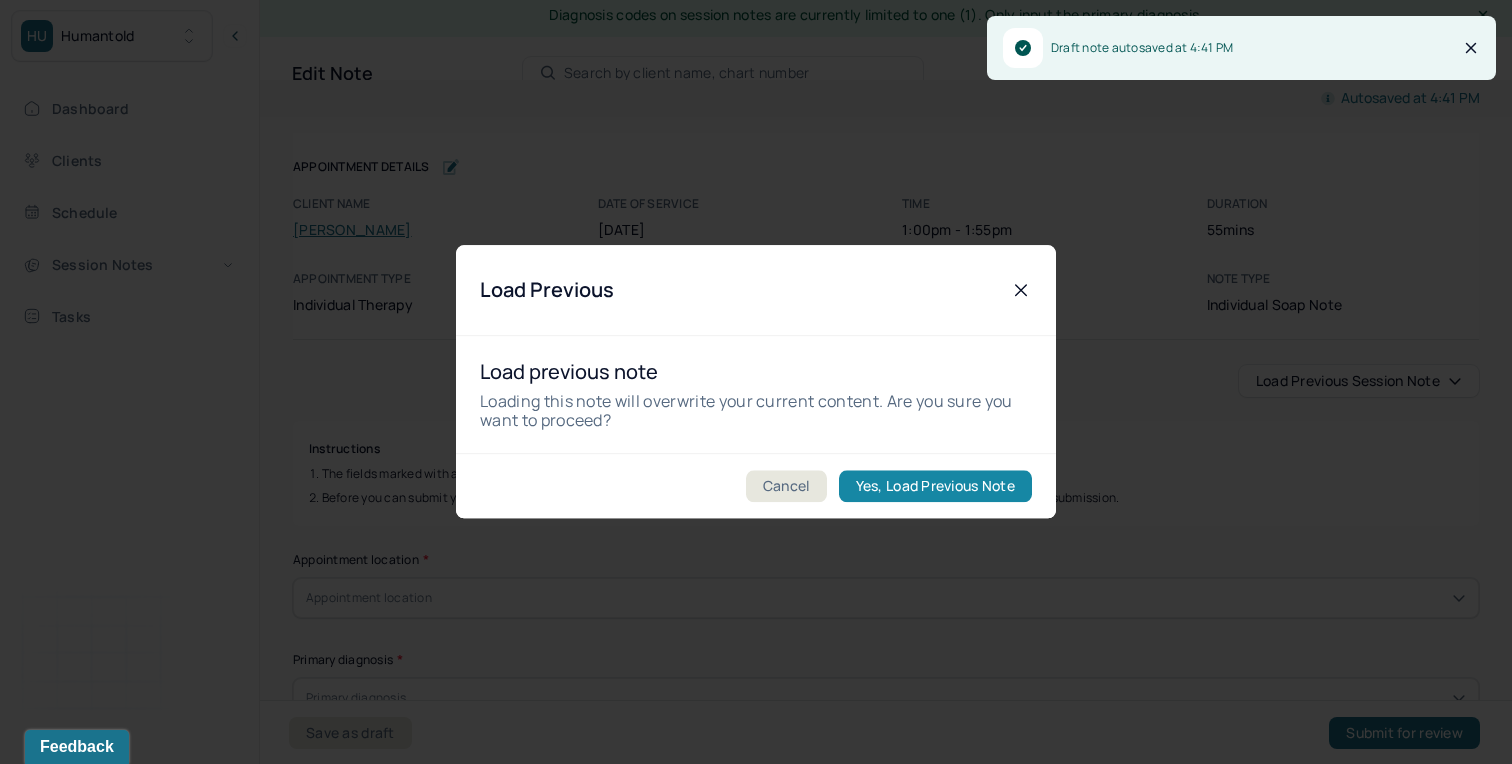 click on "Yes, Load Previous Note" at bounding box center [935, 487] 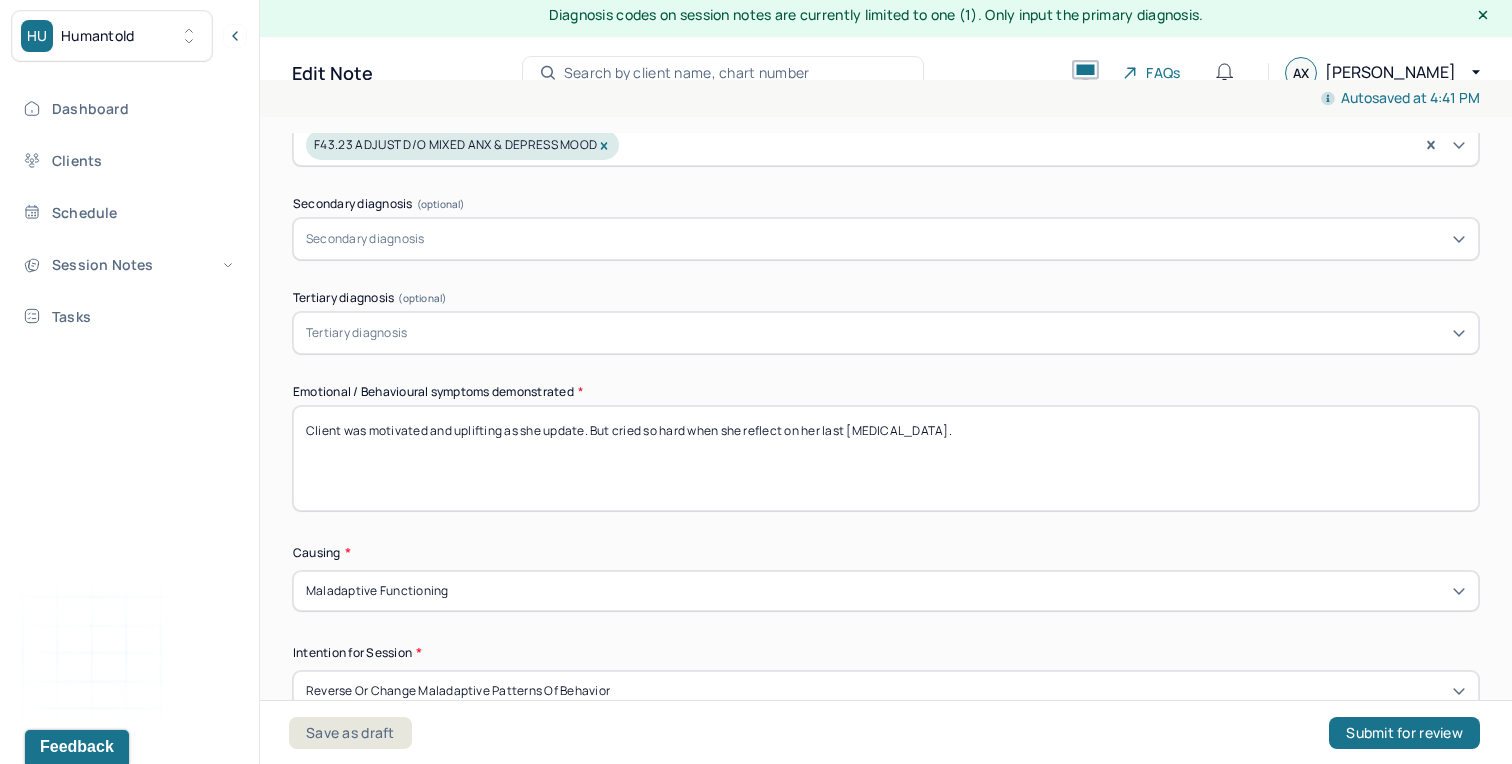 scroll, scrollTop: 832, scrollLeft: 0, axis: vertical 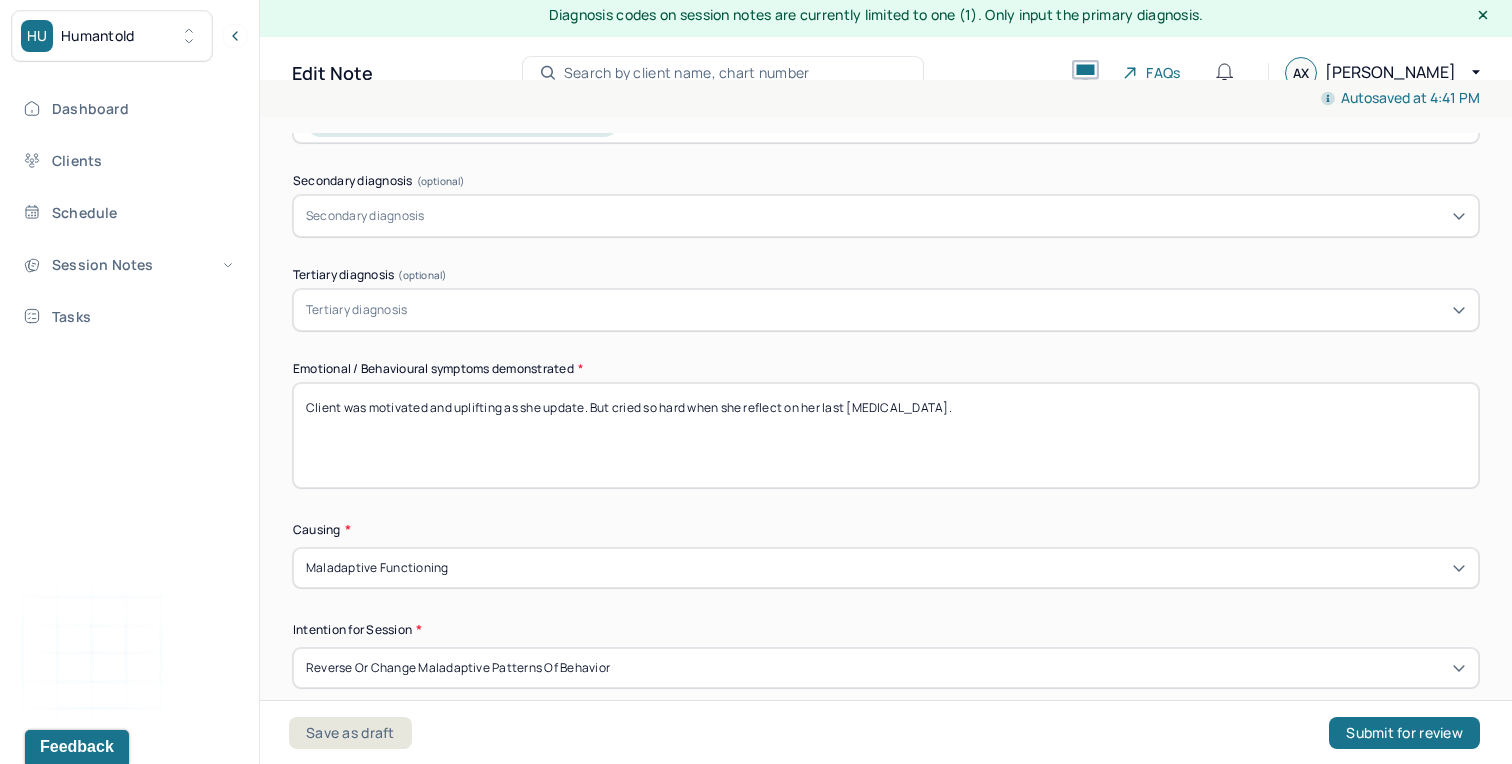 drag, startPoint x: 948, startPoint y: 402, endPoint x: 370, endPoint y: 400, distance: 578.0035 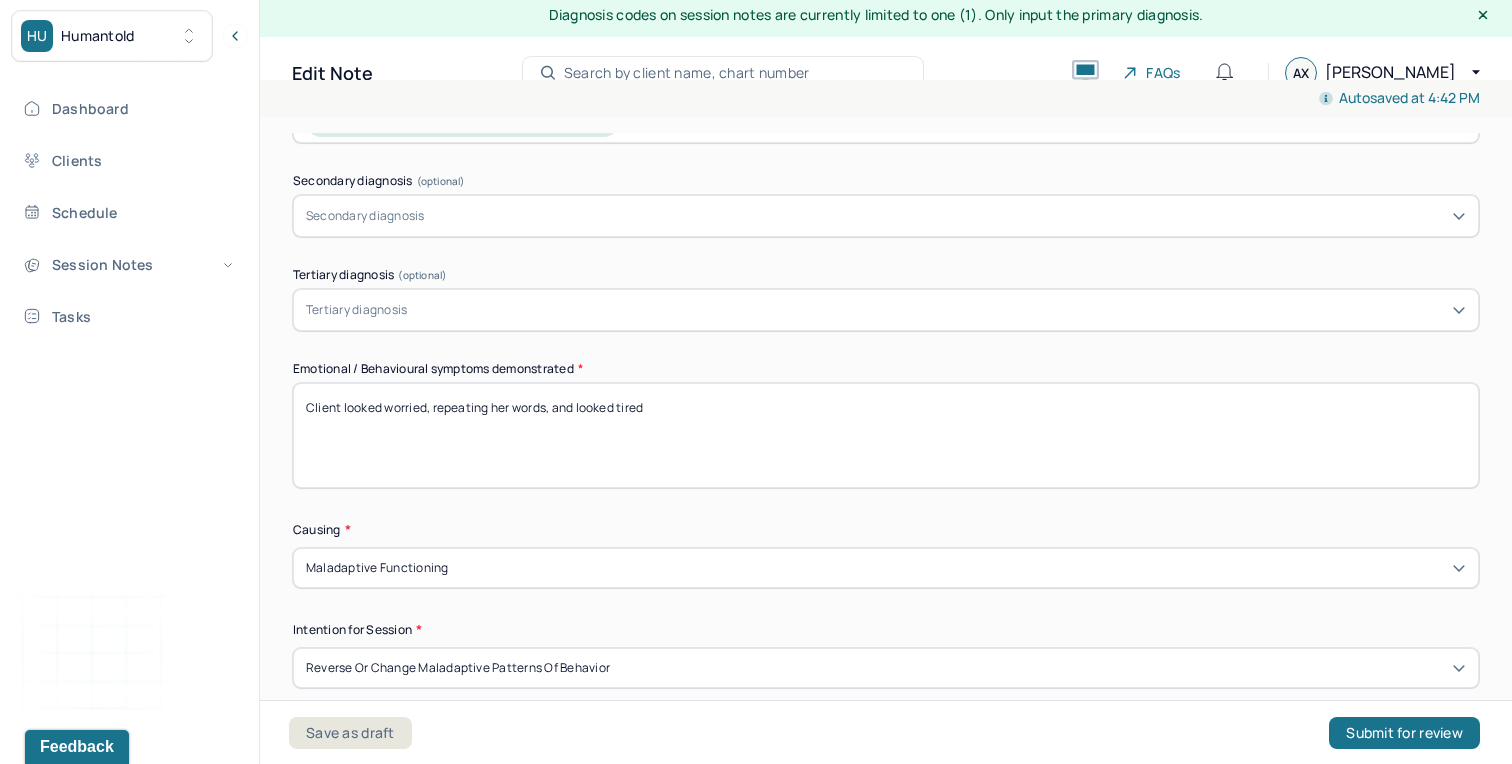 click on "Client looked worried, repeating her words, and looked tired" at bounding box center (886, 435) 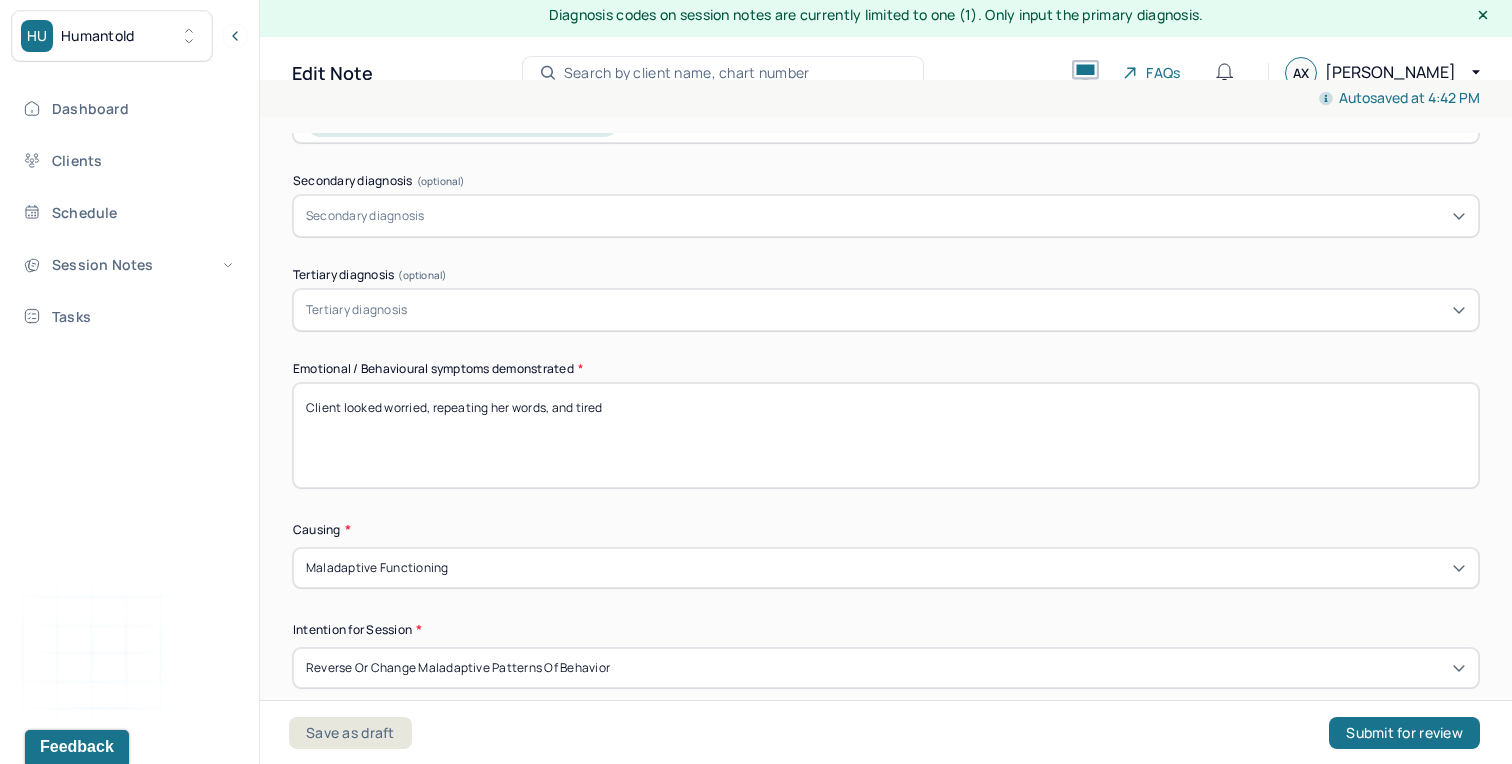 click on "Client looked worried, repeating her words, and looked tired" at bounding box center (886, 435) 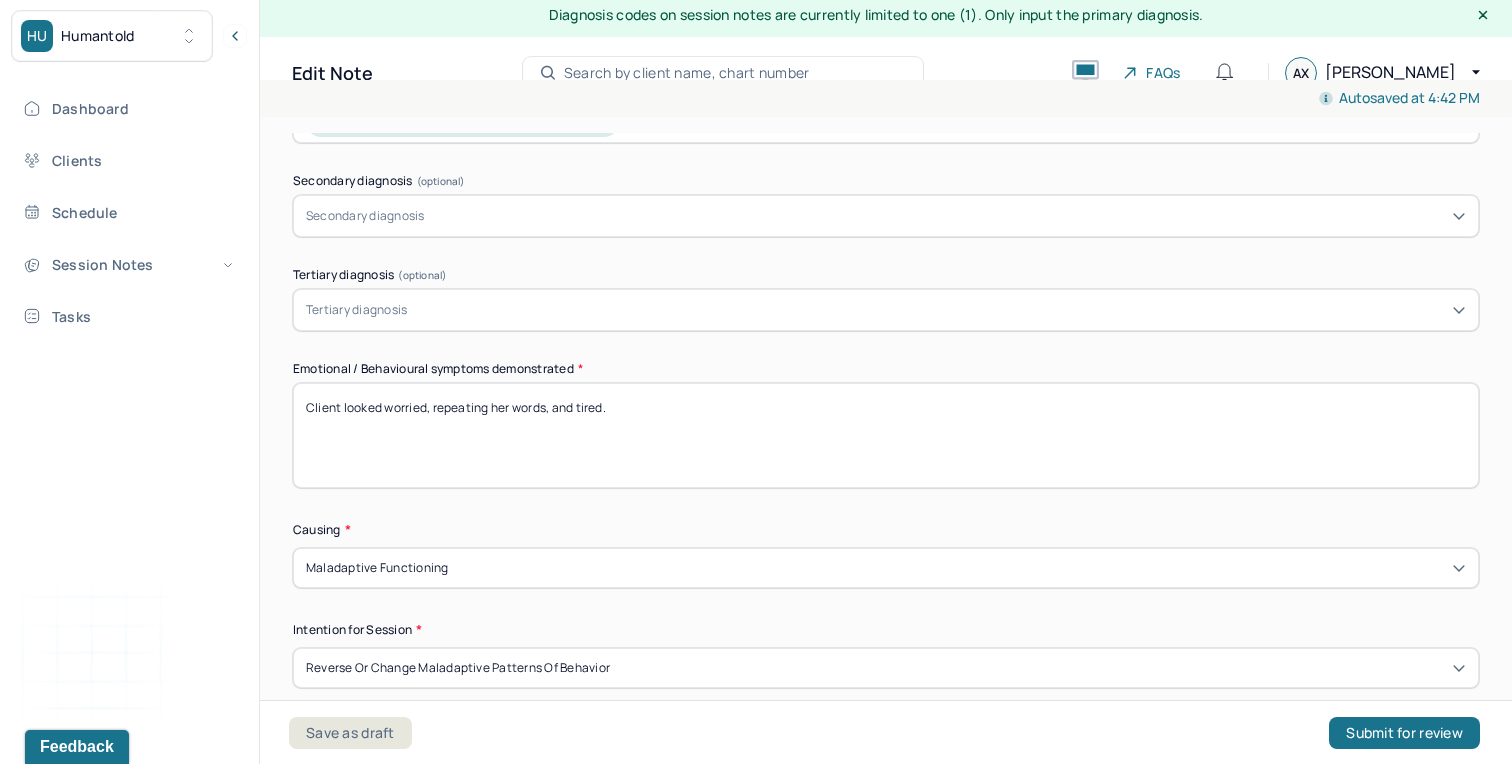 type on "Client looked worried, repeating her words, and tired." 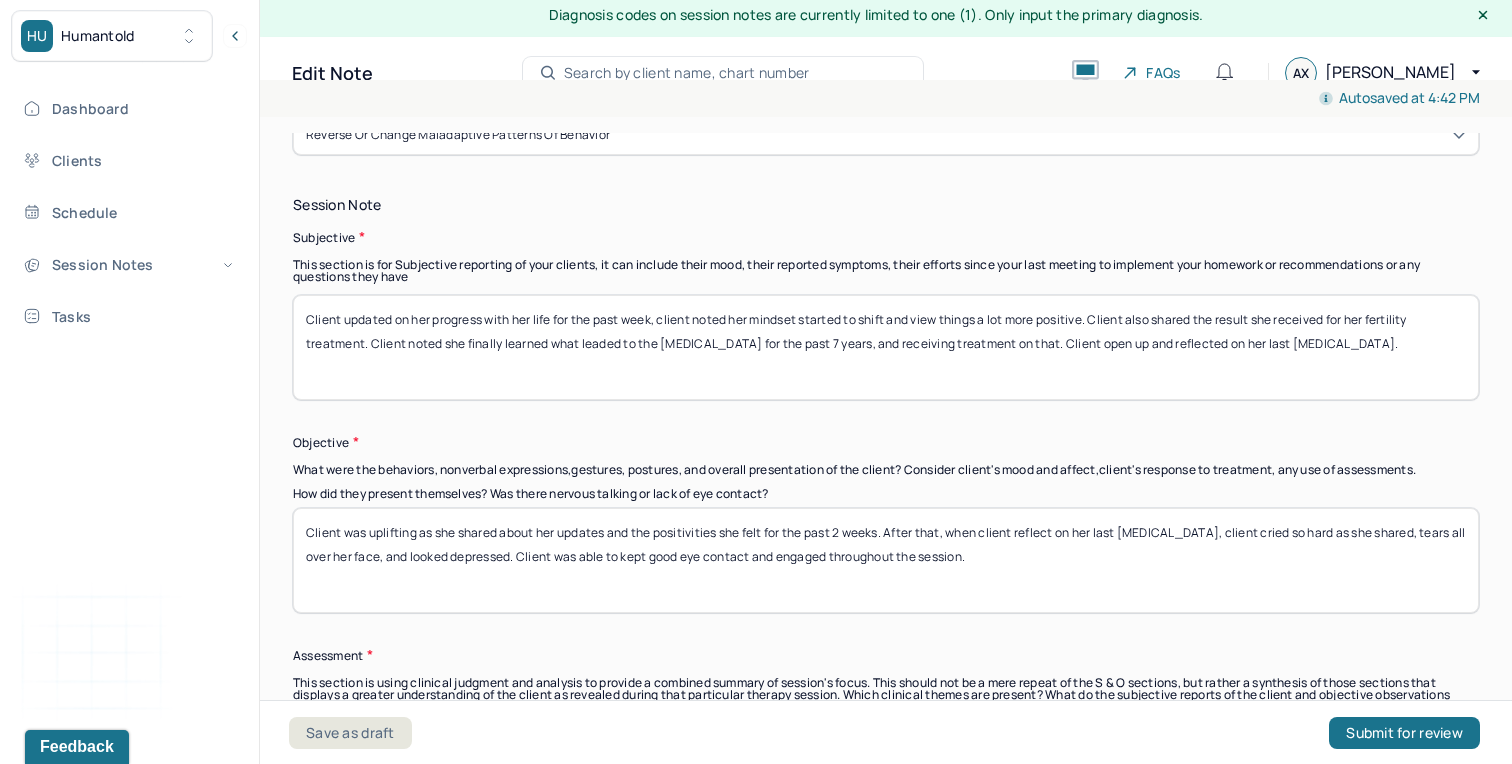 scroll, scrollTop: 1370, scrollLeft: 0, axis: vertical 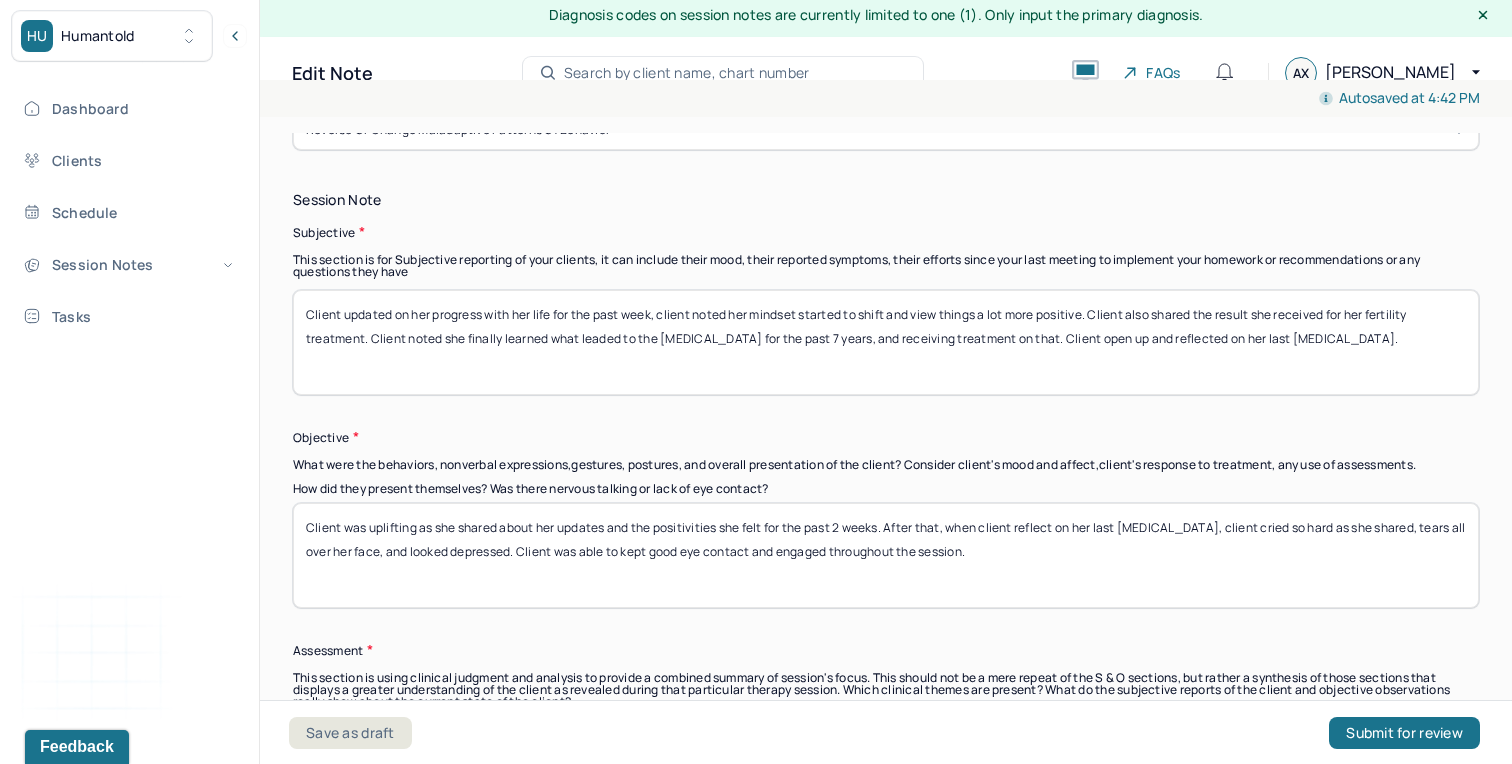 drag, startPoint x: 1351, startPoint y: 338, endPoint x: 342, endPoint y: 305, distance: 1009.5395 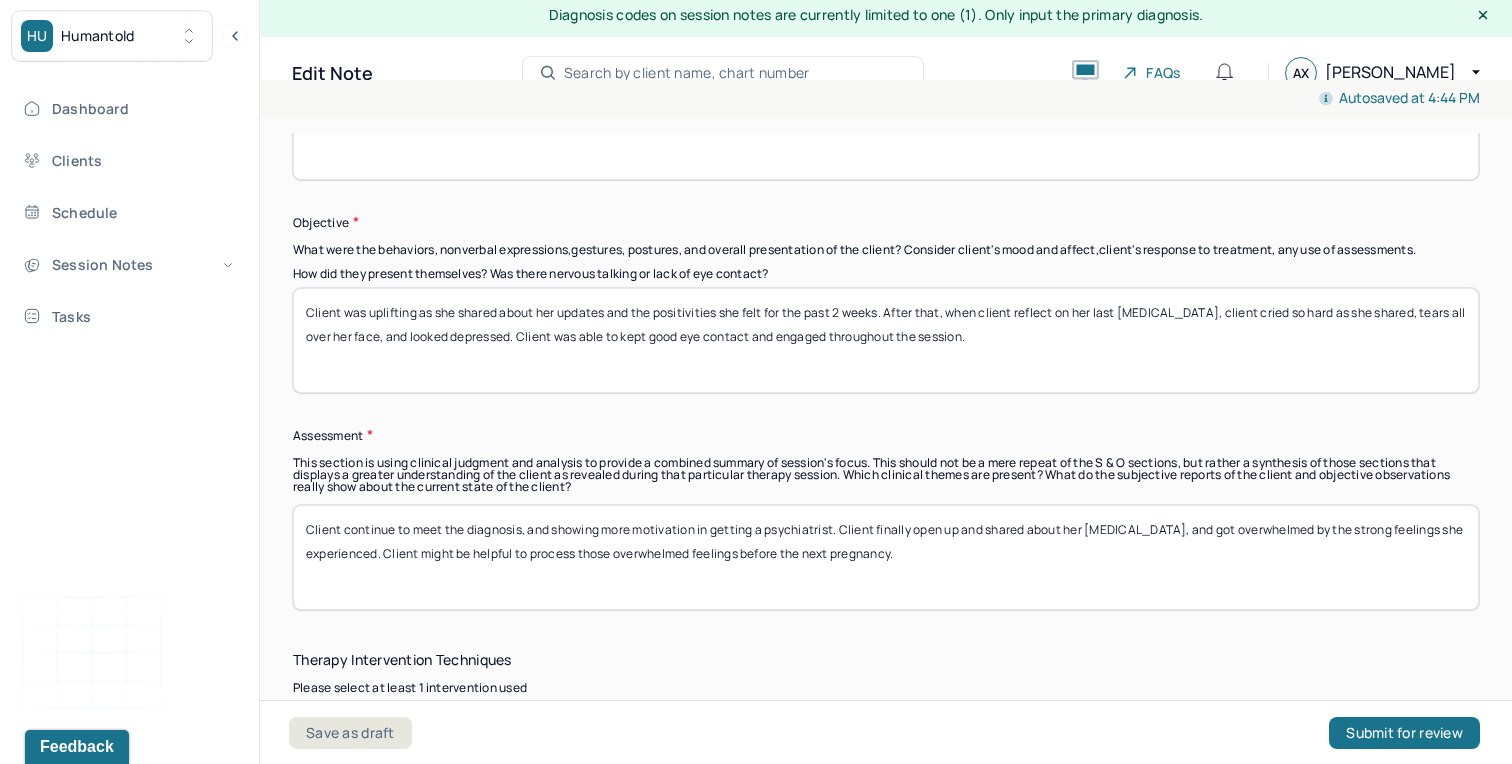 scroll, scrollTop: 1606, scrollLeft: 0, axis: vertical 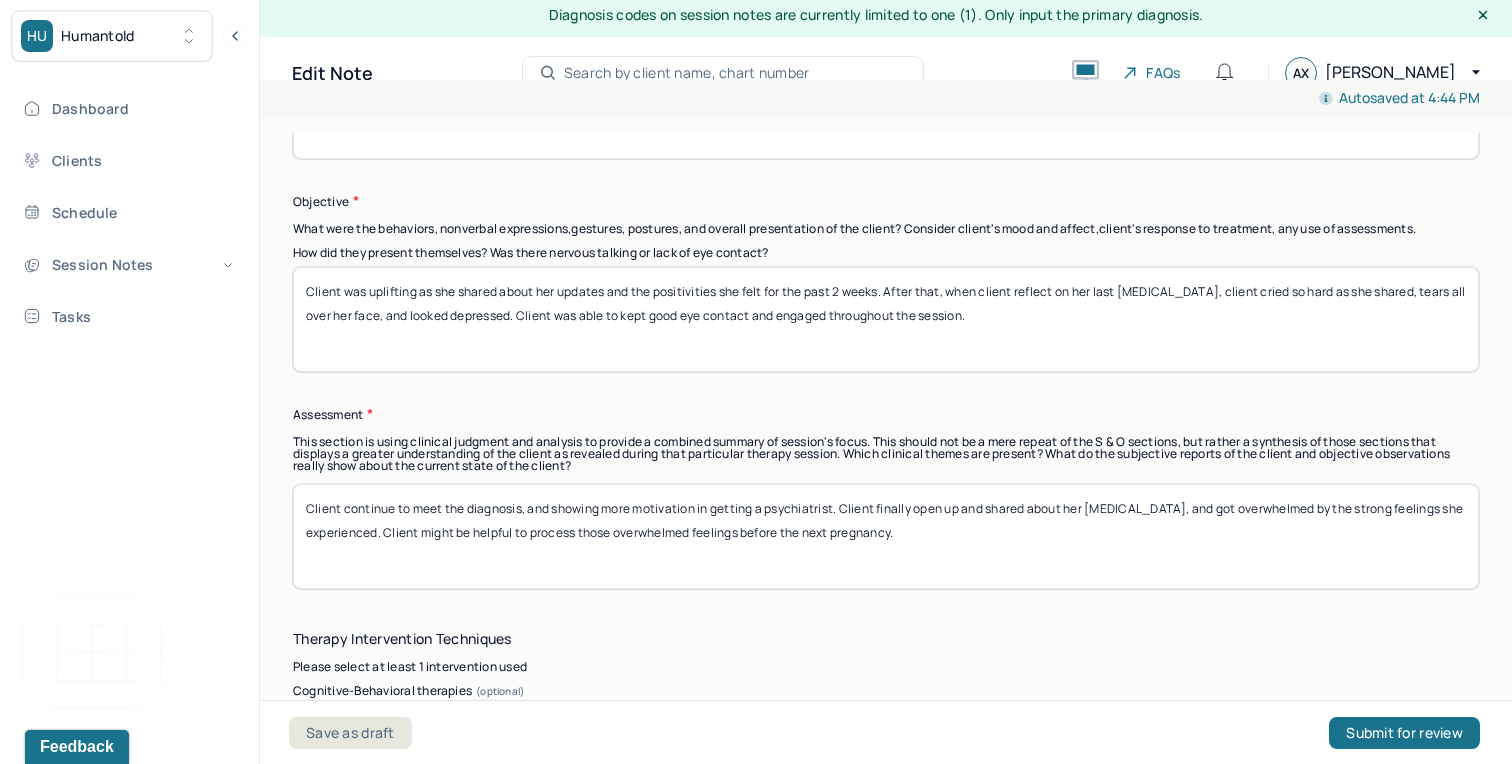type on "Client noted she did not keep her motivation from the last session, and has been behind schedule in many area of her works. Client shared what been pulling her back, and discussed techniques she can apply to make changes. Client also discussed the pattern she has been and identified how to make a different this time." 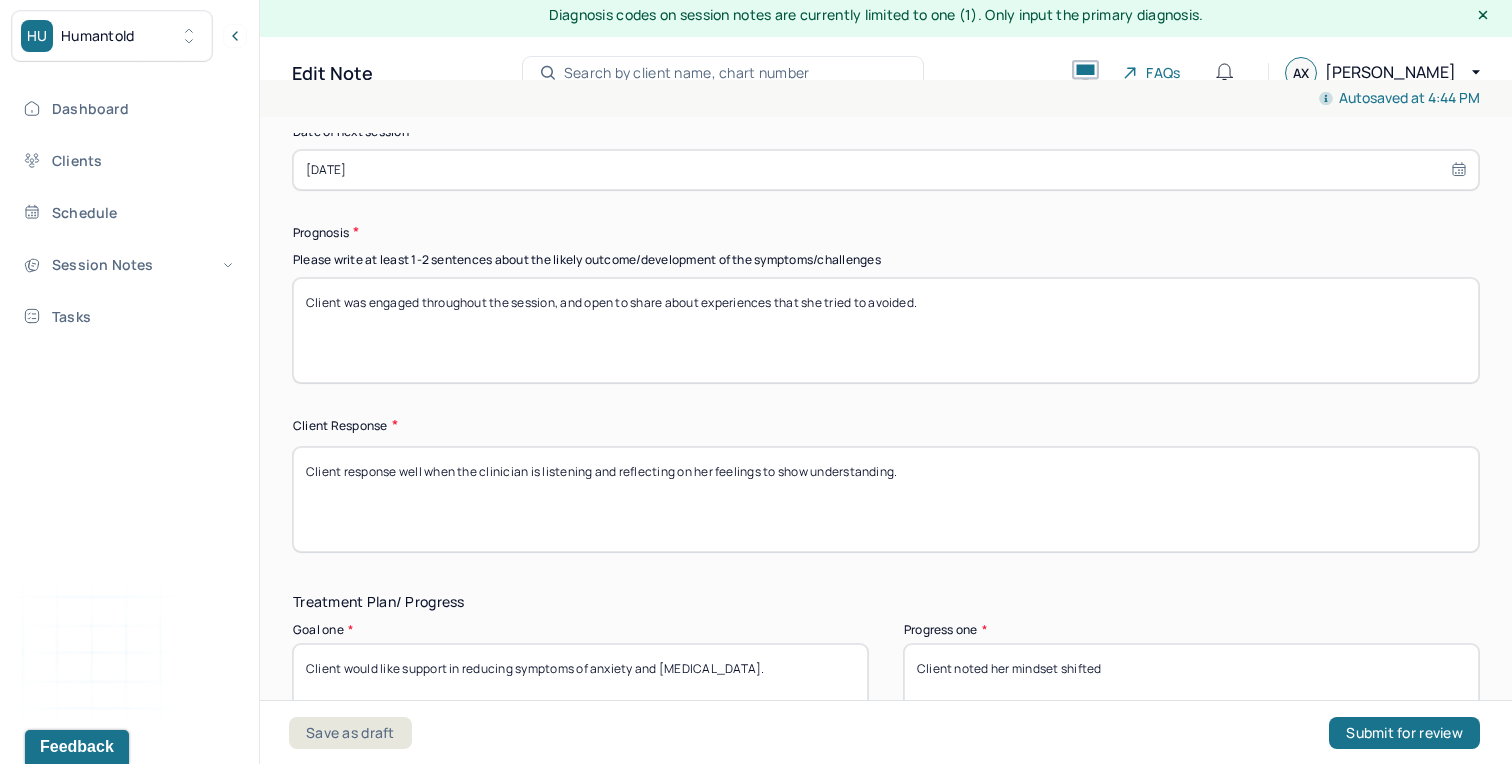 scroll, scrollTop: 2872, scrollLeft: 0, axis: vertical 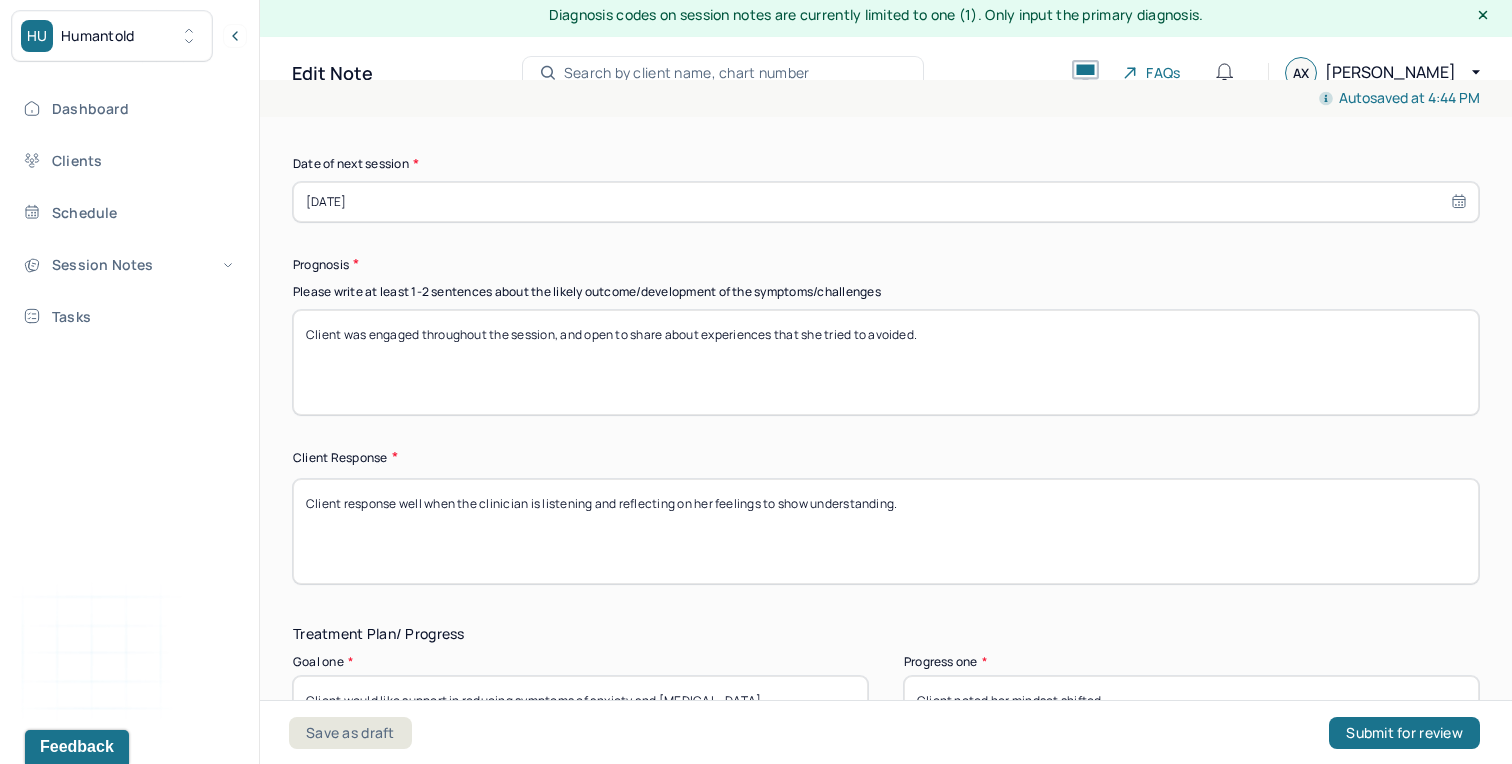 drag, startPoint x: 925, startPoint y: 503, endPoint x: 270, endPoint y: 459, distance: 656.4762 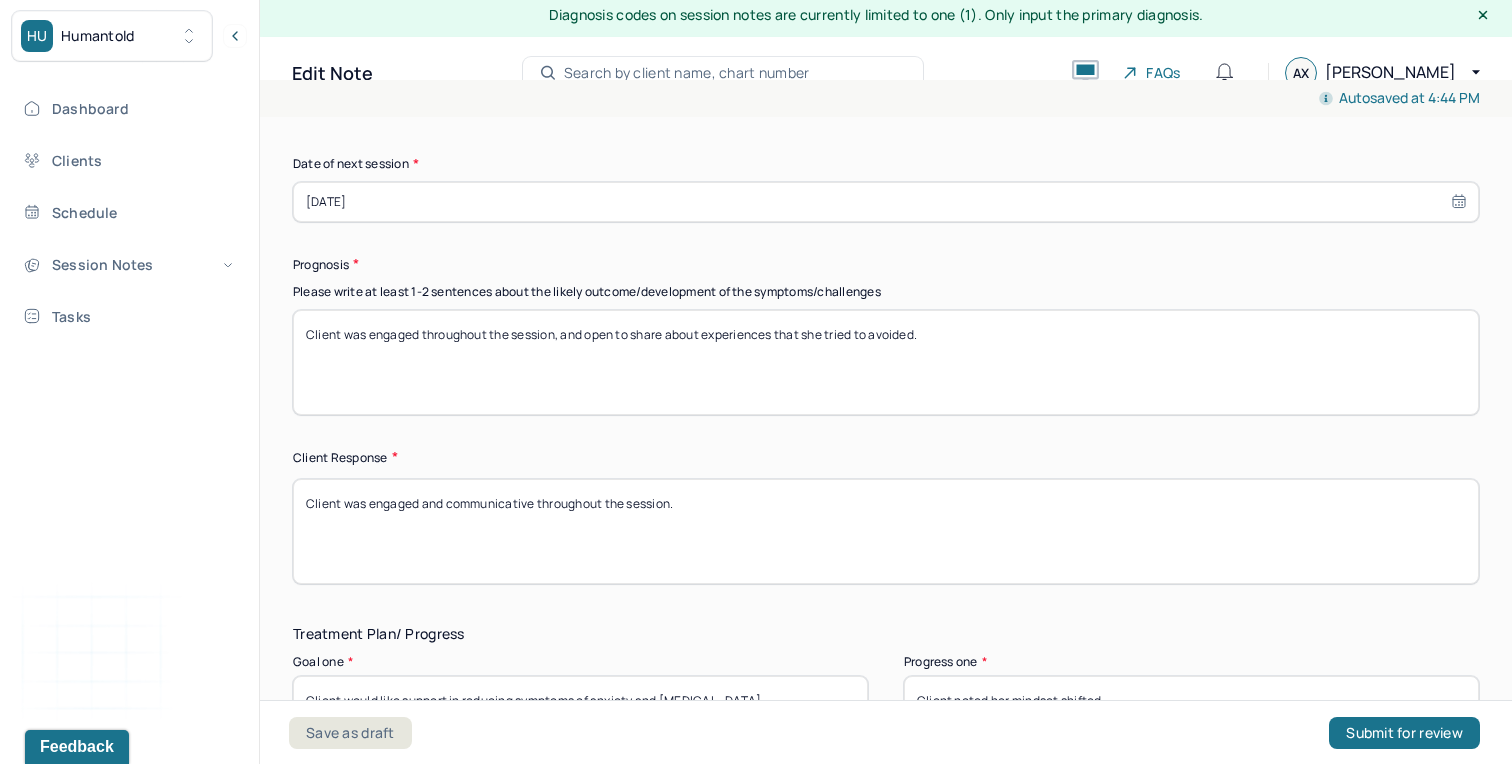 type on "Client was engaged and communicative throughout the session." 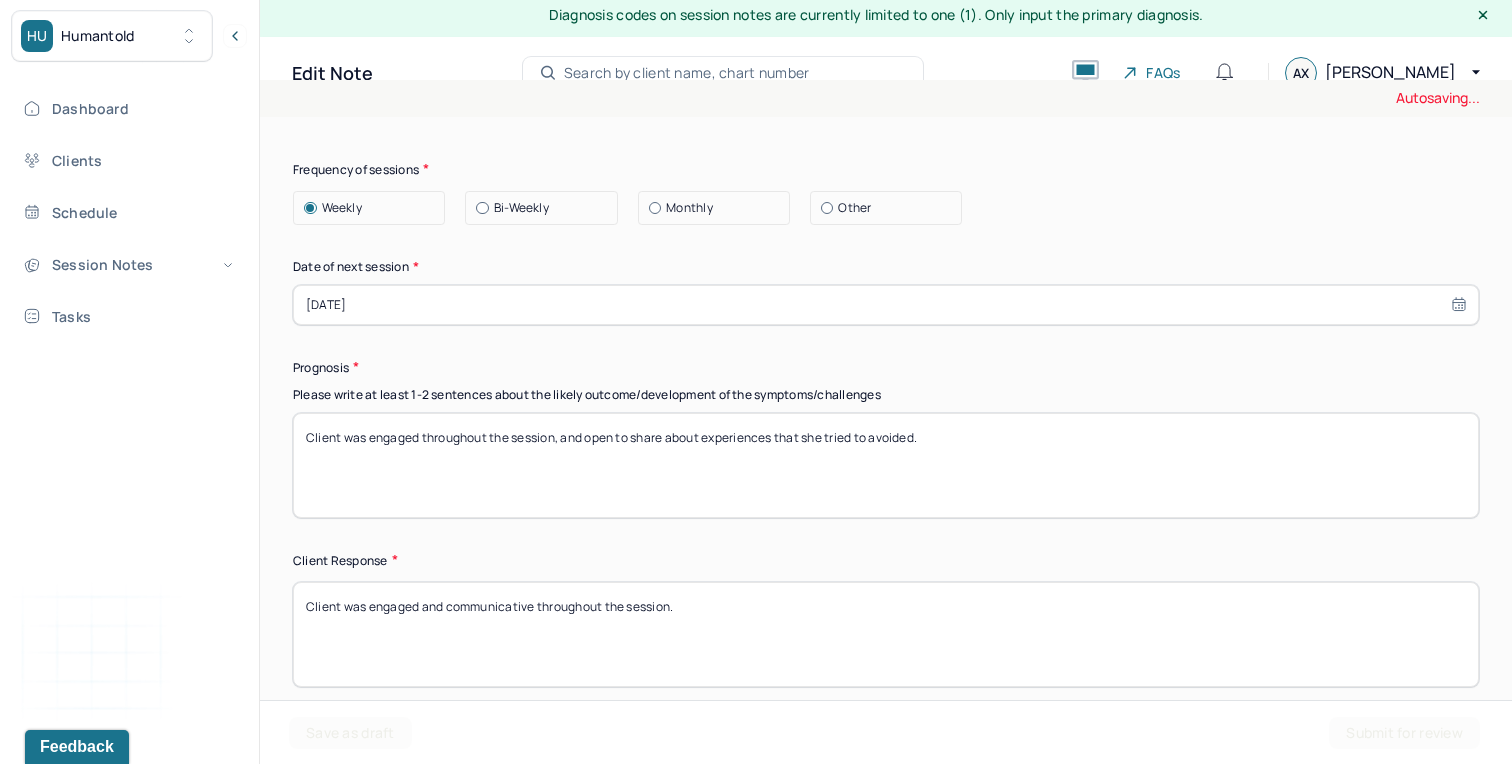 scroll, scrollTop: 2758, scrollLeft: 0, axis: vertical 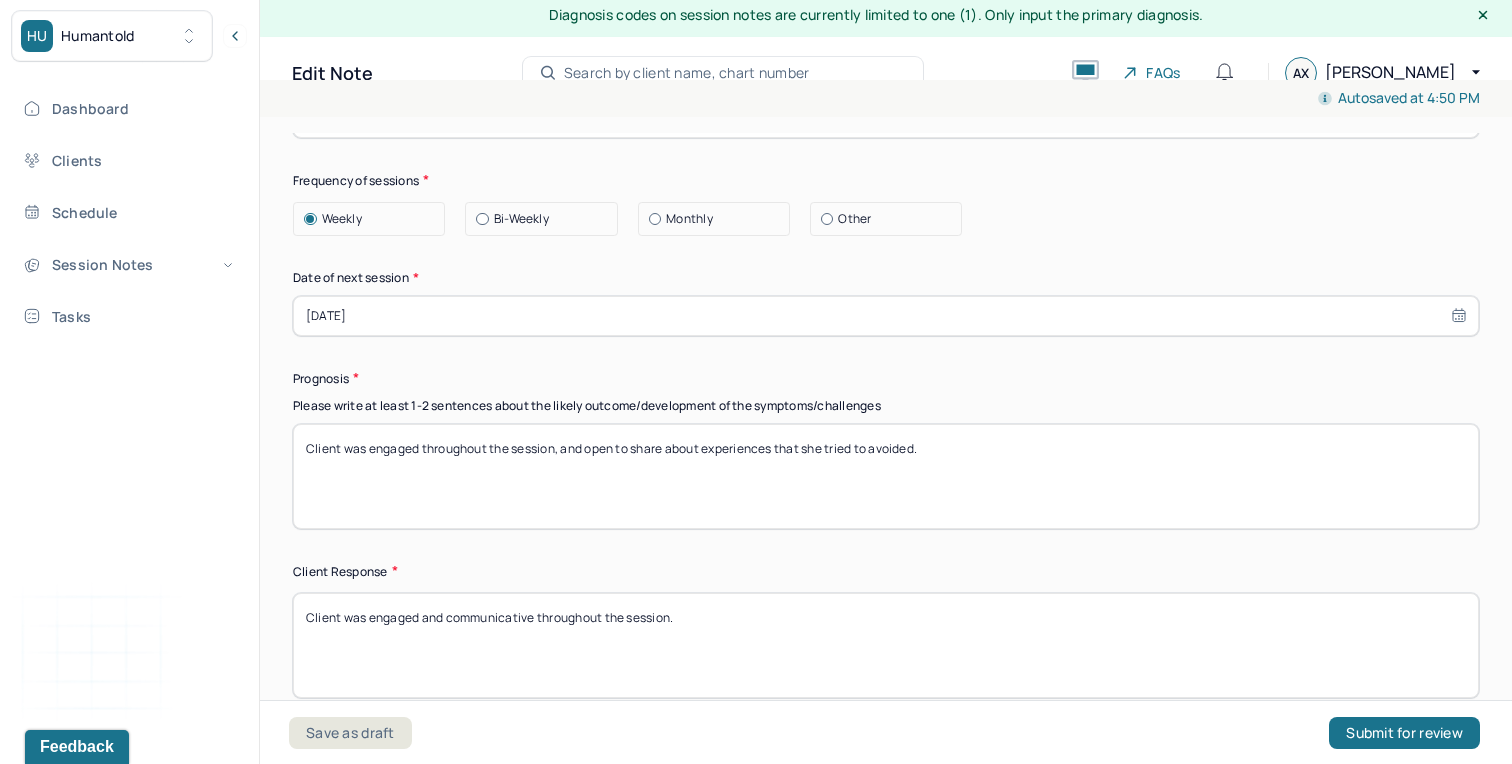 drag, startPoint x: 934, startPoint y: 445, endPoint x: 590, endPoint y: 437, distance: 344.09302 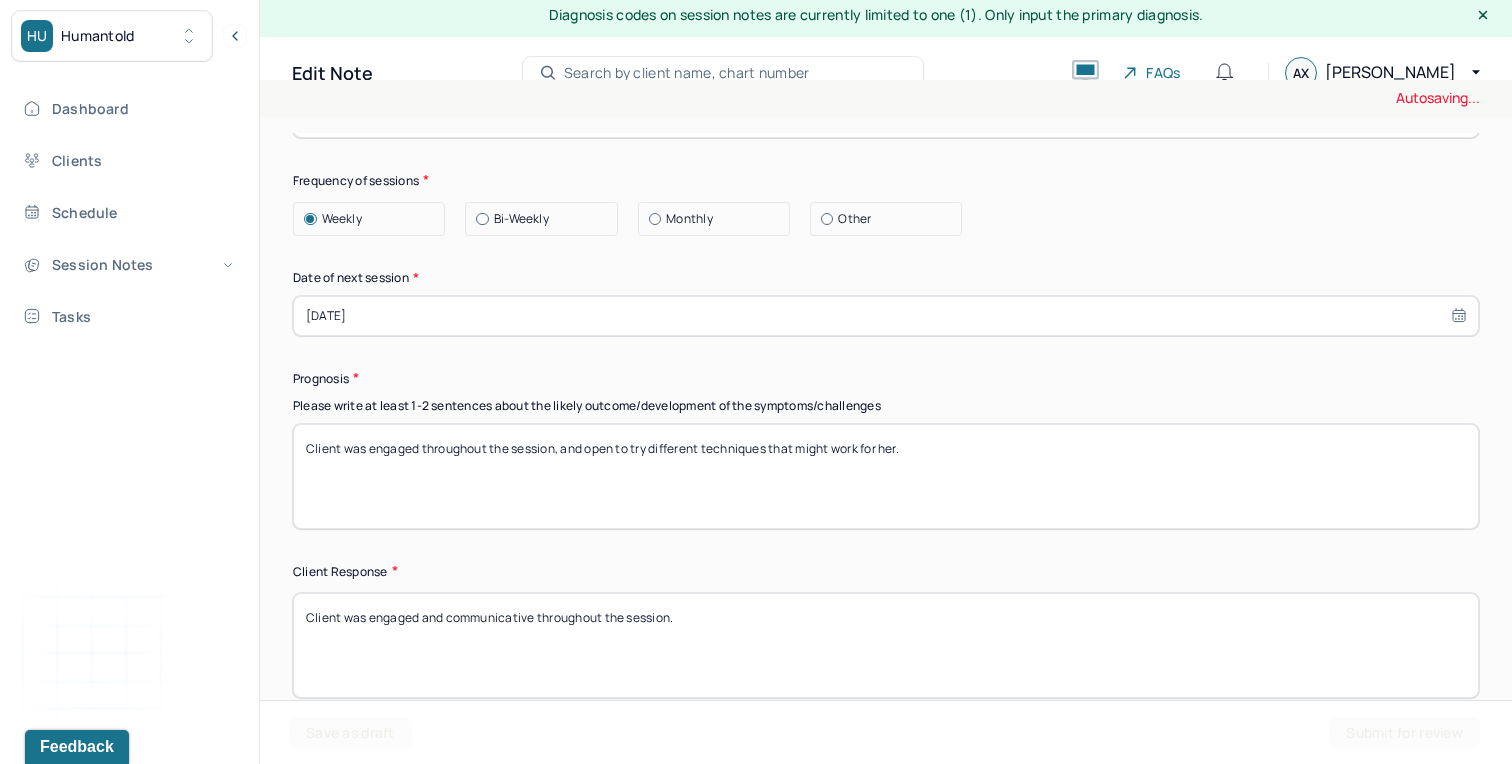 type on "Client was engaged throughout the session, and open to try different techniques that might work for her." 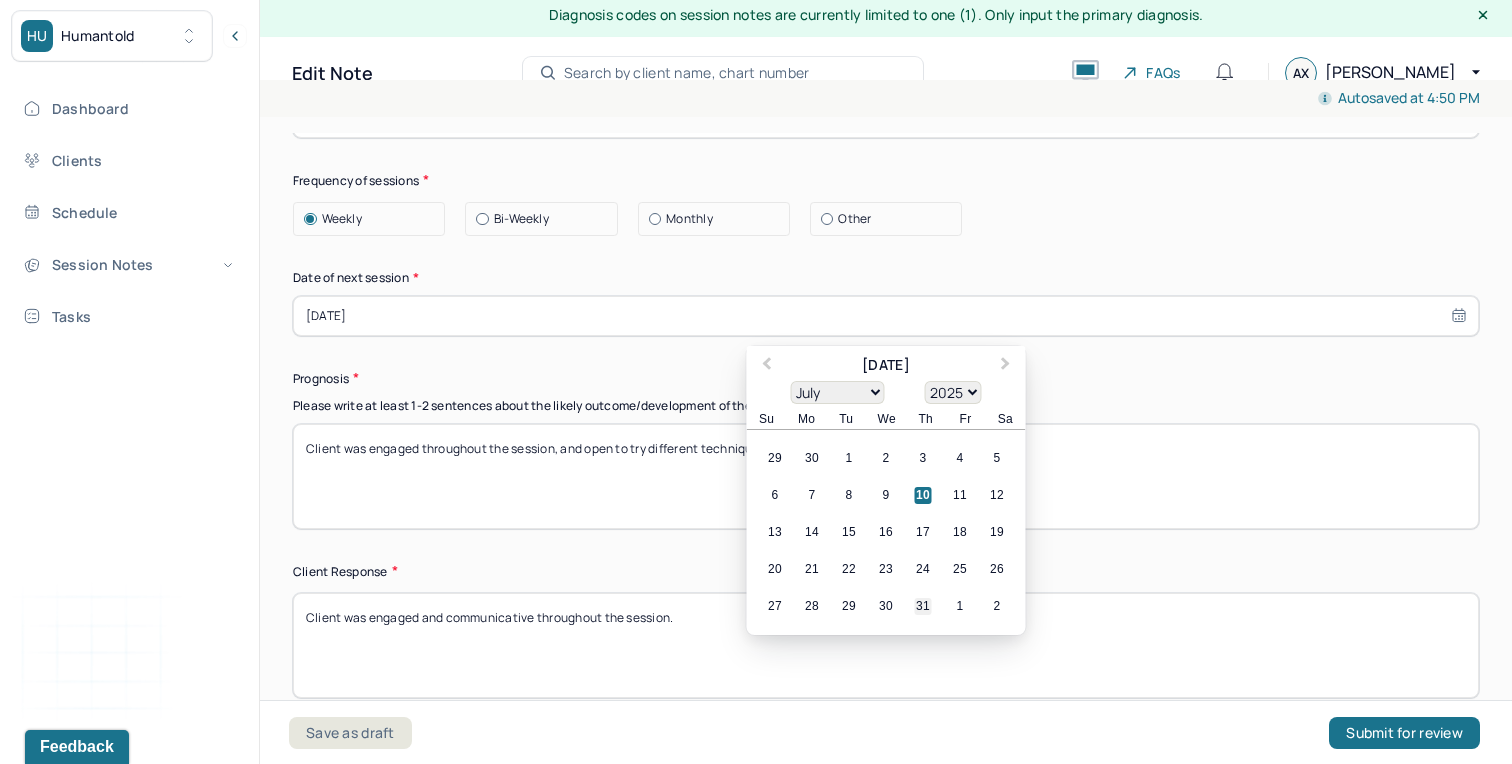click on "31" at bounding box center (923, 606) 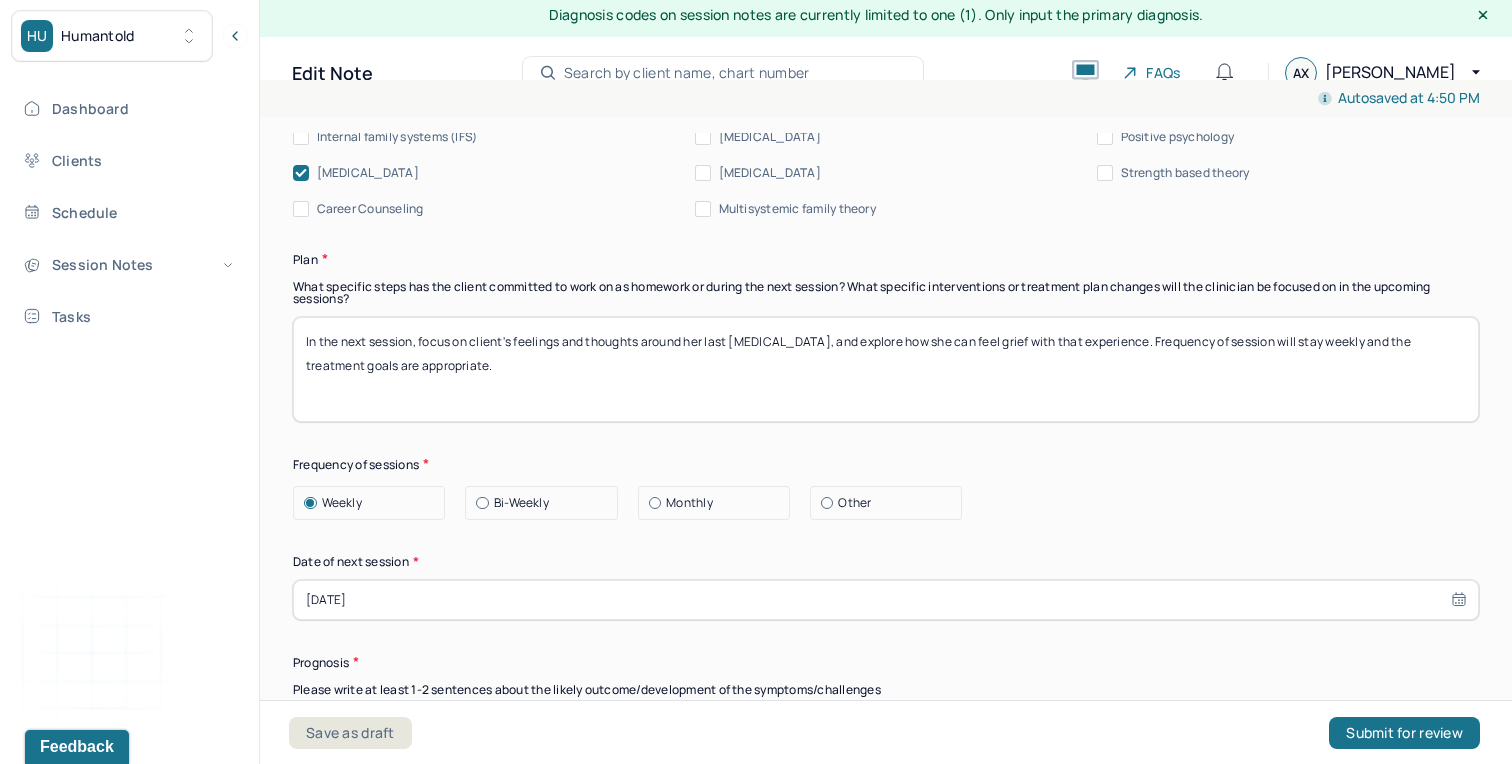 scroll, scrollTop: 2454, scrollLeft: 0, axis: vertical 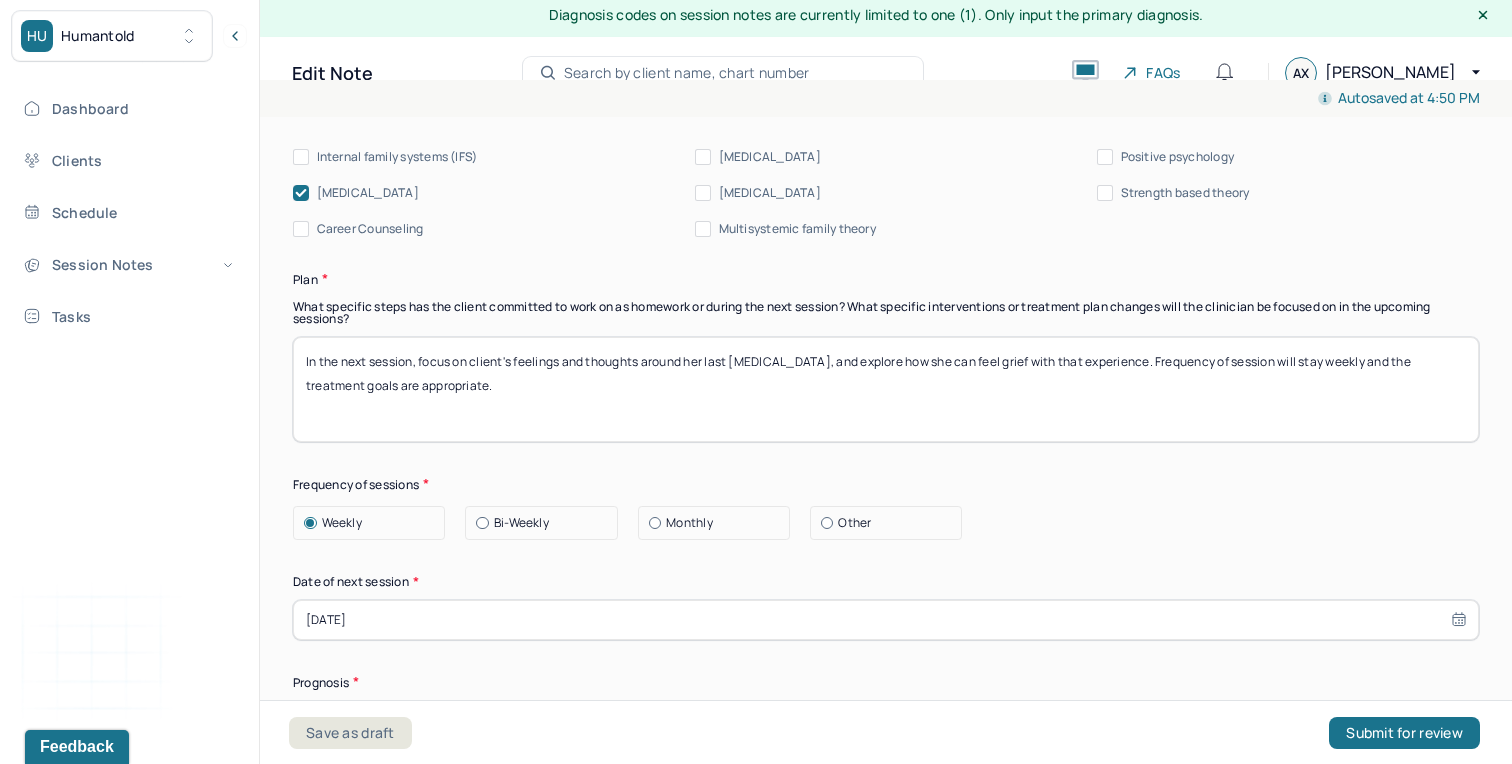 click on "In the next session, focus on client's feelings and thoughts around her last [MEDICAL_DATA], and explore how she can feel grief with that experience. Frequency of session will stay weekly and the treatment goals are appropriate." at bounding box center (886, 389) 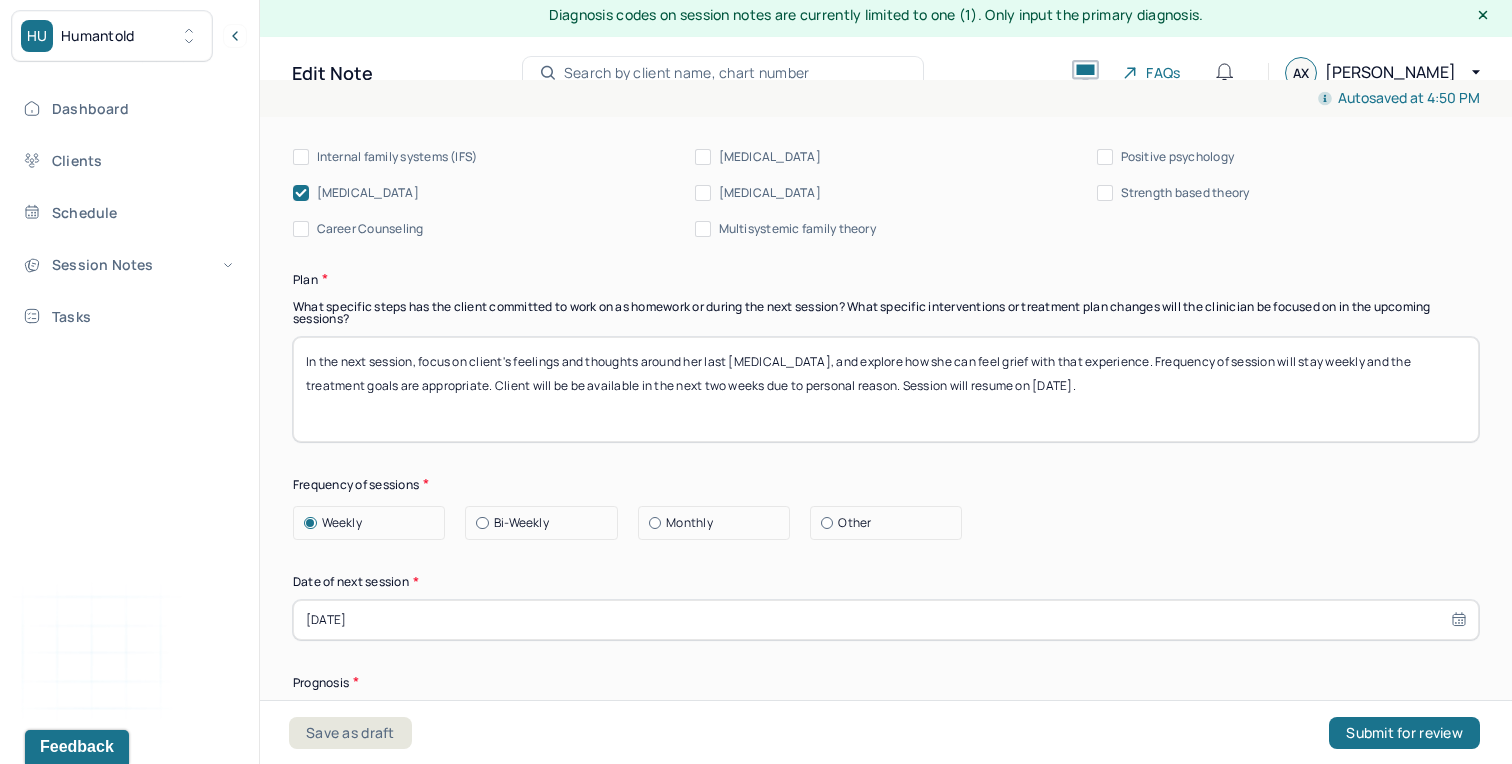 click on "In the next session, focus on client's feelings and thoughts around her last [MEDICAL_DATA], and explore how she can feel grief with that experience. Frequency of session will stay weekly and the treatment goals are appropriate. Client will be away for" at bounding box center [886, 389] 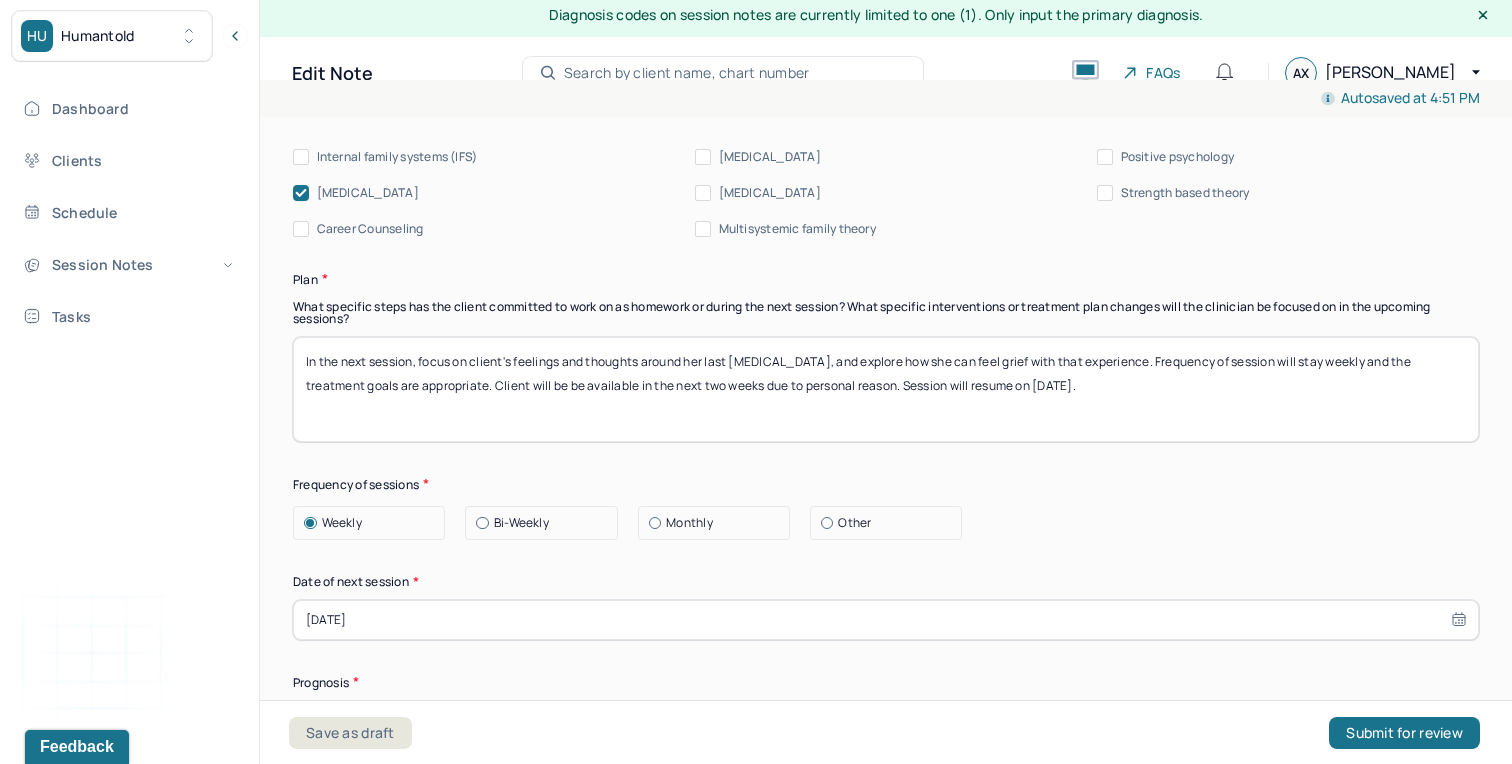 drag, startPoint x: 1125, startPoint y: 358, endPoint x: 421, endPoint y: 368, distance: 704.07104 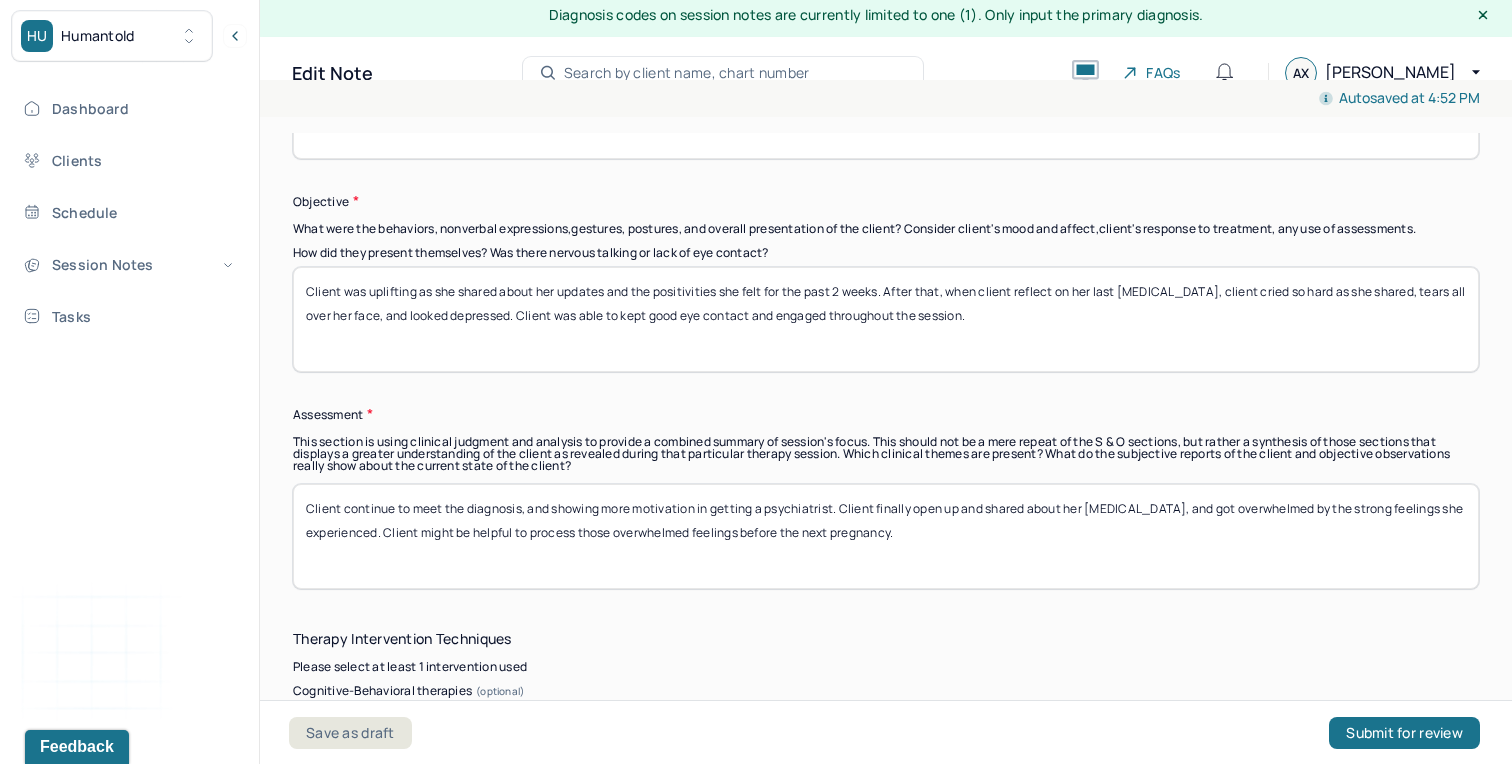 scroll, scrollTop: 1594, scrollLeft: 0, axis: vertical 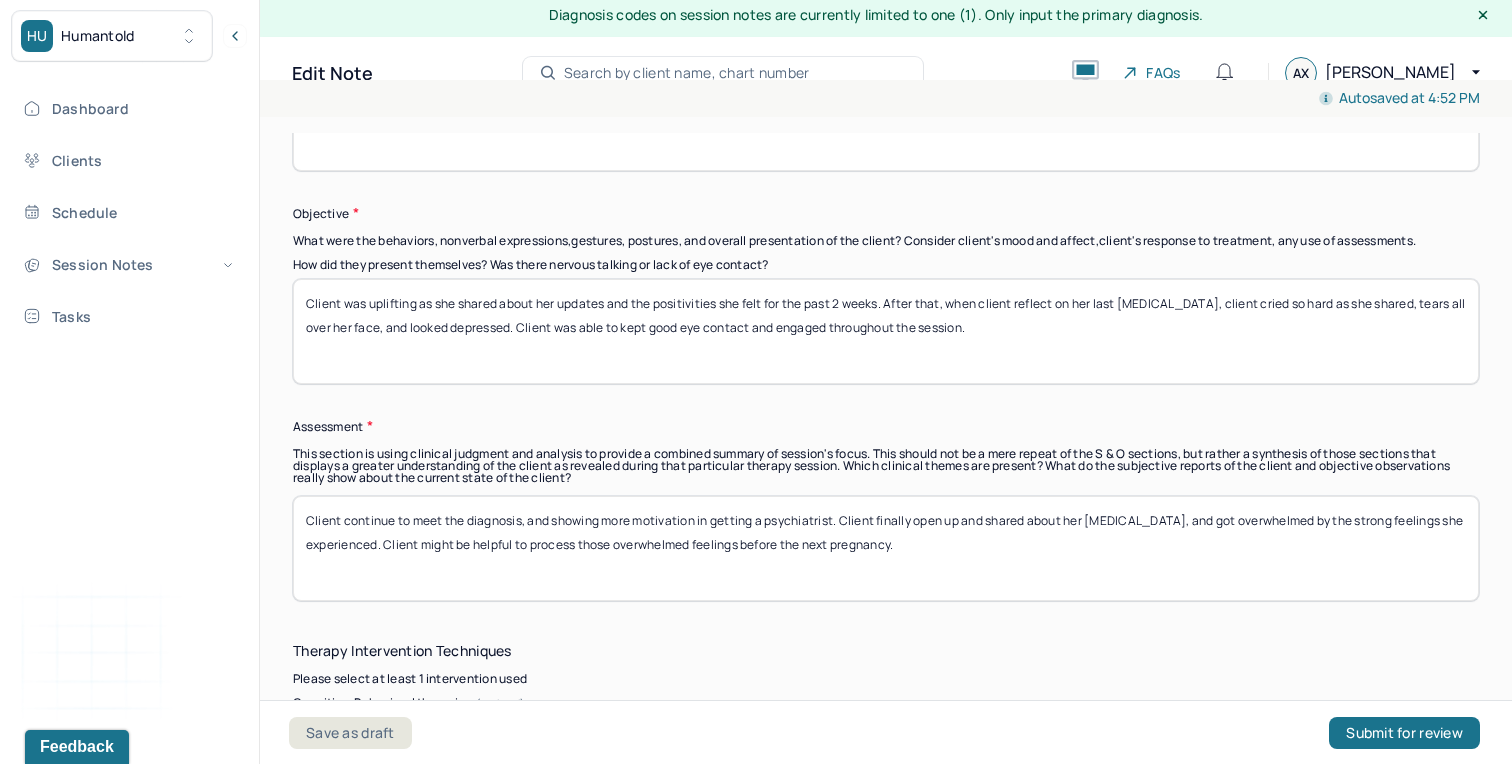 type on "In the next session, focus on client's behavior patterns and assist client to build a action of plan to practice new behavior. Frequency of session will stay weekly and the treatment goals are appropriate. Client will be be available in the next two weeks due to personal reason. Session will resume on [DATE]." 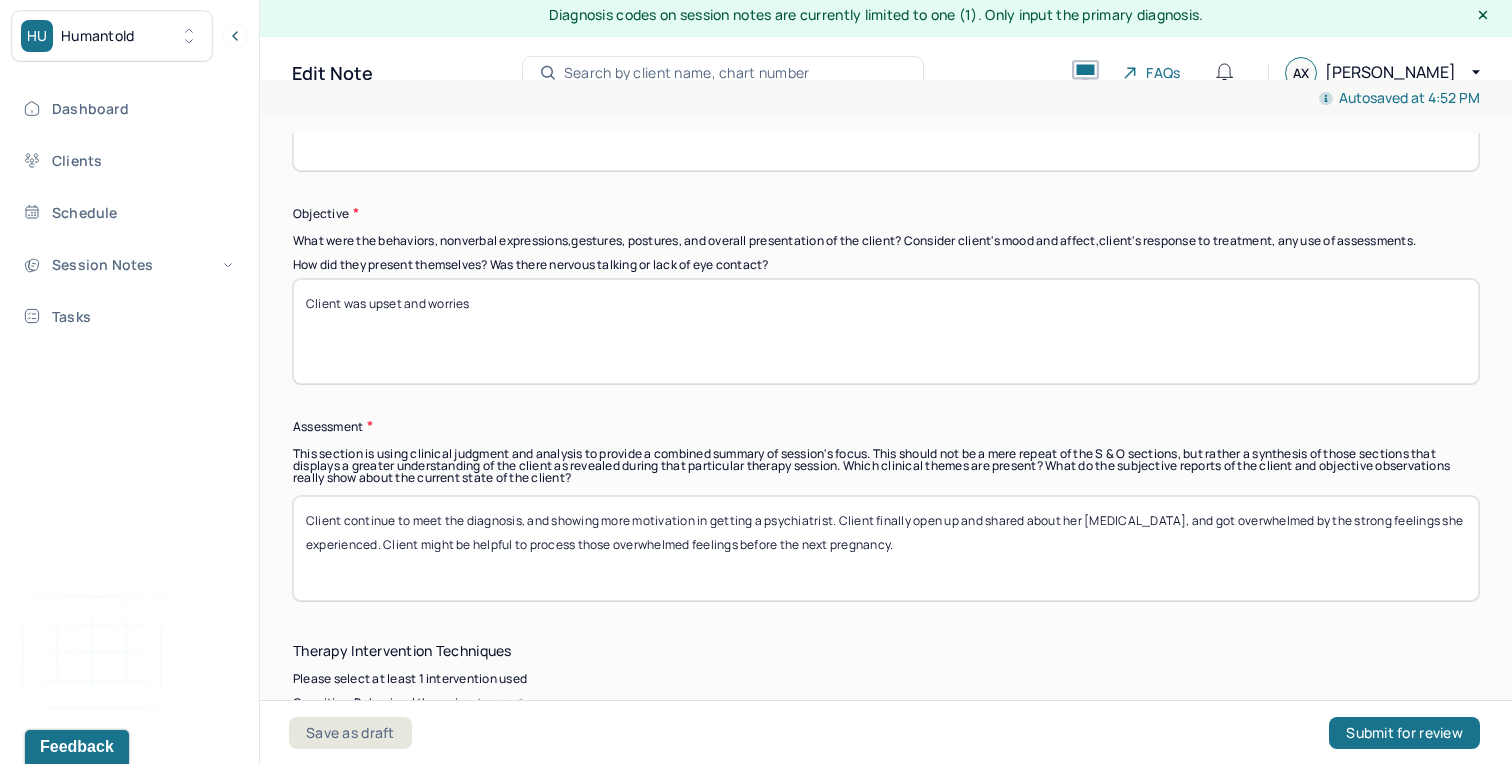 click on "Session Note Subjective This section is for Subjective reporting of your clients, it can include their mood, their reported symptoms, their efforts since your last meeting to implement your homework or recommendations or any questions they have Client noted she did not keep her motivation from the last session, and has been behind schedule in many area of her works. Client shared what been pulling her back, and discussed techniques she can apply to make changes. Client also discussed the pattern she has been and identified how to make a different this time.  Objective What were the behaviors, nonverbal expressions,gestures, postures, and overall presentation of the client? Consider client's mood and affect,client's response to treatment, any use of assessments. How did they present themselves? Was there nervous talking or lack of eye contact? Client was upset and worries Assessment" at bounding box center [886, 283] 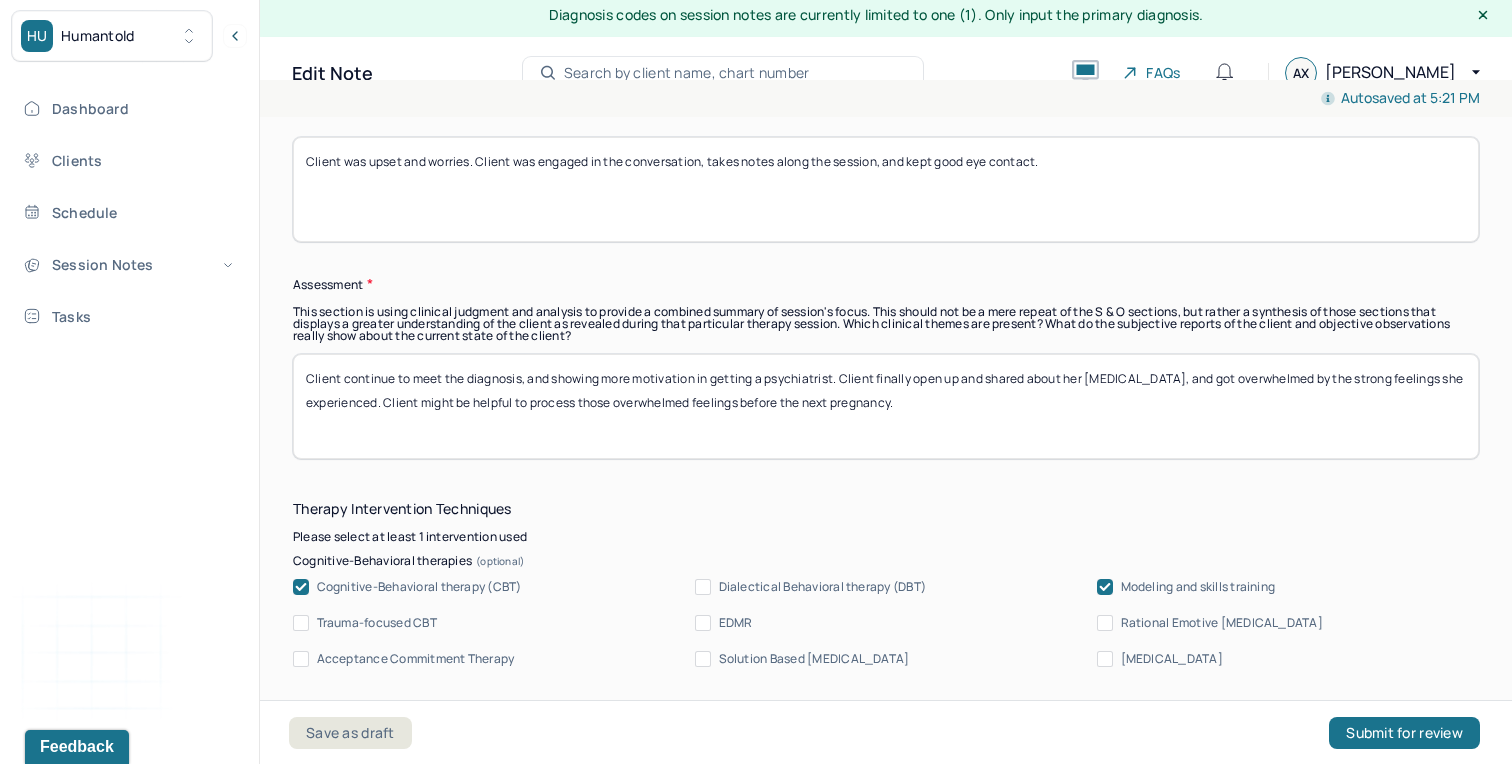 scroll, scrollTop: 1808, scrollLeft: 0, axis: vertical 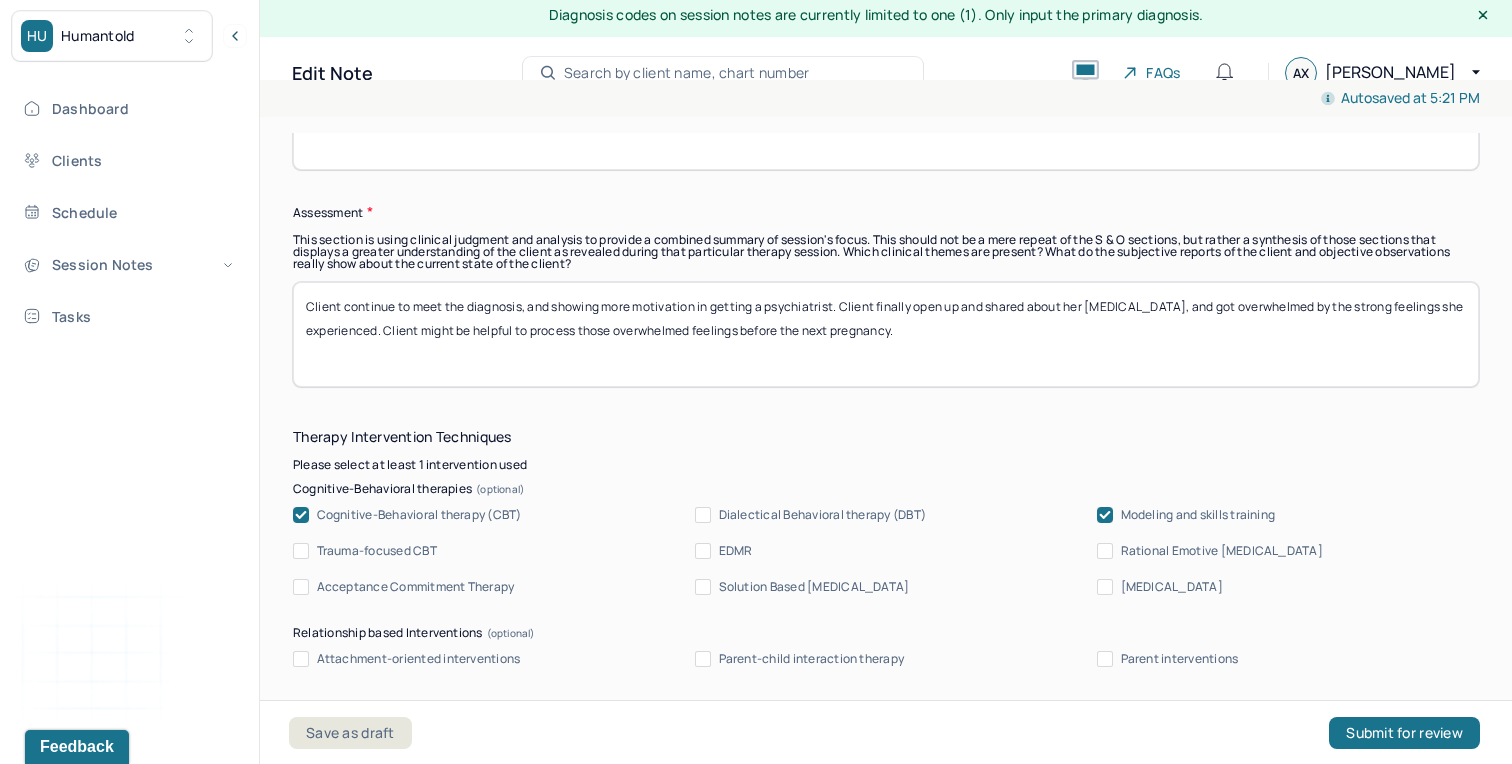 type on "Client was upset and worries. Client was engaged in the conversation, takes notes along the session, and kept good eye contact." 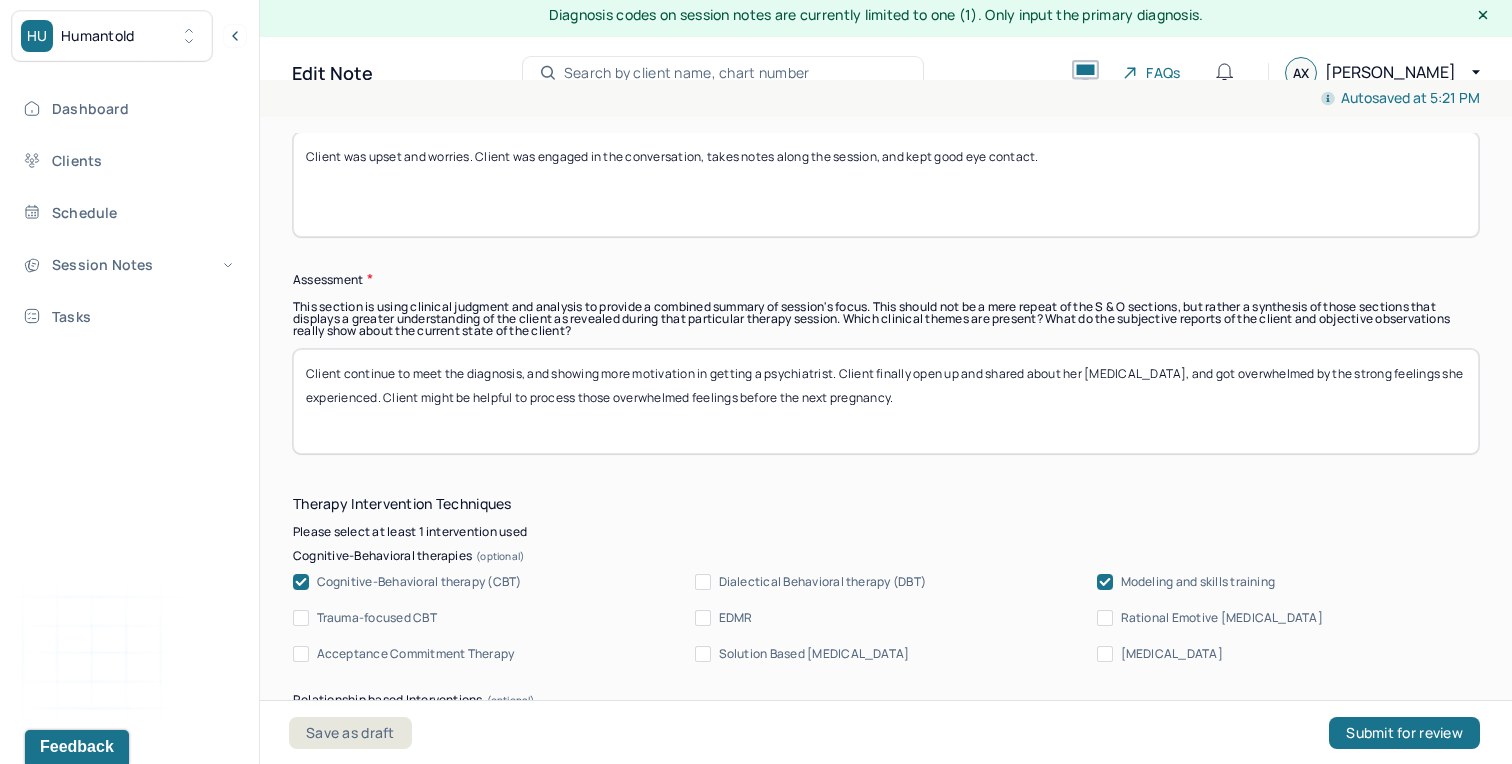 scroll, scrollTop: 1732, scrollLeft: 0, axis: vertical 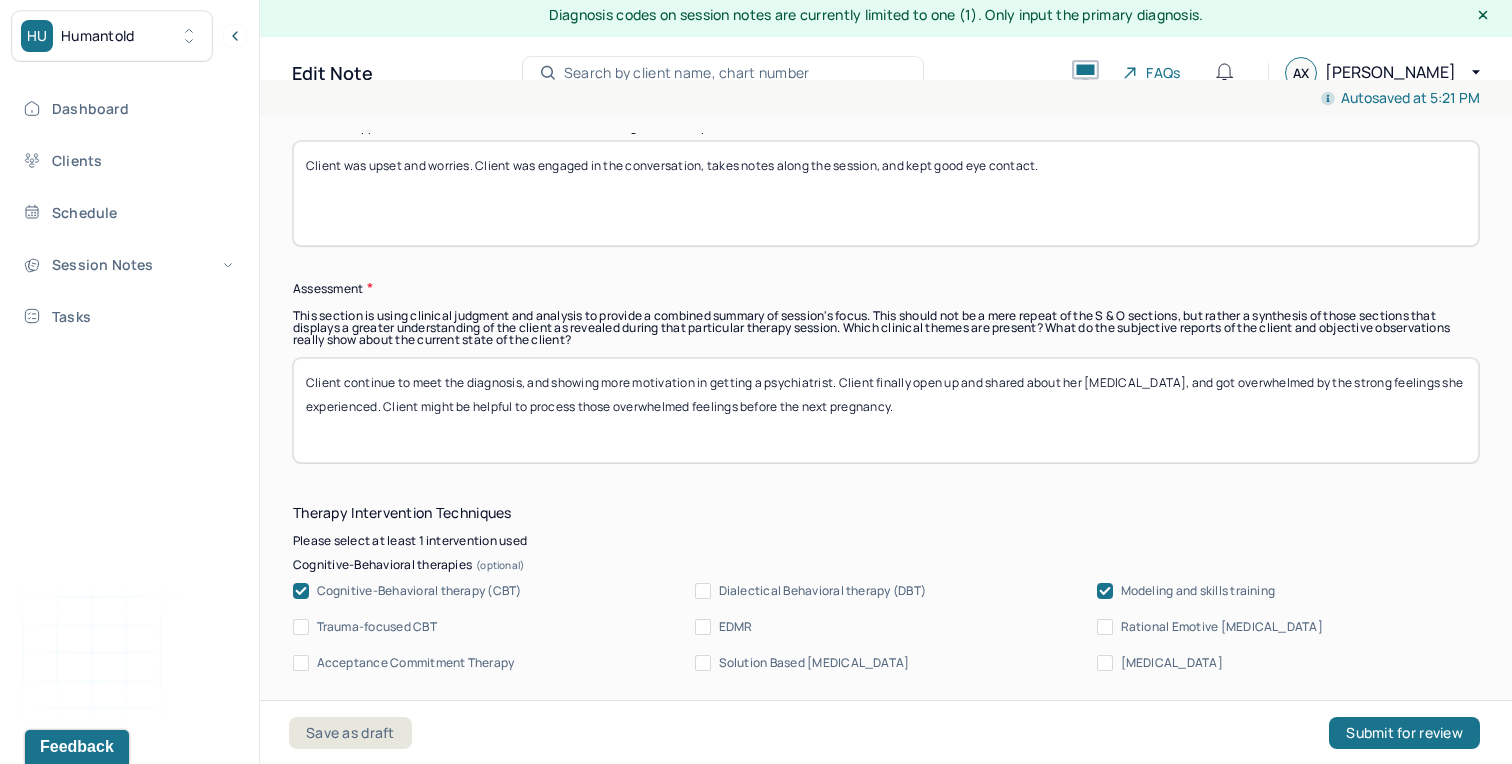 drag, startPoint x: 923, startPoint y: 400, endPoint x: 343, endPoint y: 377, distance: 580.4559 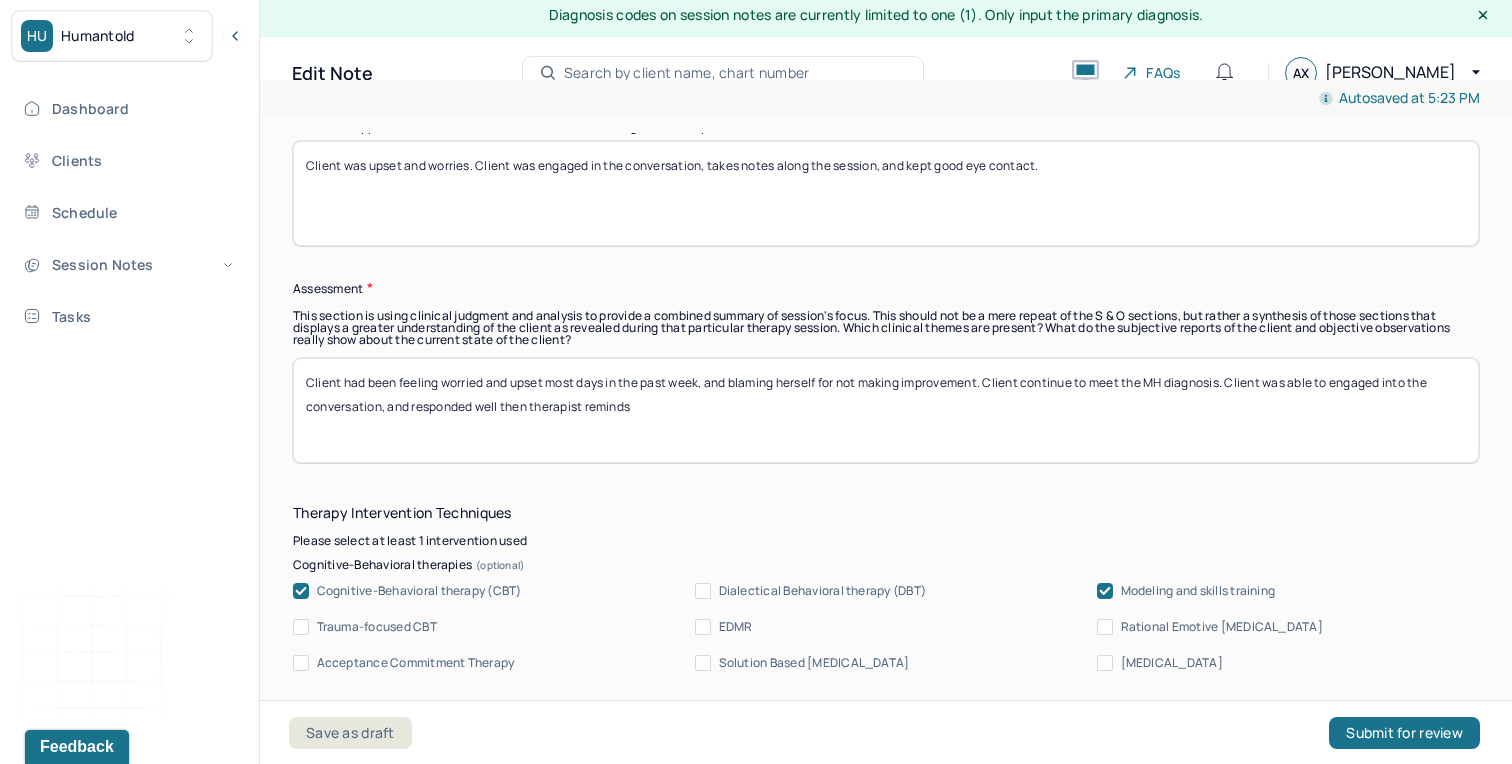 drag, startPoint x: 1235, startPoint y: 401, endPoint x: 1235, endPoint y: 380, distance: 21 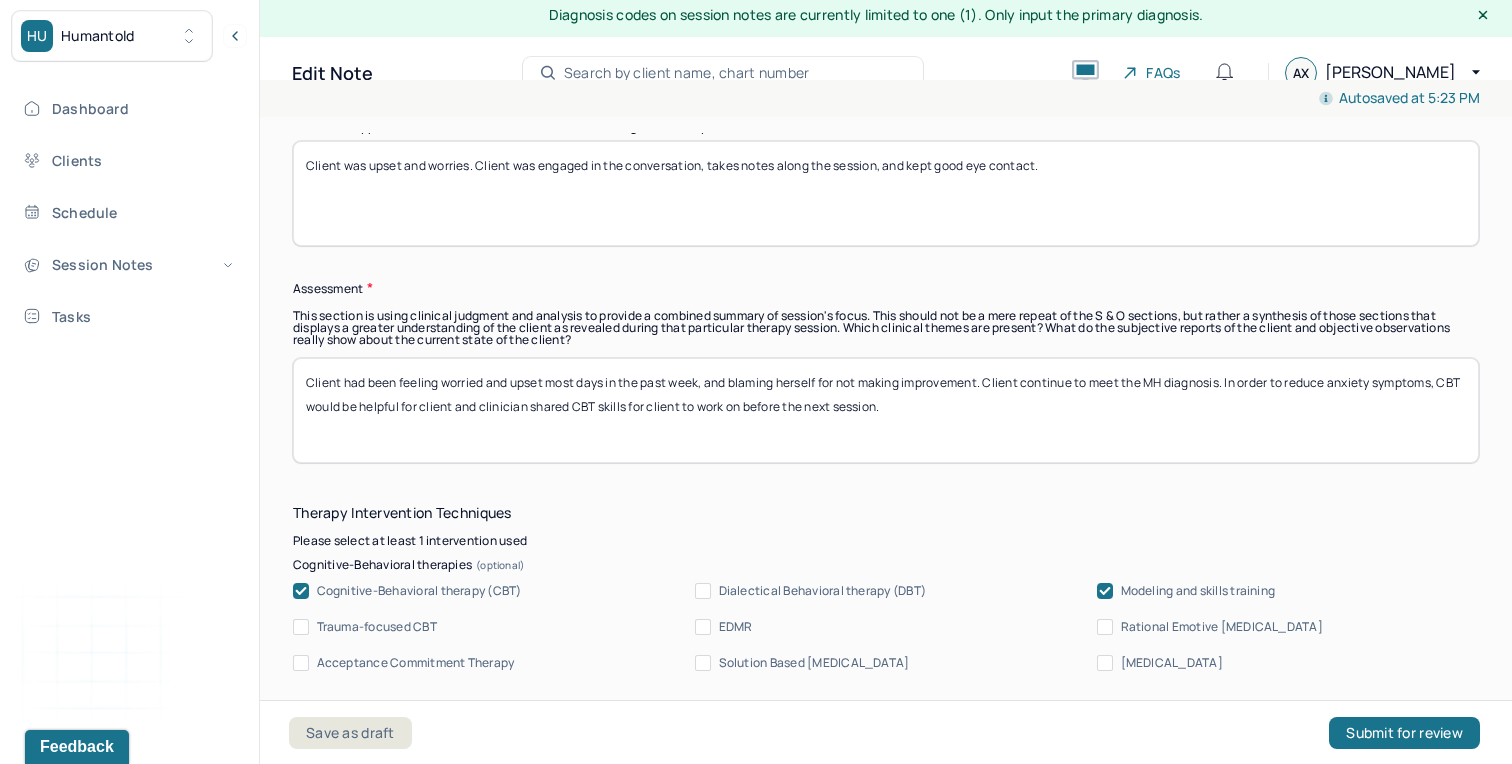 scroll, scrollTop: 36, scrollLeft: 0, axis: vertical 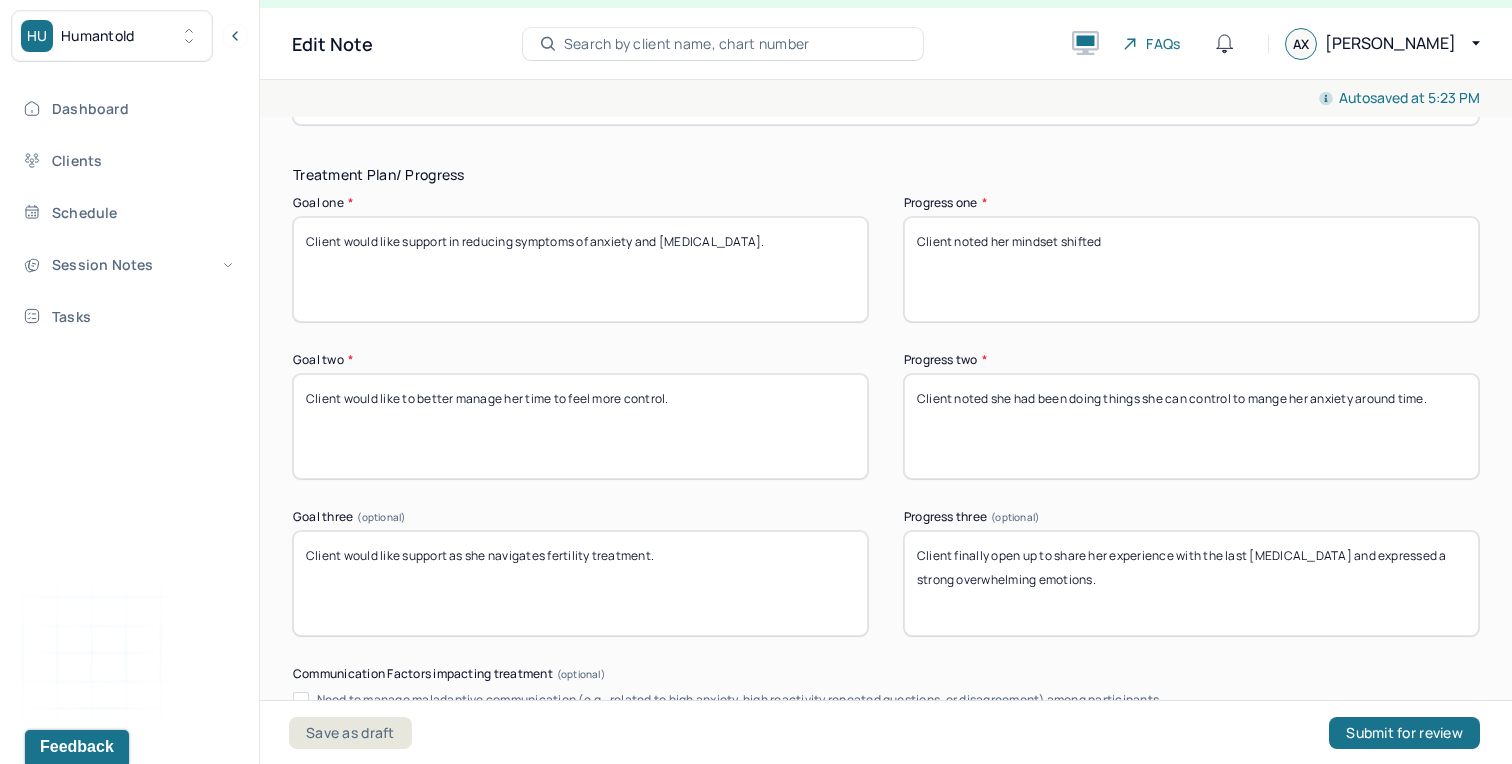 type on "Client had been feeling worried and upset most days in the past week, and blaming herself for not making improvement. Client continue to meet the MH diagnosis. In order to reduce anxiety symptoms, CBT would be helpful for client and clinician shared CBT skills for client to work on before the next session." 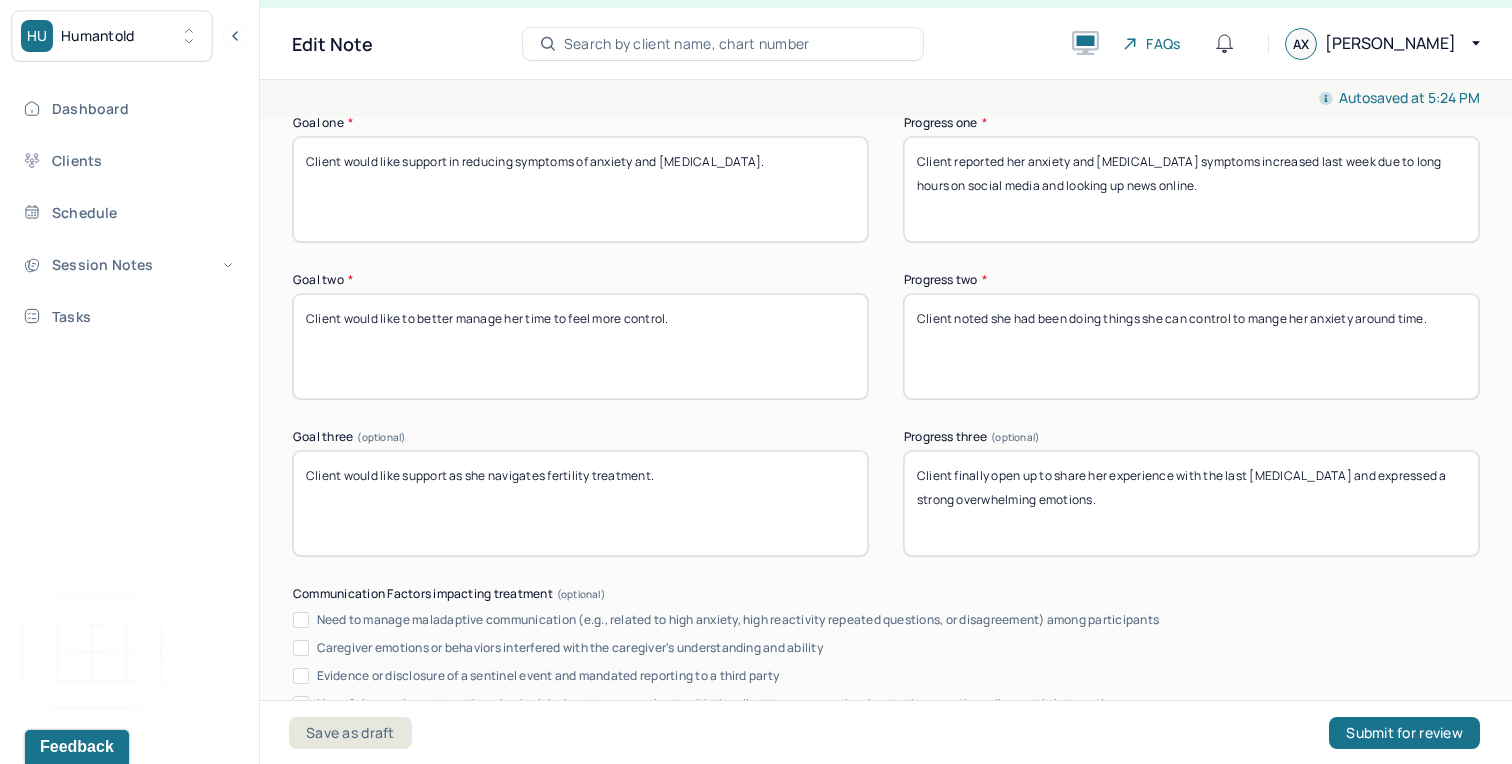 scroll, scrollTop: 3391, scrollLeft: 0, axis: vertical 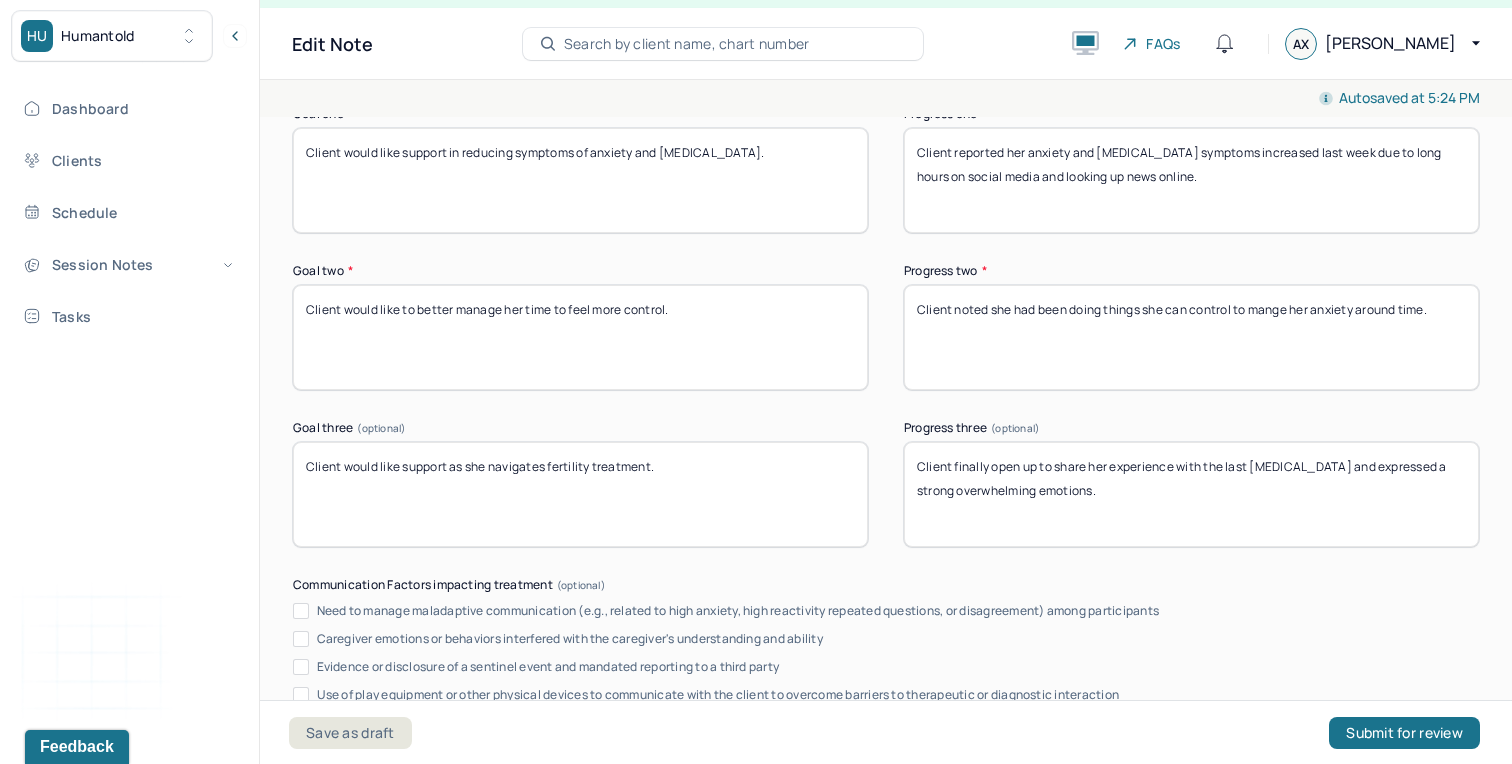 type on "Client reported her anxiety and [MEDICAL_DATA] symptoms increased last week due to long hours on social media and looking up news online." 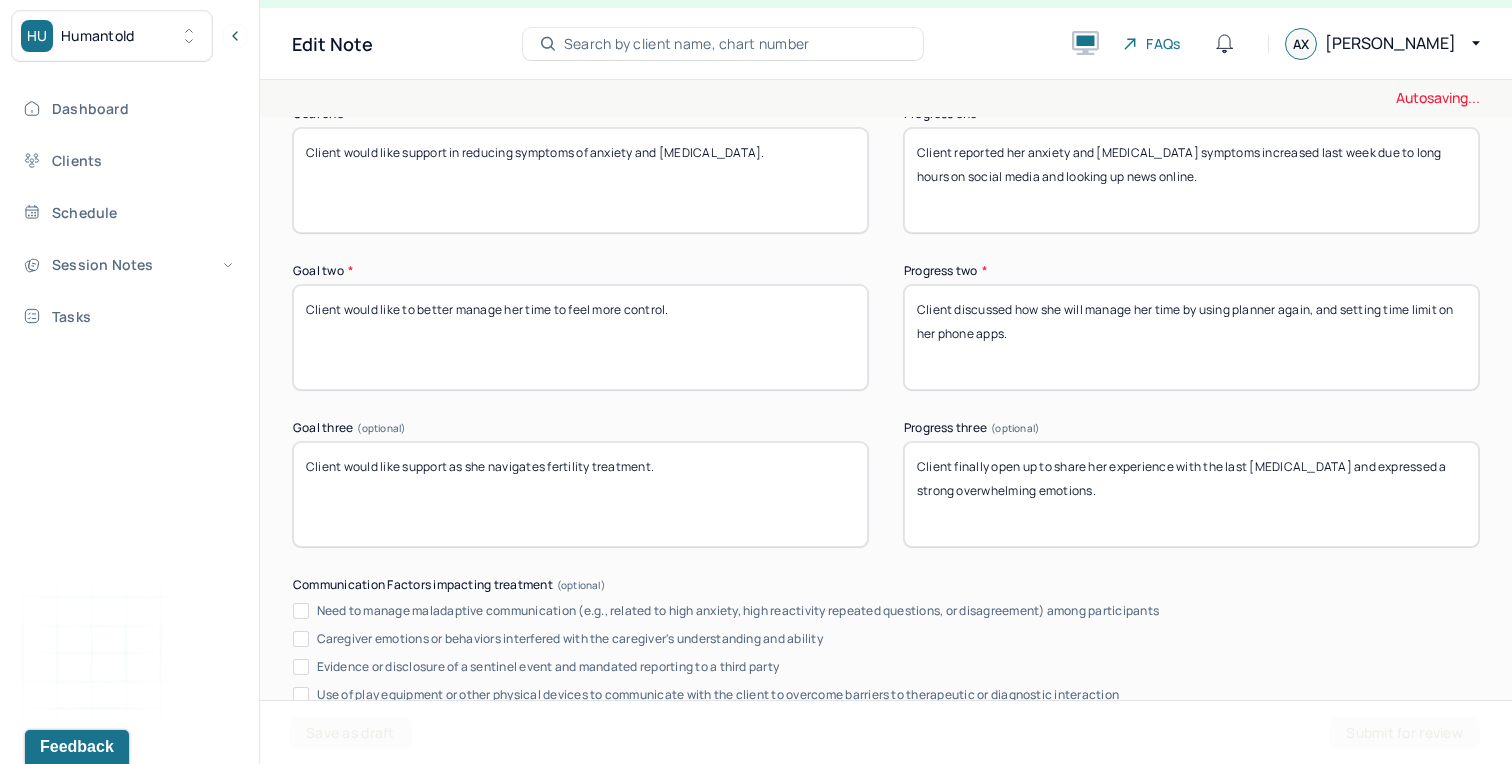 type on "Client discussed how she will manage her time by using planner again, and setting time limit on her phone apps." 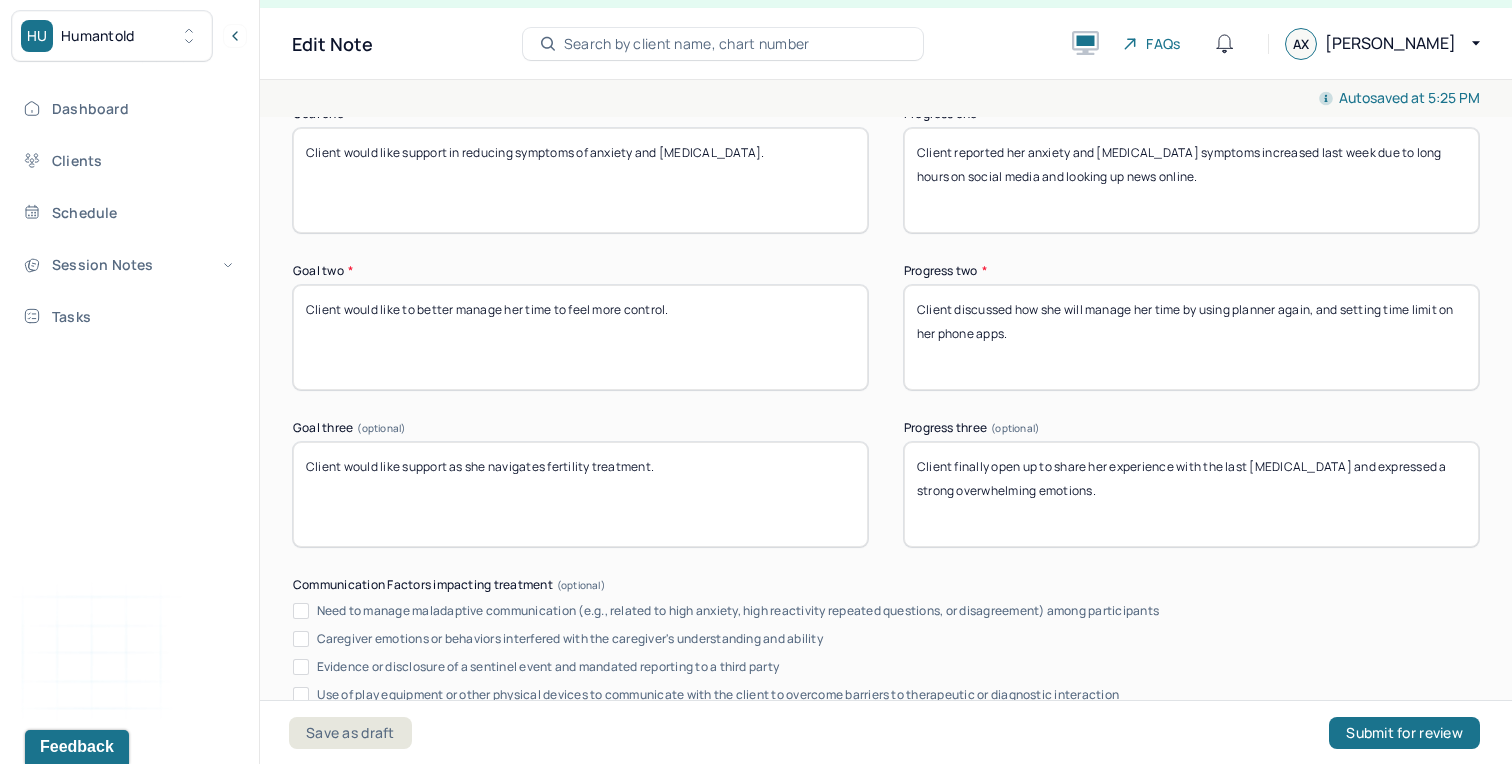 drag, startPoint x: 1056, startPoint y: 488, endPoint x: 954, endPoint y: 456, distance: 106.901825 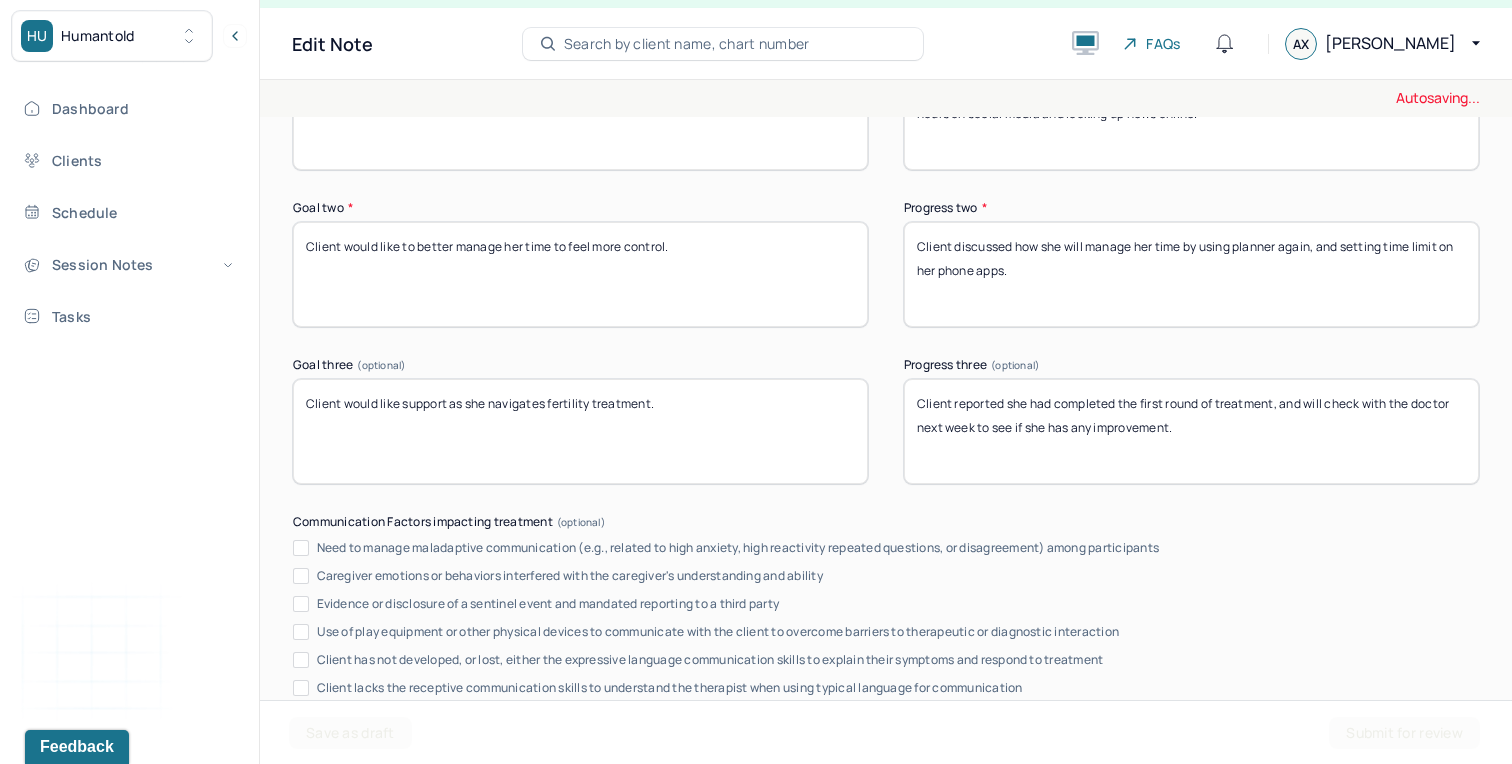 scroll, scrollTop: 3883, scrollLeft: 0, axis: vertical 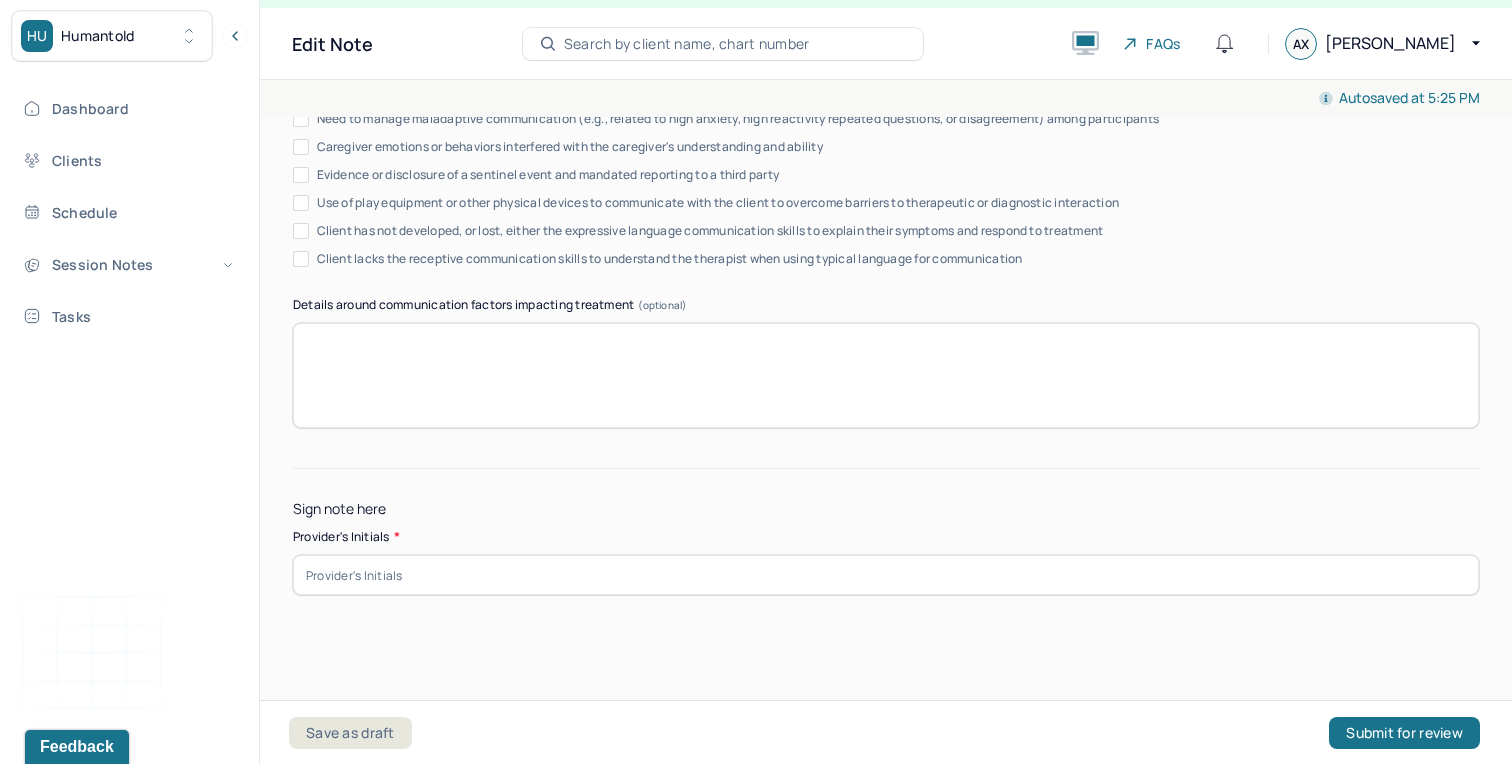 type on "Client reported she had completed the first round of treatment, and will check with the doctor next week to see if she has any improvement." 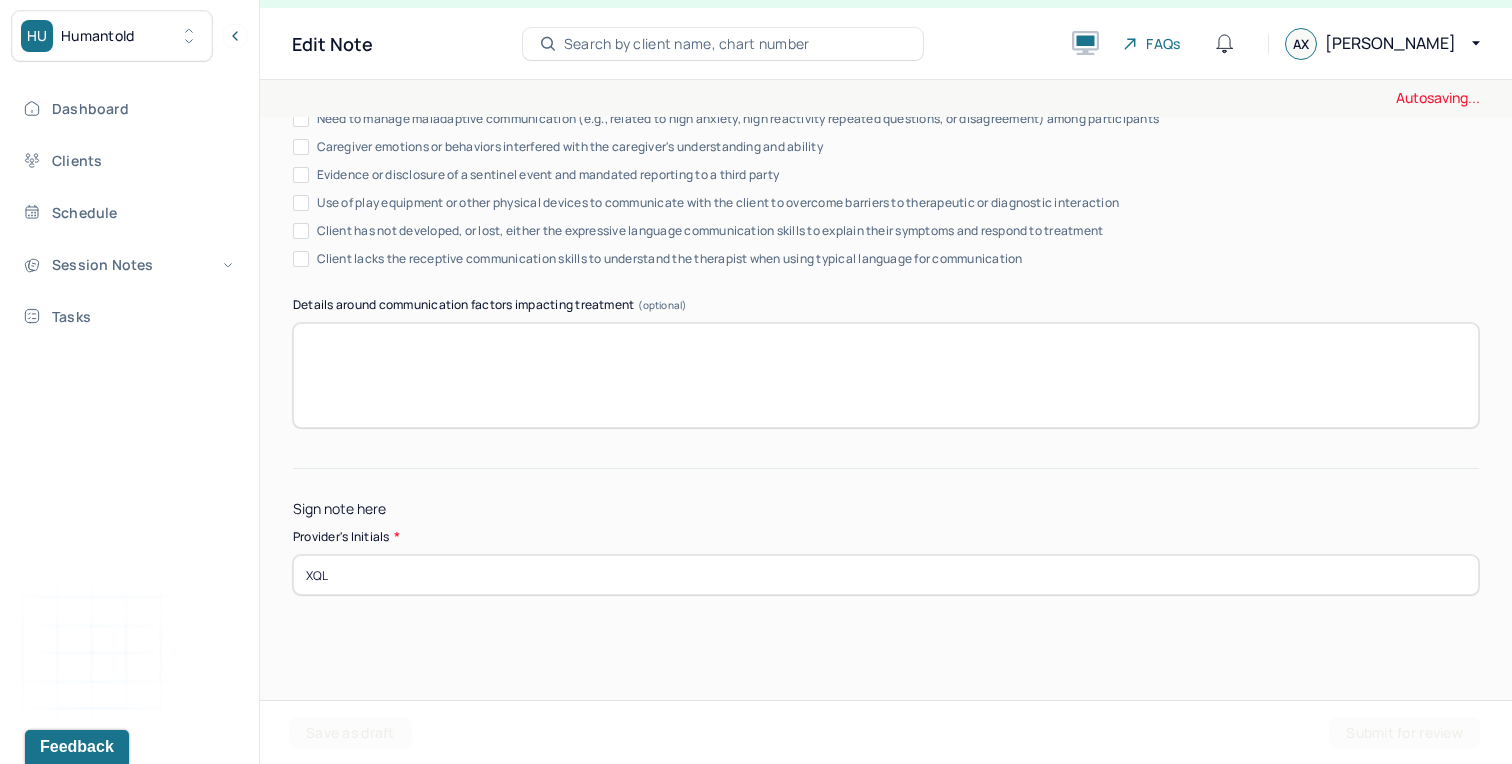 type on "XQL" 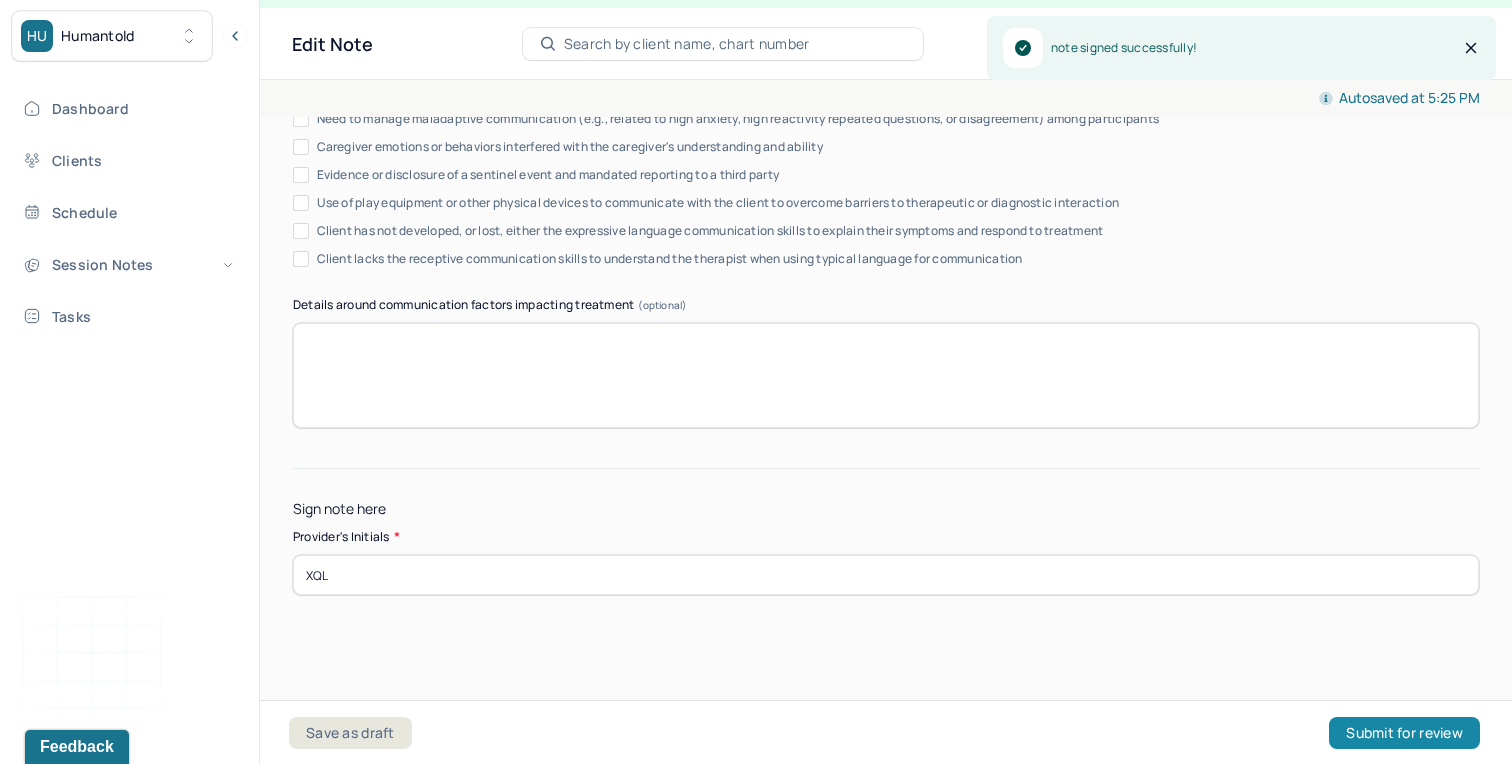 scroll, scrollTop: 0, scrollLeft: 0, axis: both 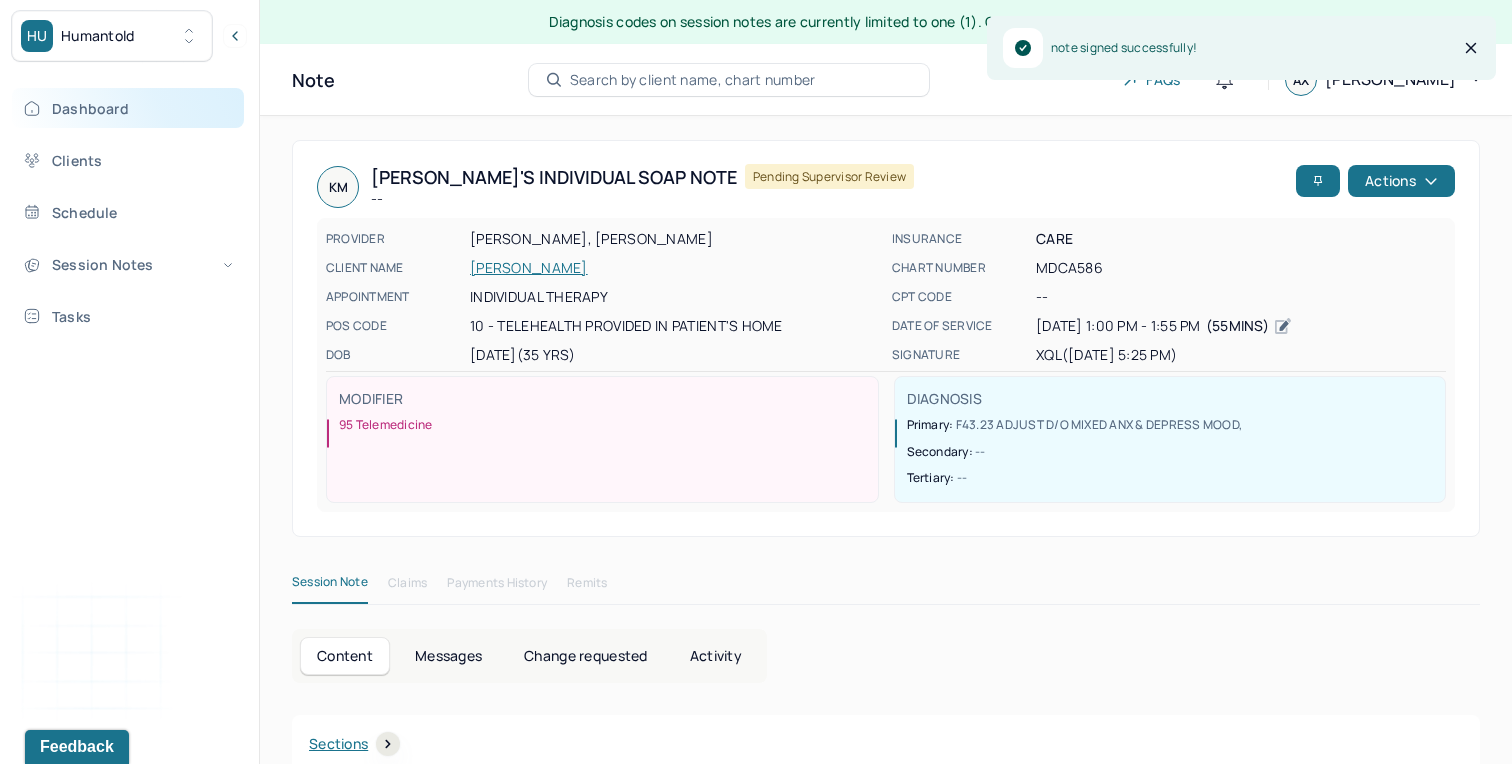 click on "Dashboard" at bounding box center (128, 108) 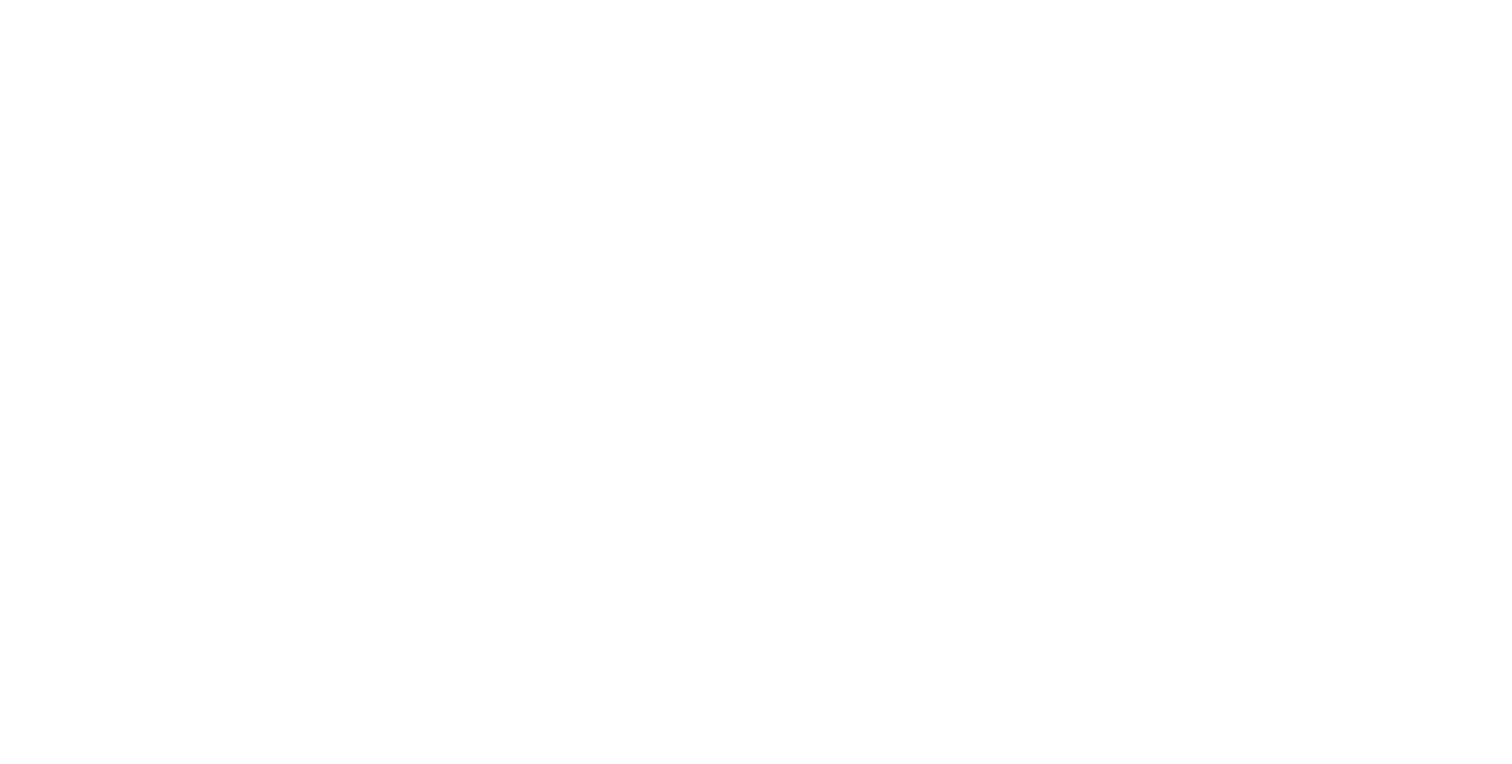 scroll, scrollTop: 0, scrollLeft: 0, axis: both 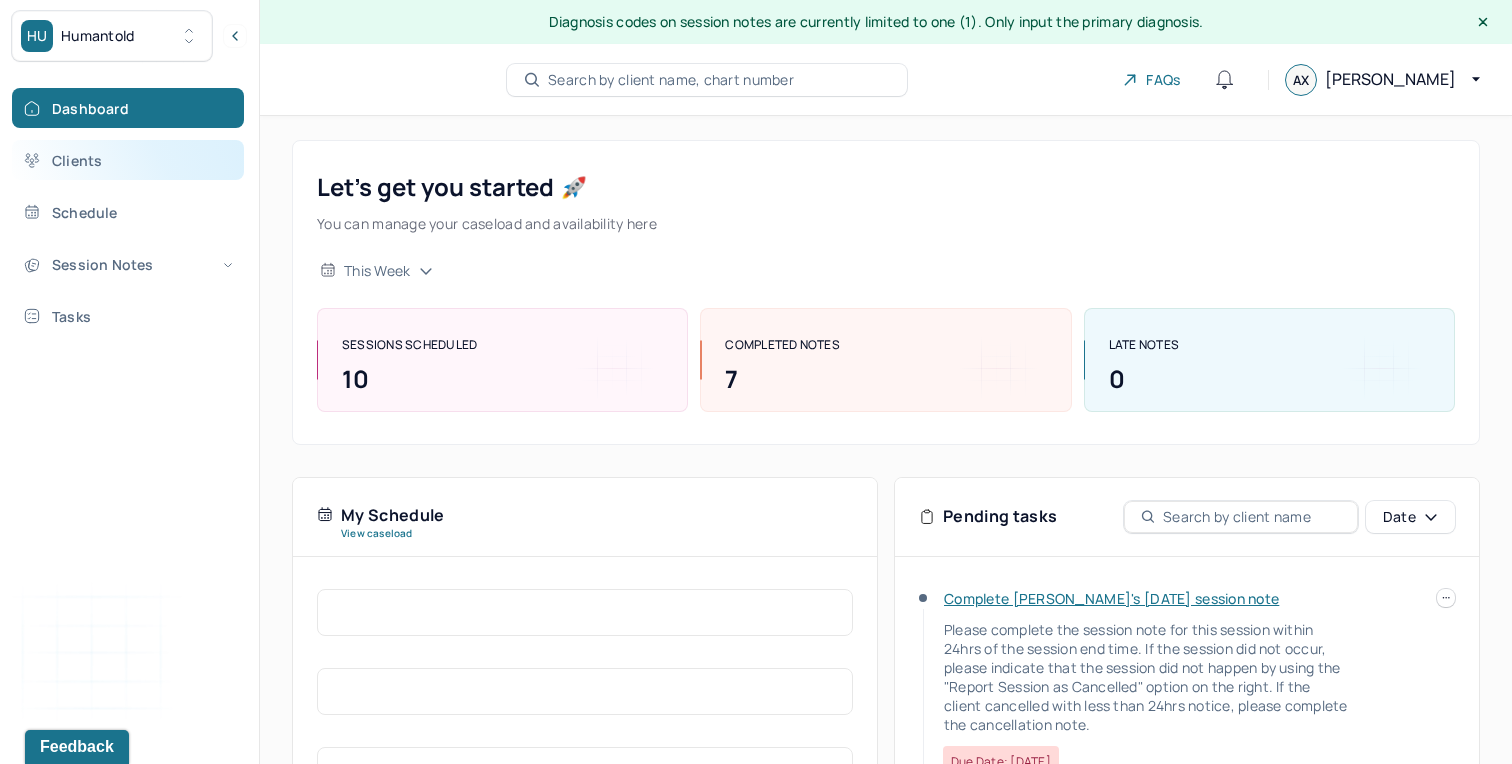 click on "Clients" at bounding box center (128, 160) 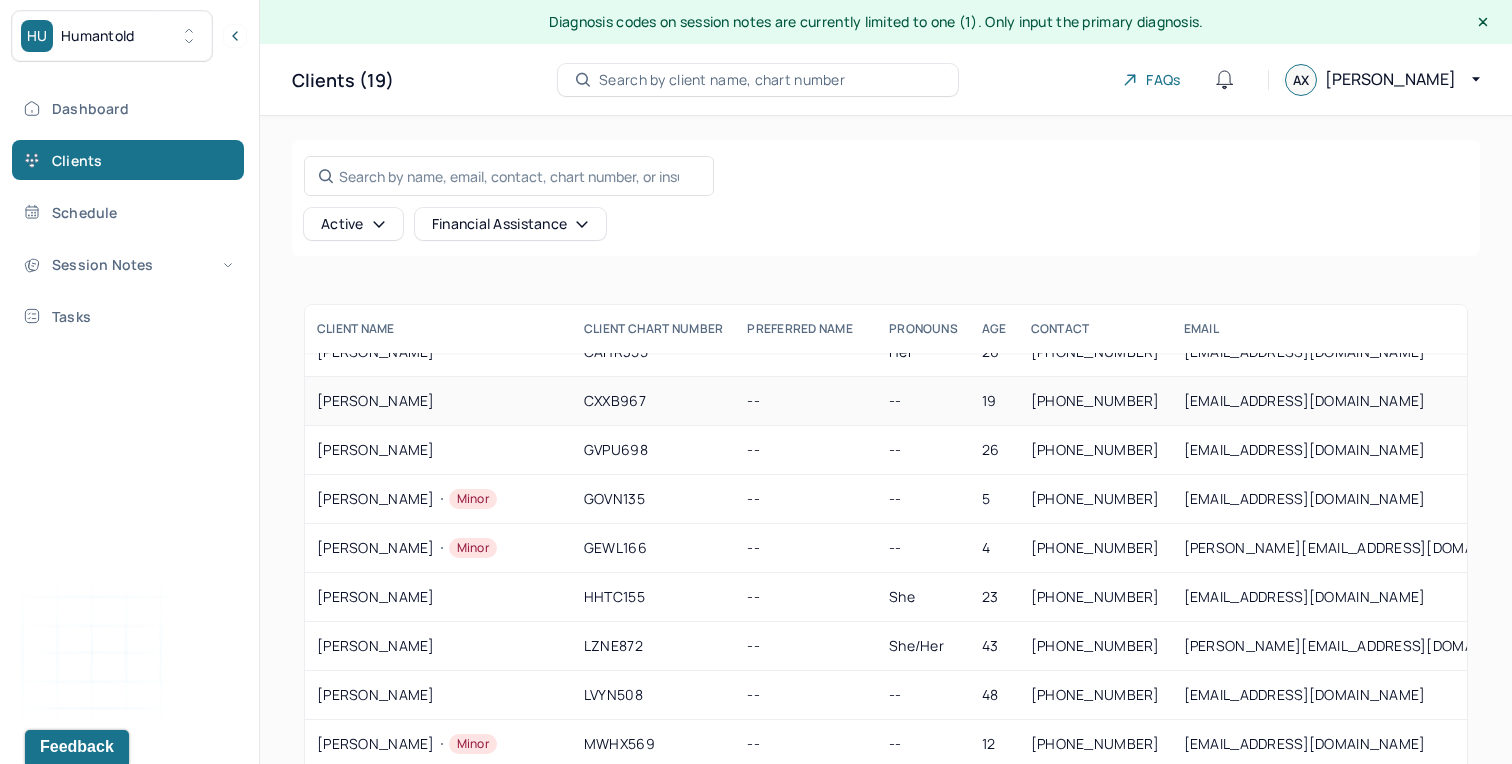 scroll, scrollTop: 248, scrollLeft: 0, axis: vertical 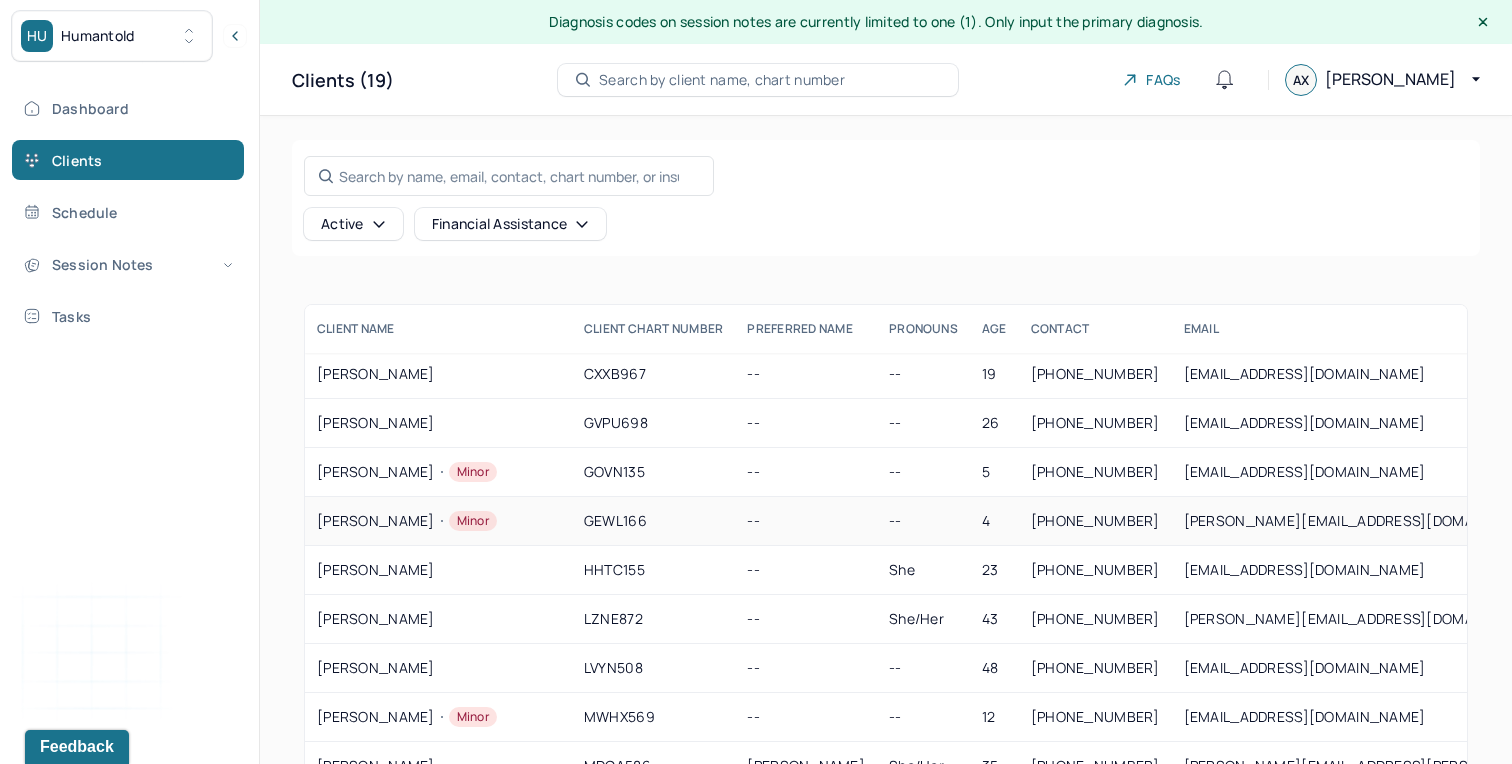 click on "GUYARD, ZOE Minor" at bounding box center (438, 521) 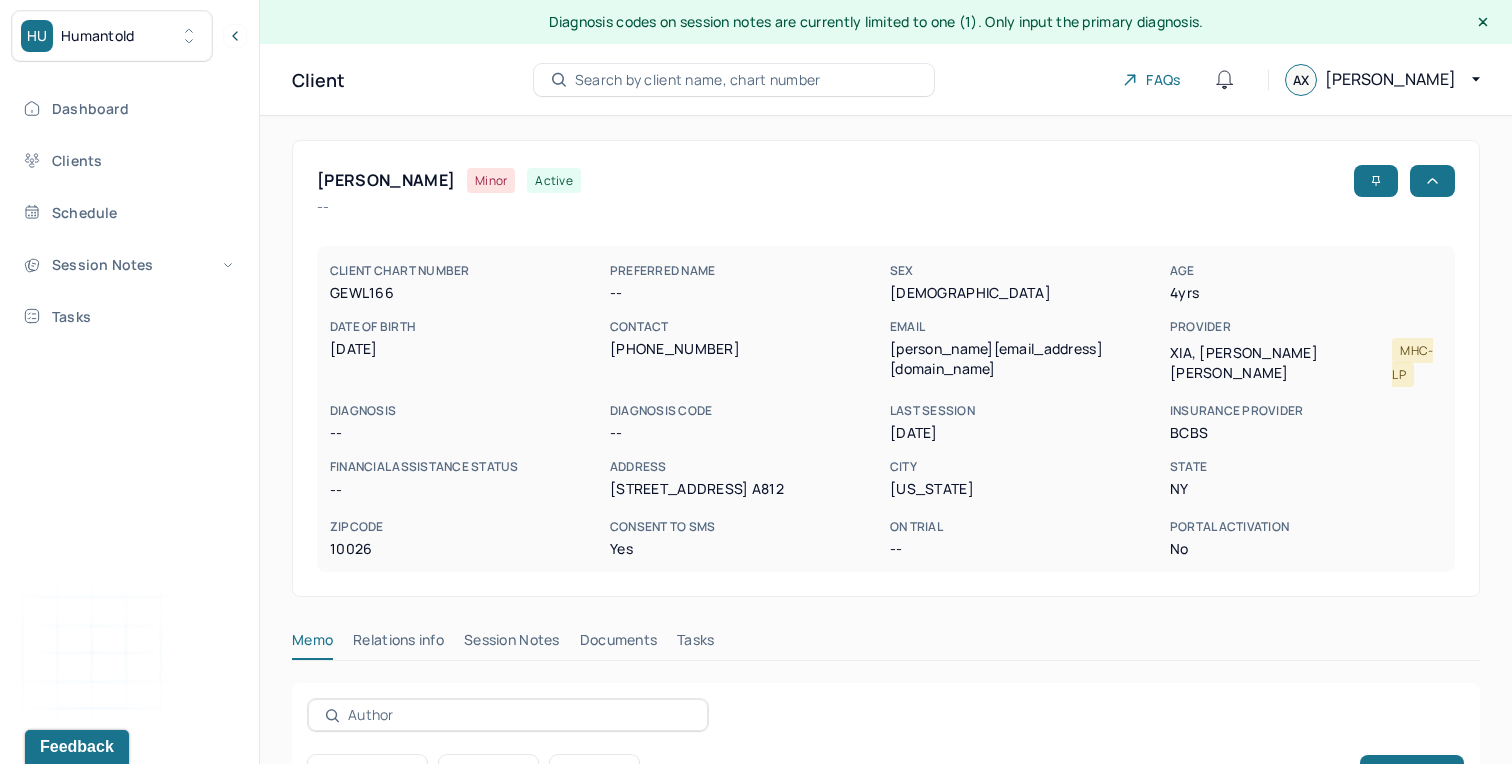 click on "Session Notes" at bounding box center (512, 644) 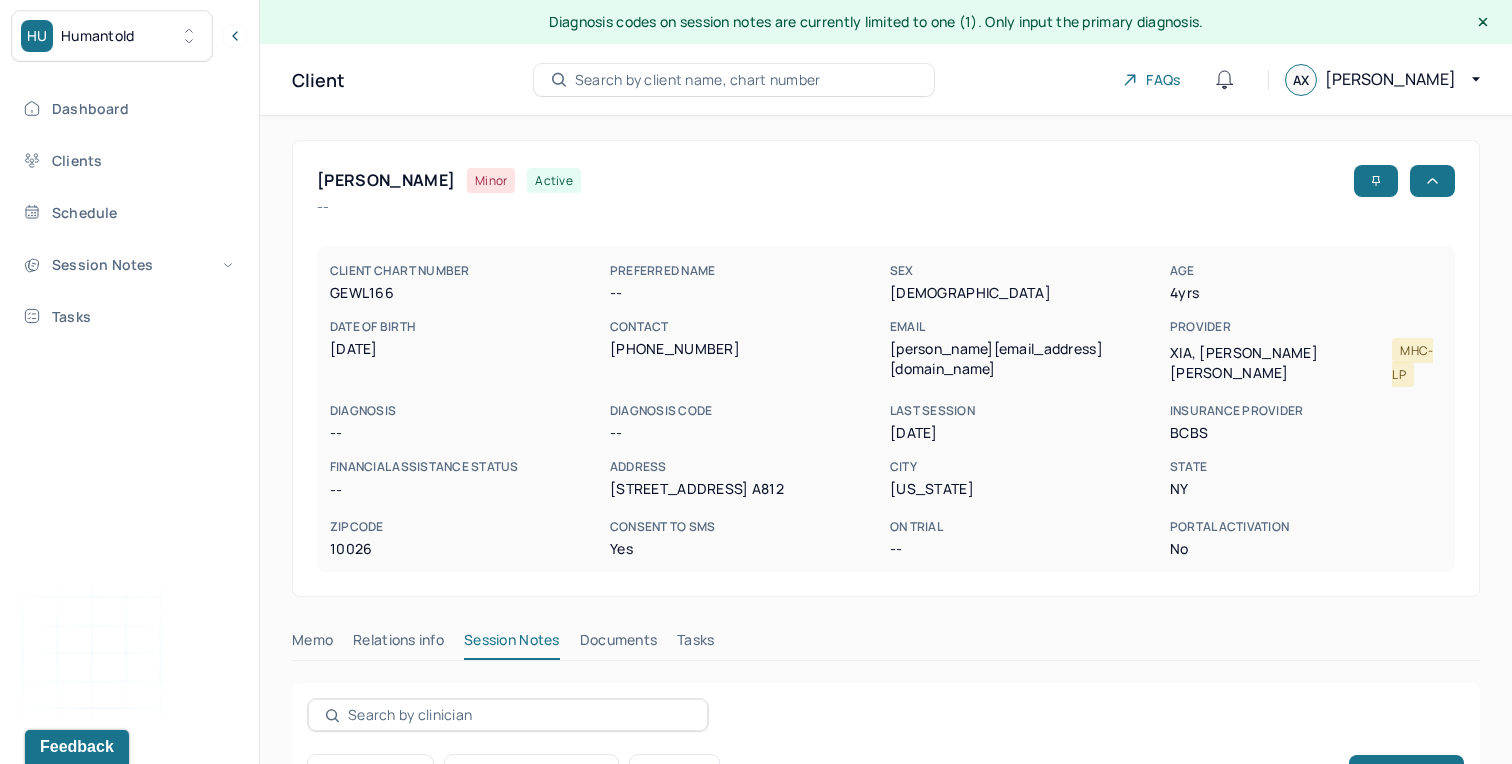 scroll, scrollTop: 219, scrollLeft: 0, axis: vertical 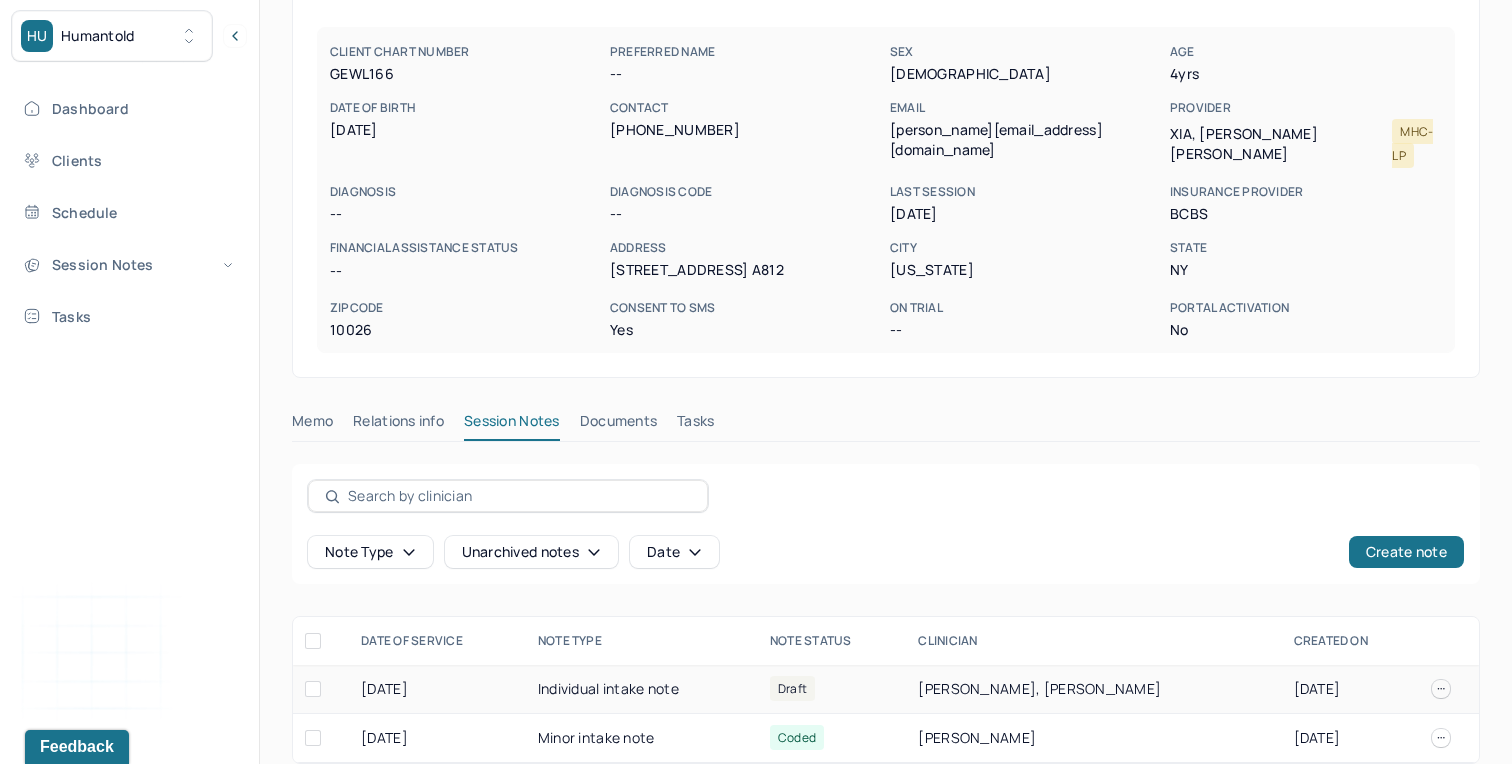 click 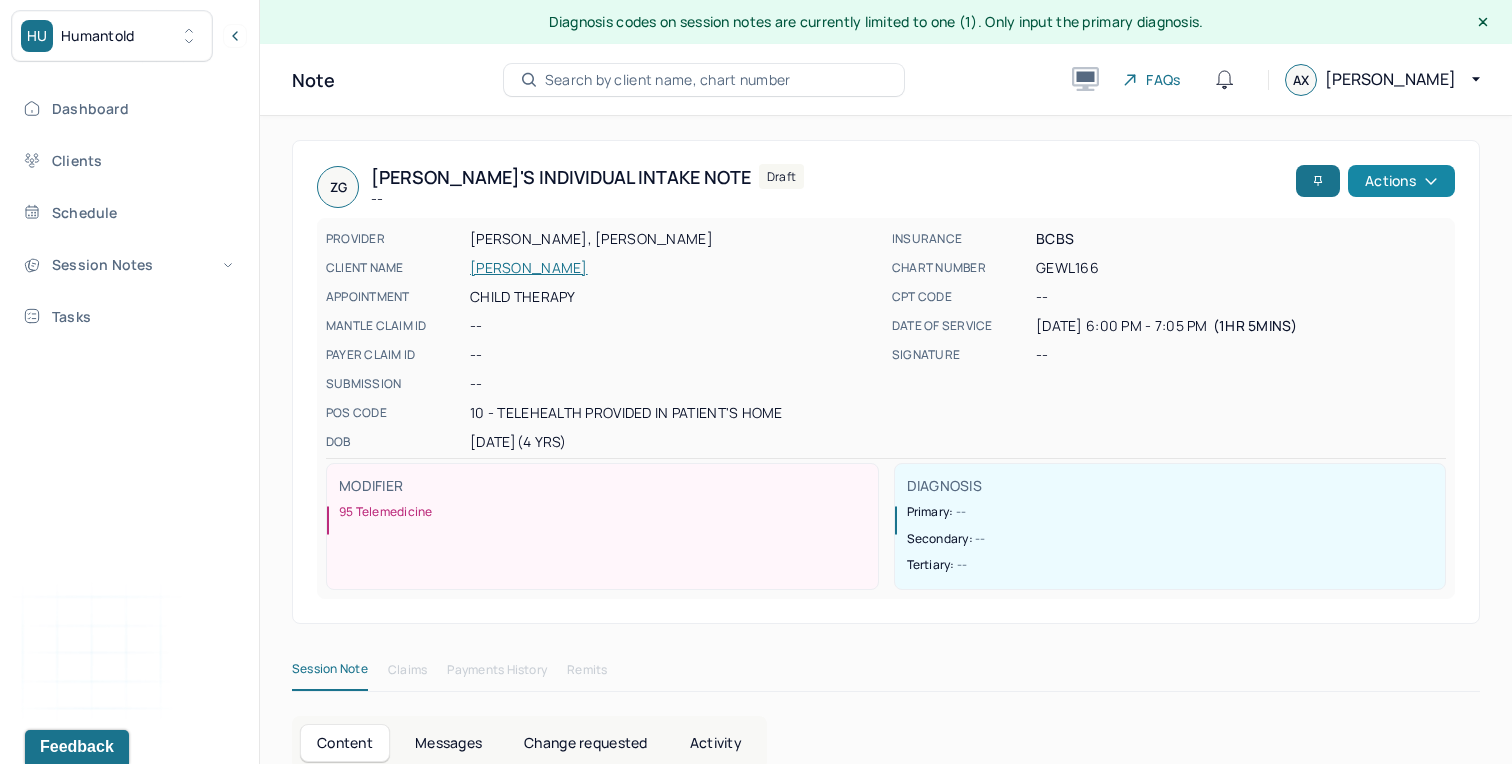 click on "Actions" at bounding box center [1401, 181] 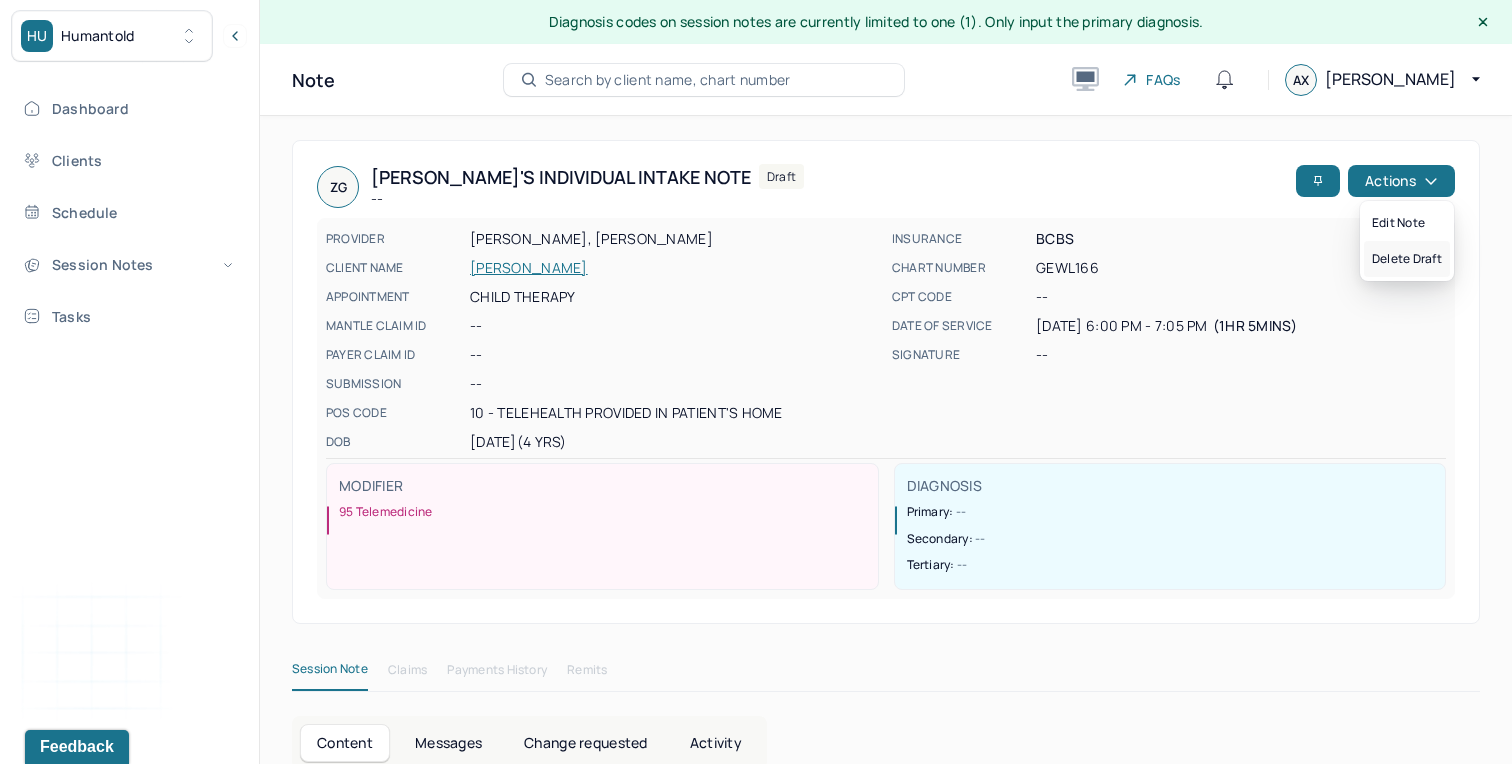 click on "Delete draft" at bounding box center [1407, 259] 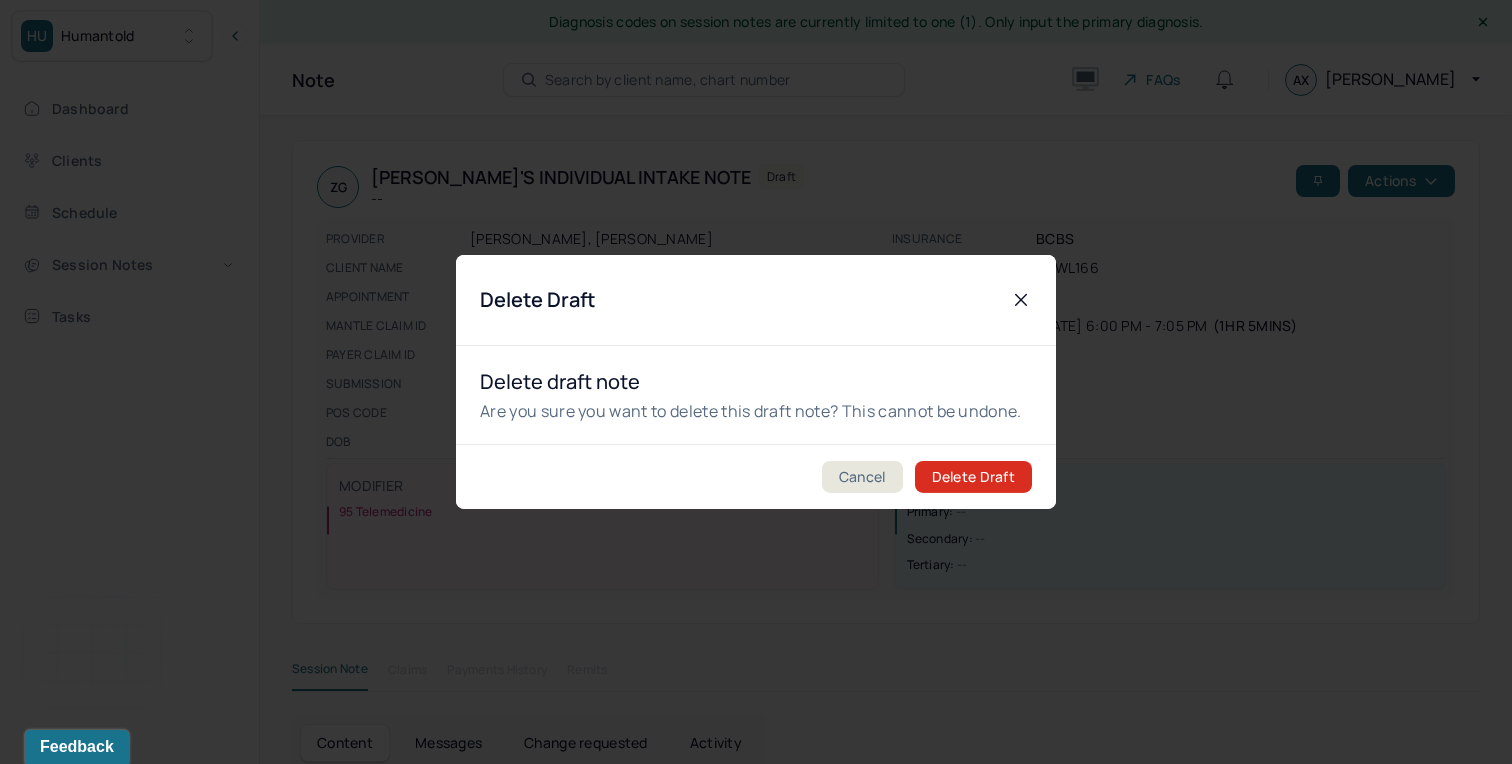 click on "Delete Draft" at bounding box center [973, 477] 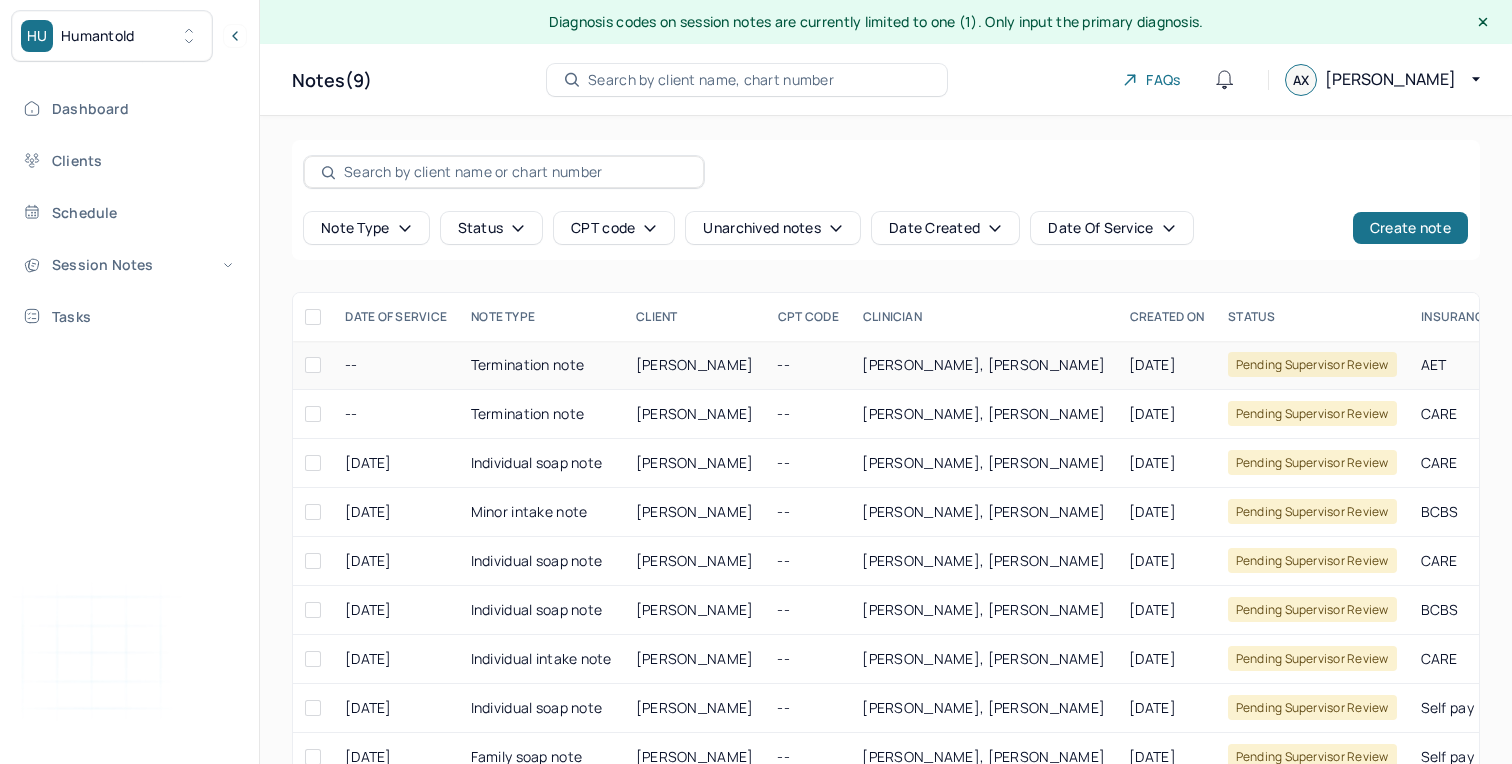 scroll, scrollTop: 0, scrollLeft: 0, axis: both 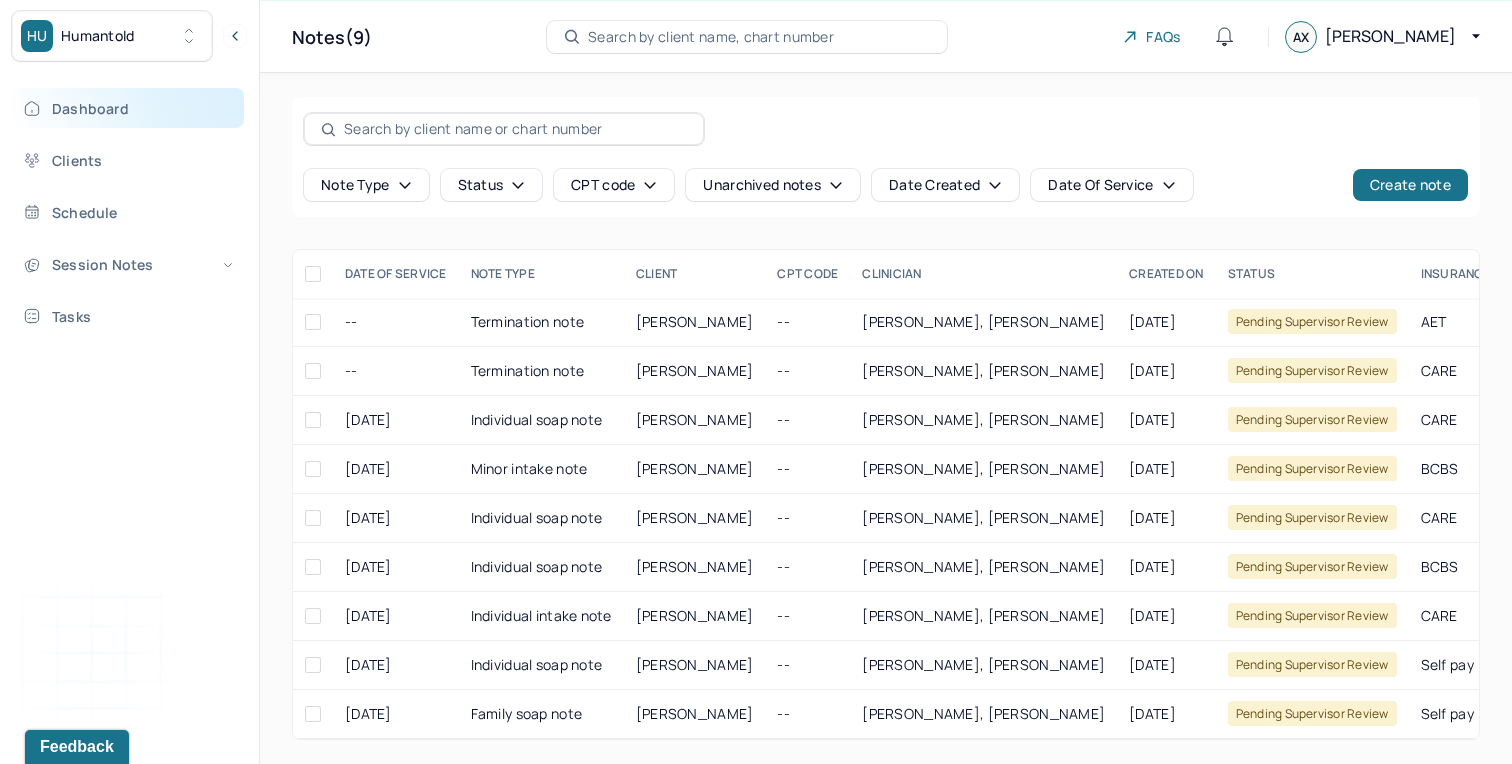 click on "Dashboard" at bounding box center (128, 108) 